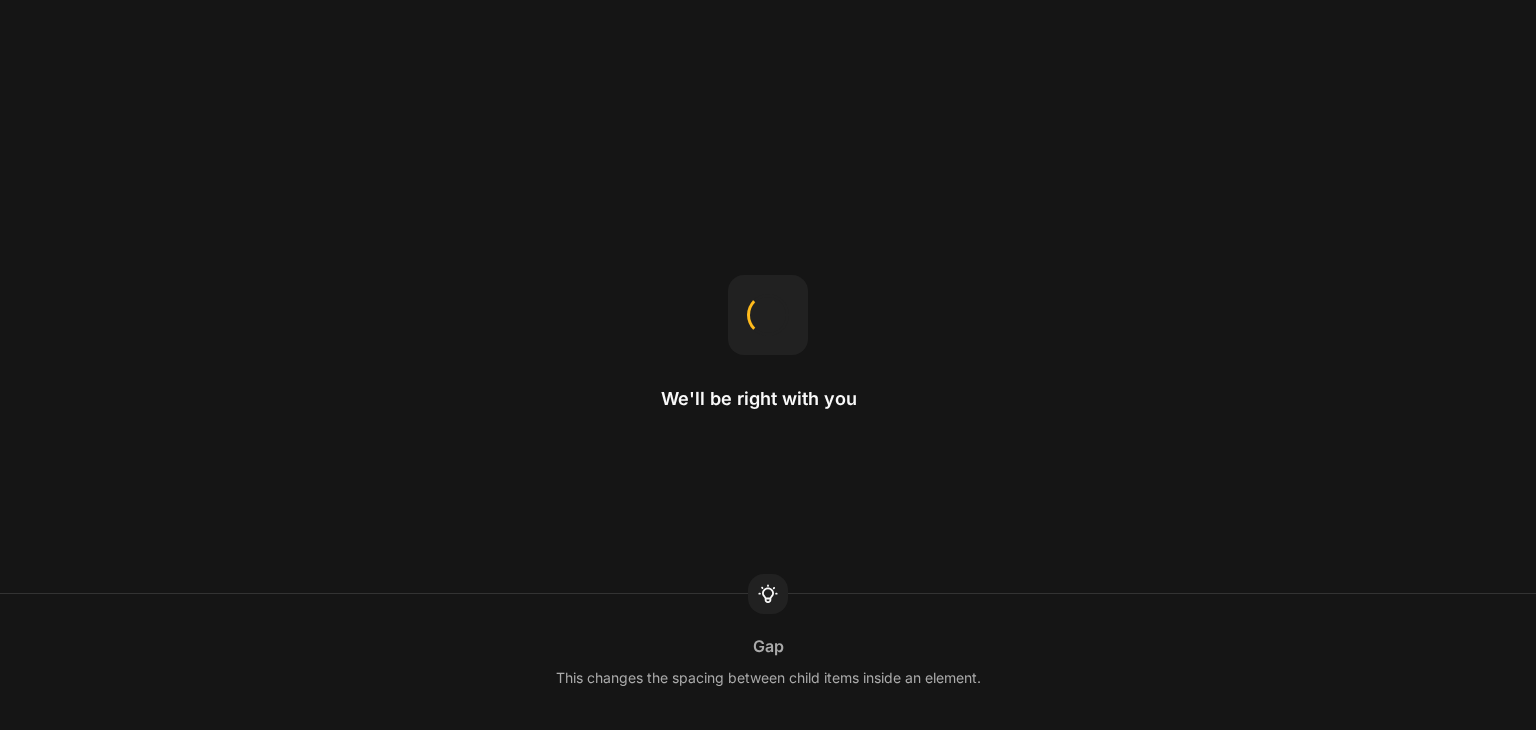 scroll, scrollTop: 0, scrollLeft: 0, axis: both 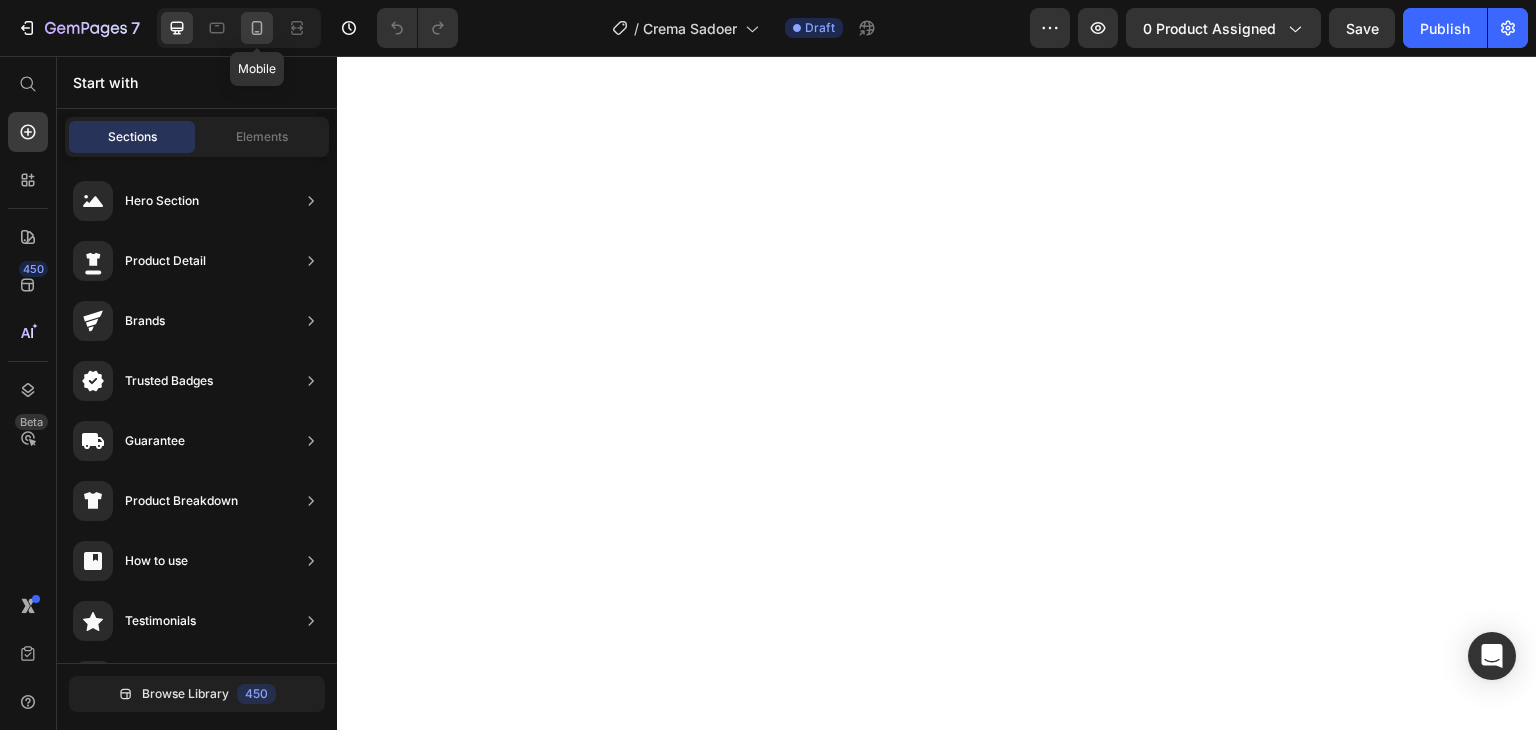 click 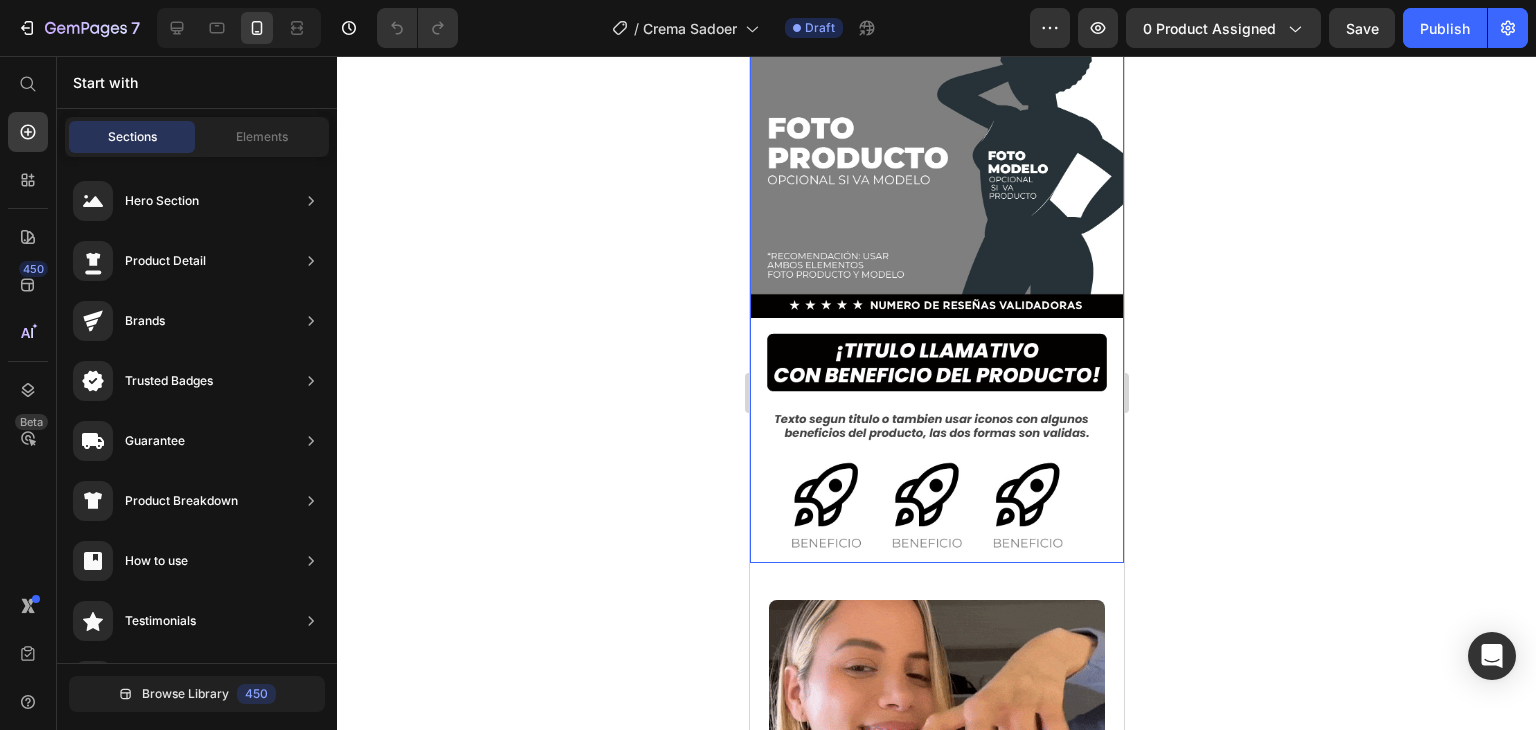 scroll, scrollTop: 0, scrollLeft: 0, axis: both 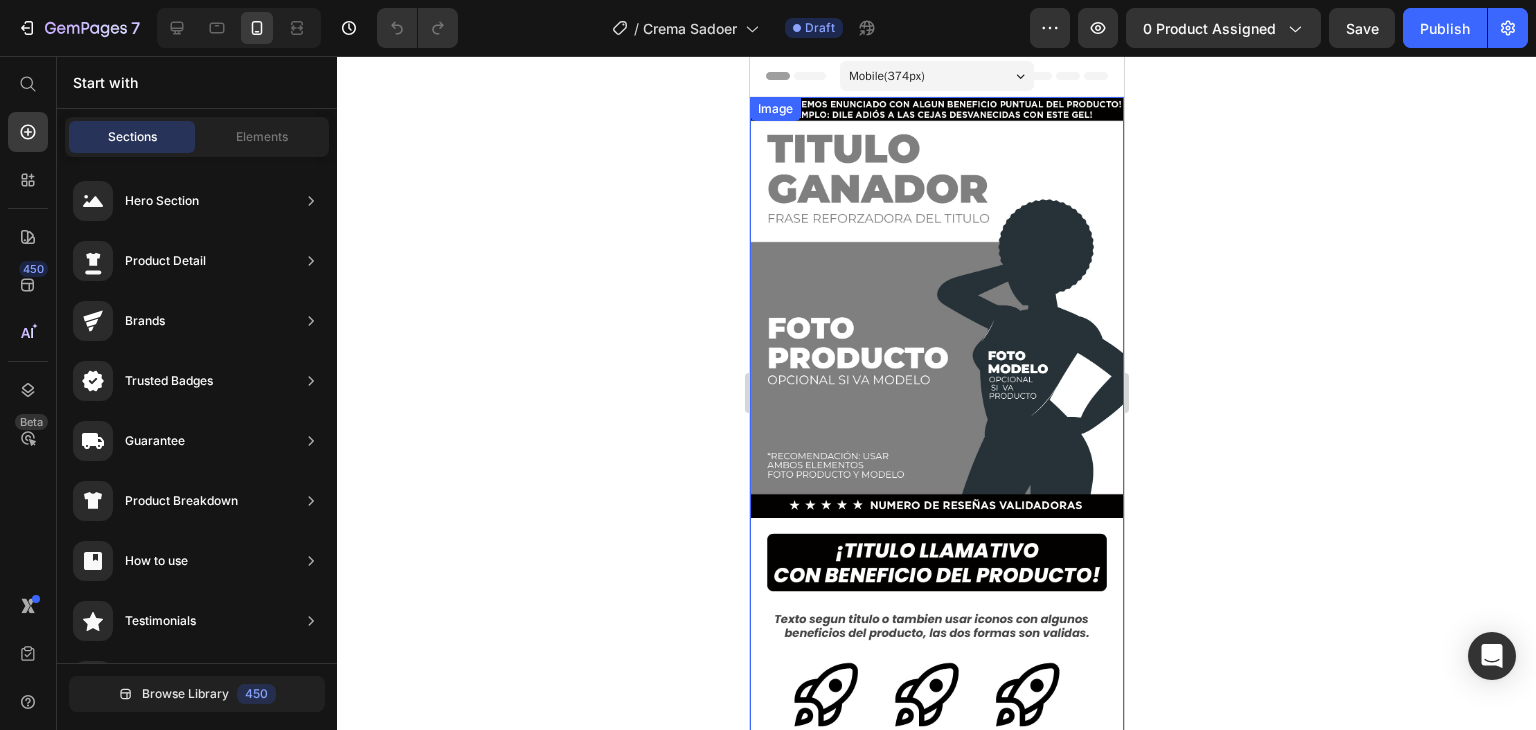click at bounding box center [936, 430] 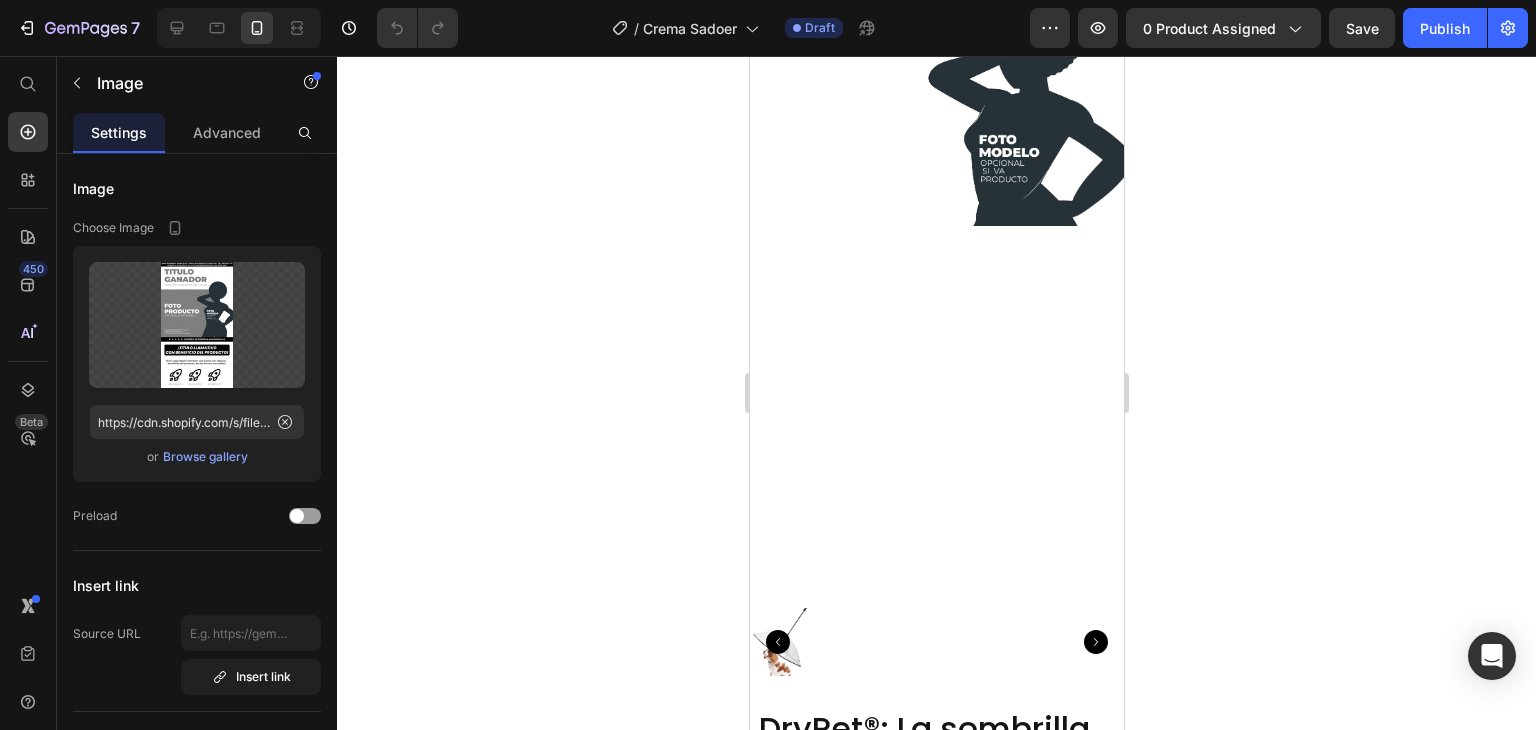 scroll, scrollTop: 1500, scrollLeft: 0, axis: vertical 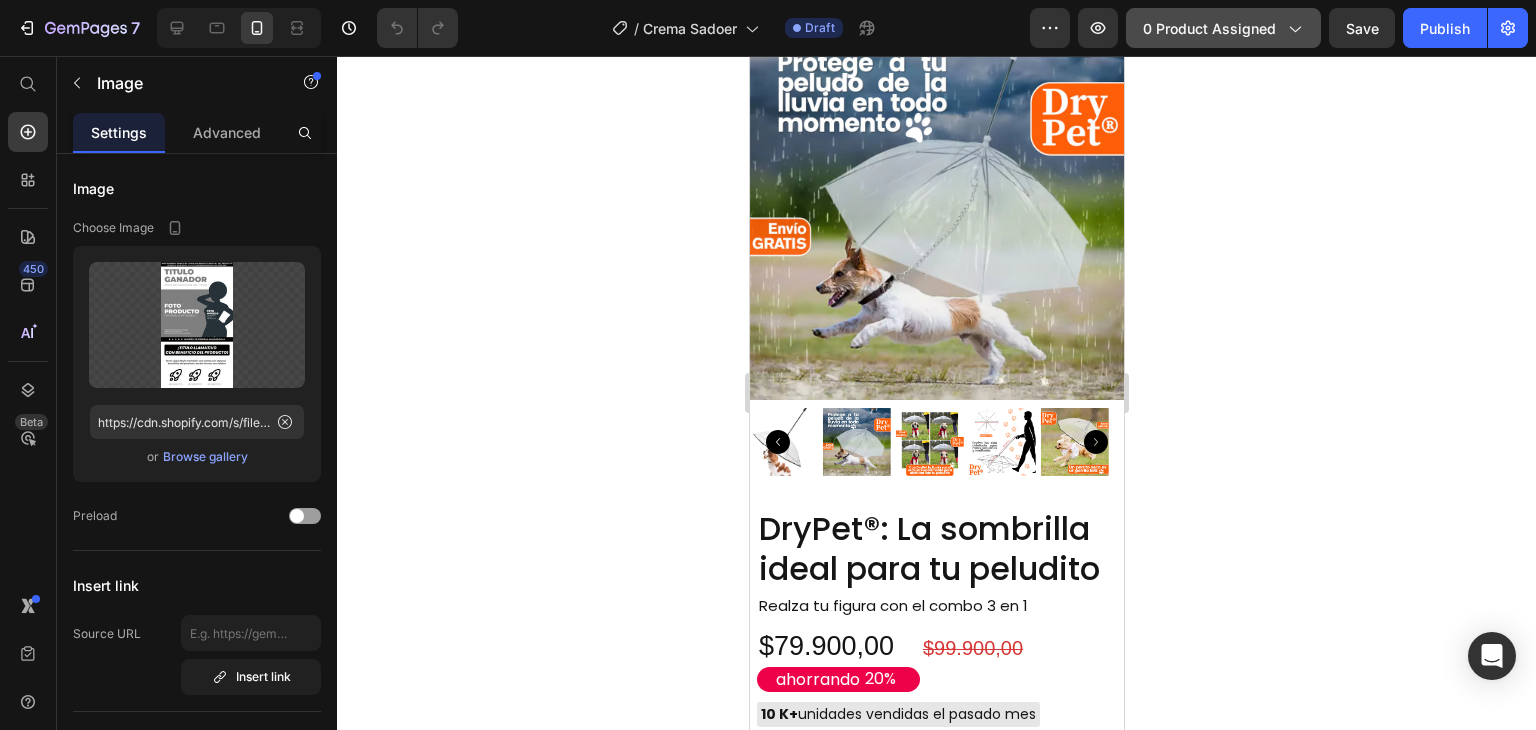 click on "0 product assigned" 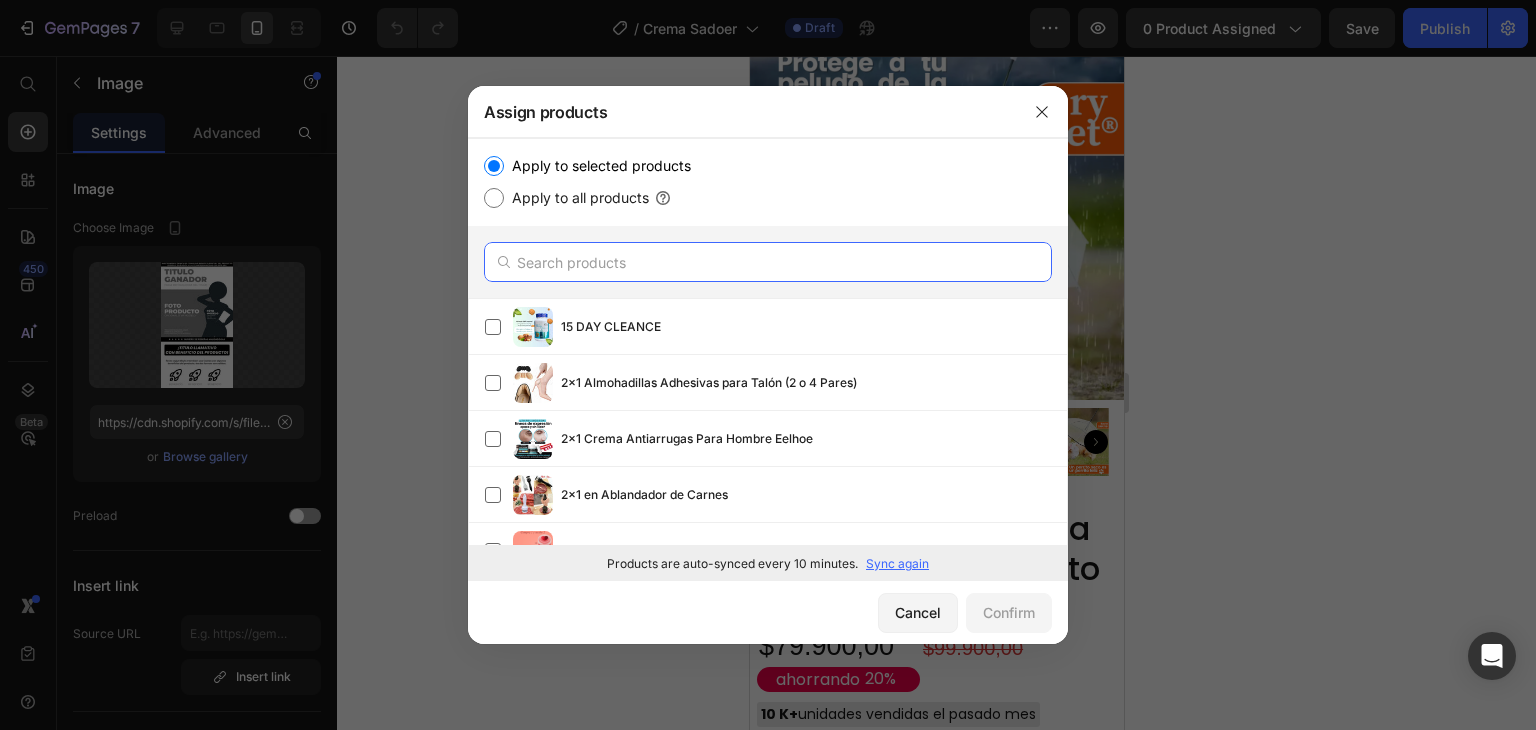 click at bounding box center (768, 262) 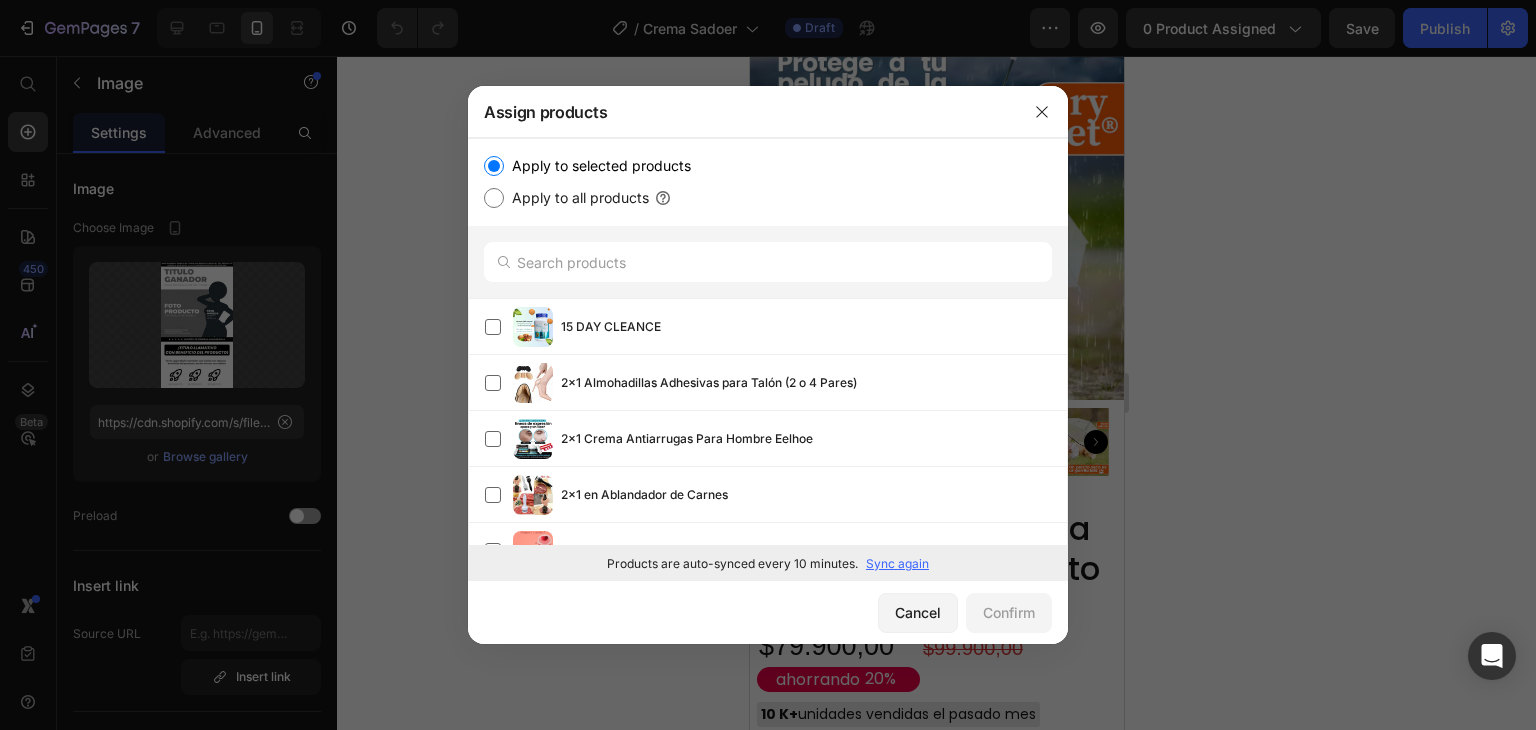 click on "Sync again" at bounding box center (897, 564) 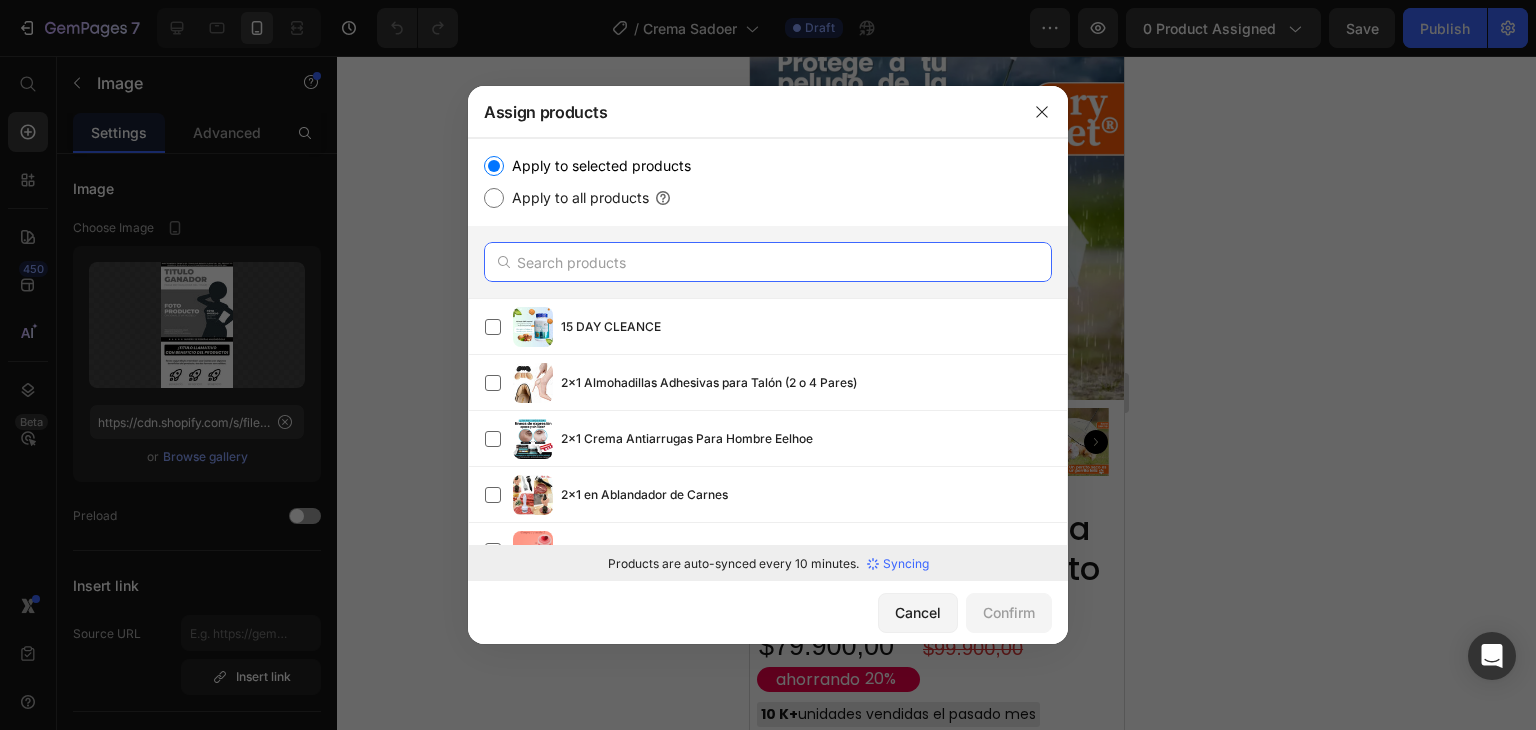 click at bounding box center [768, 262] 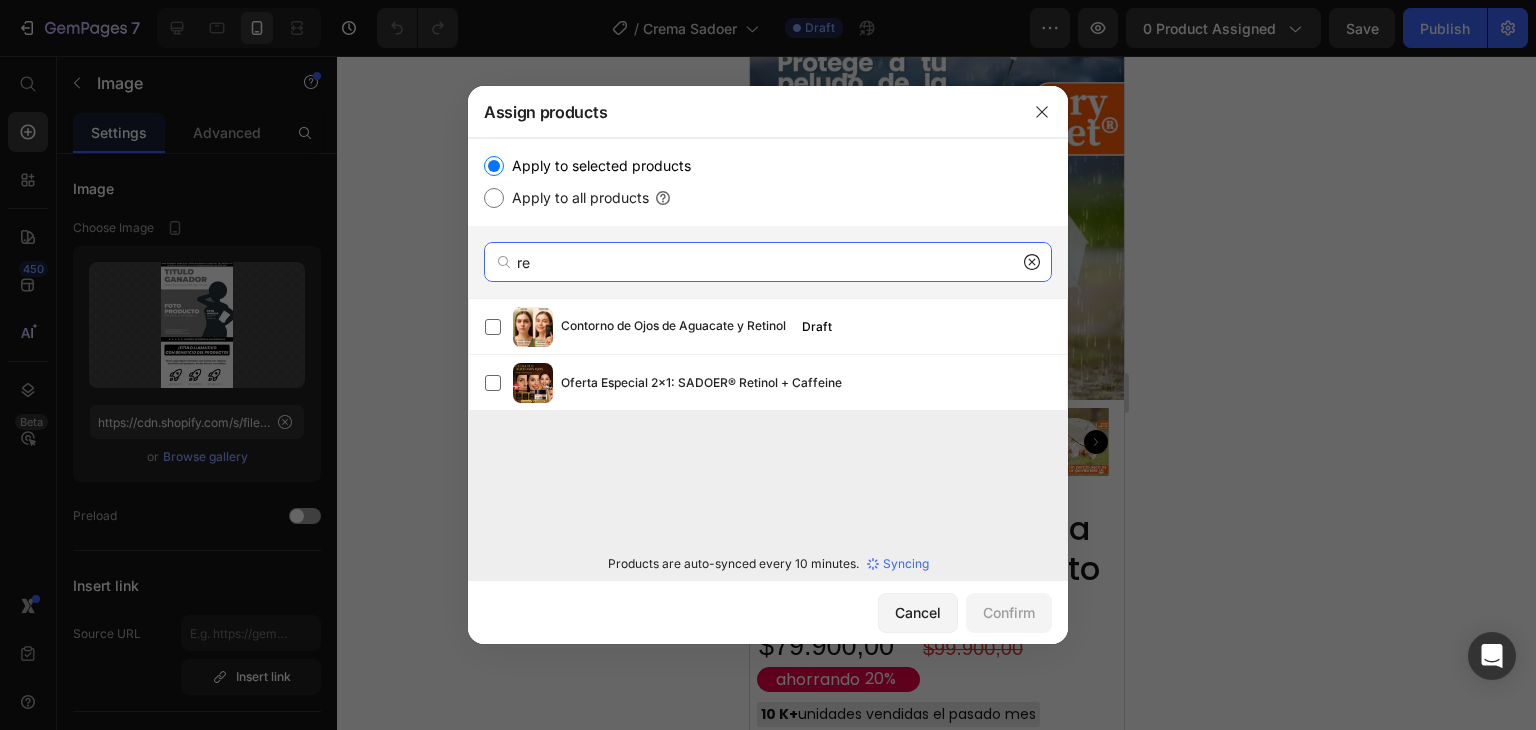 type on "r" 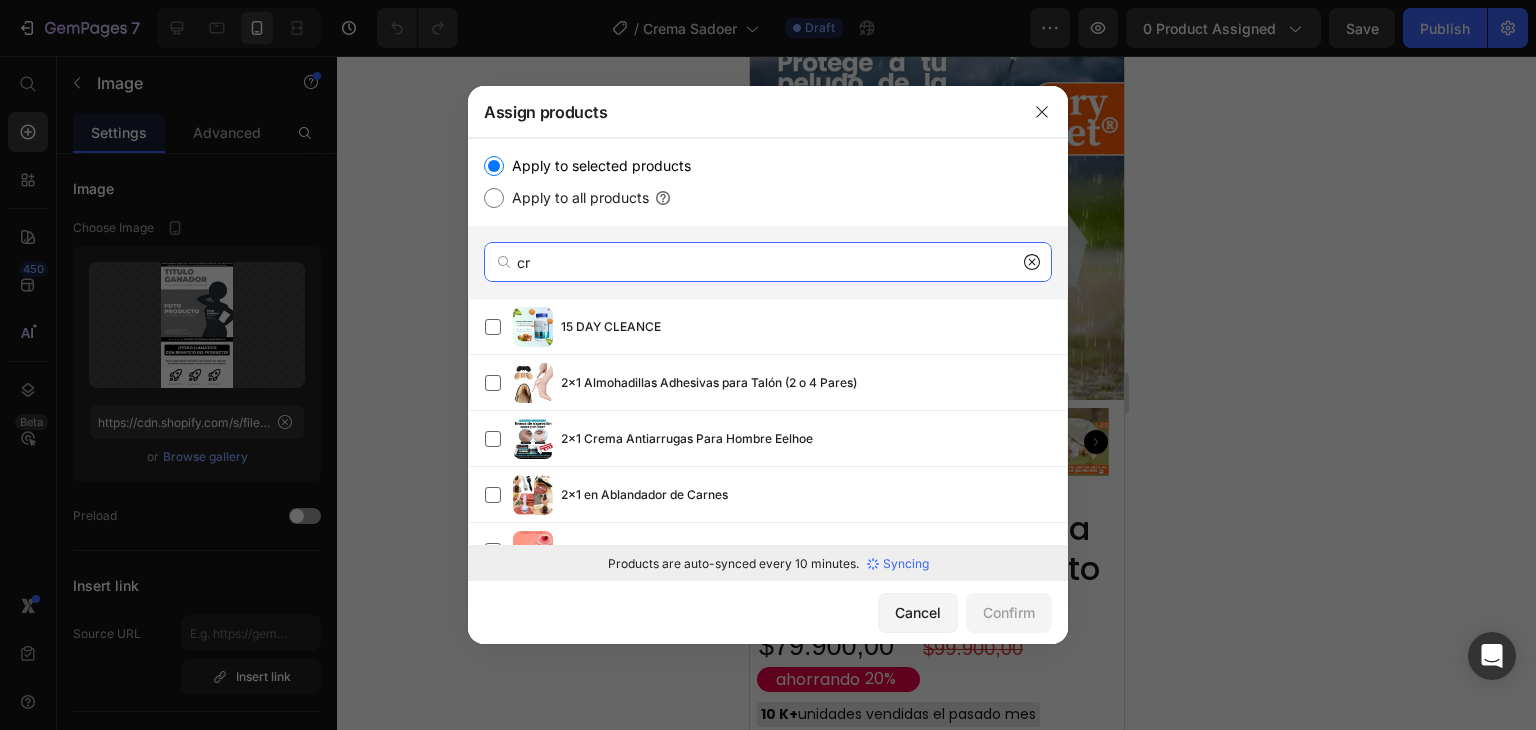type on "c" 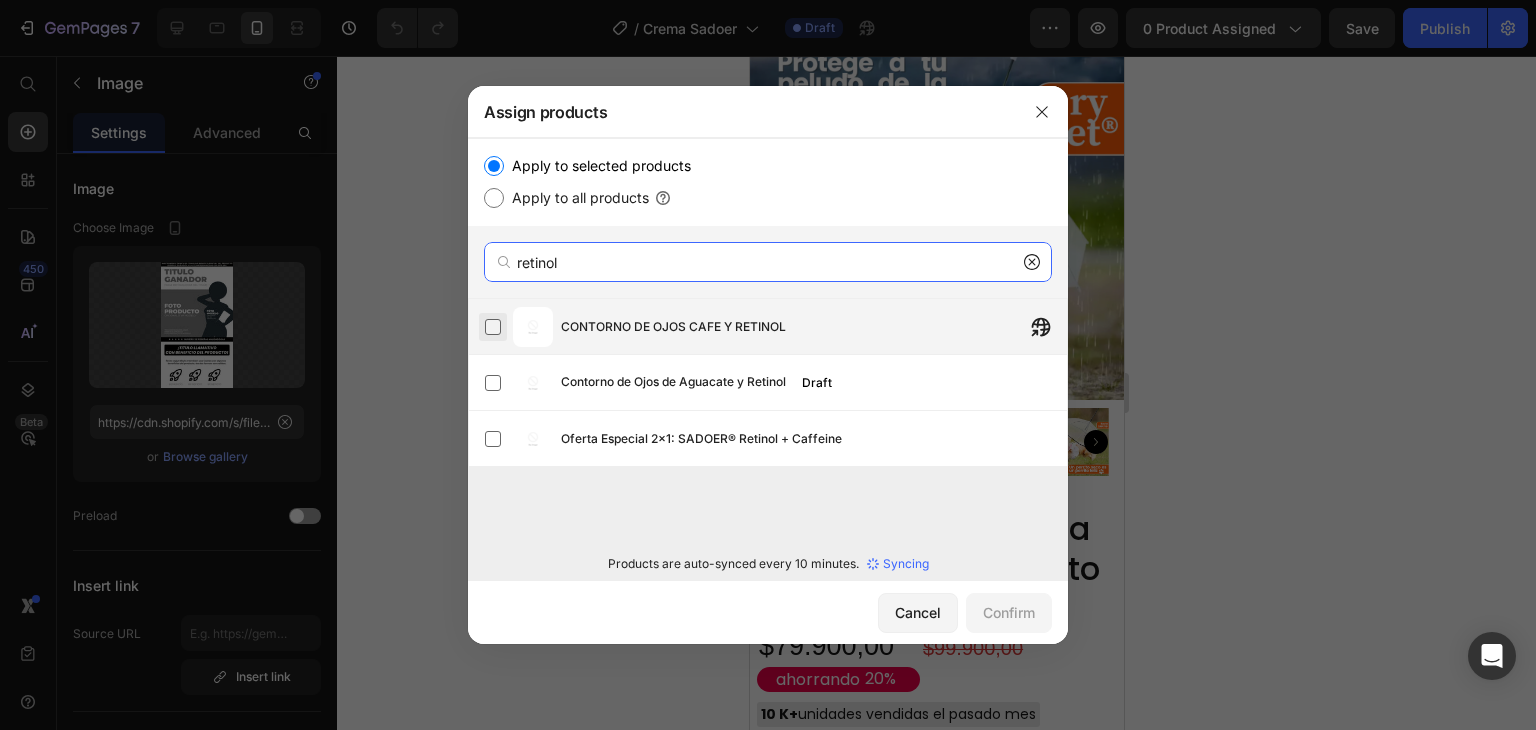 type on "retinol" 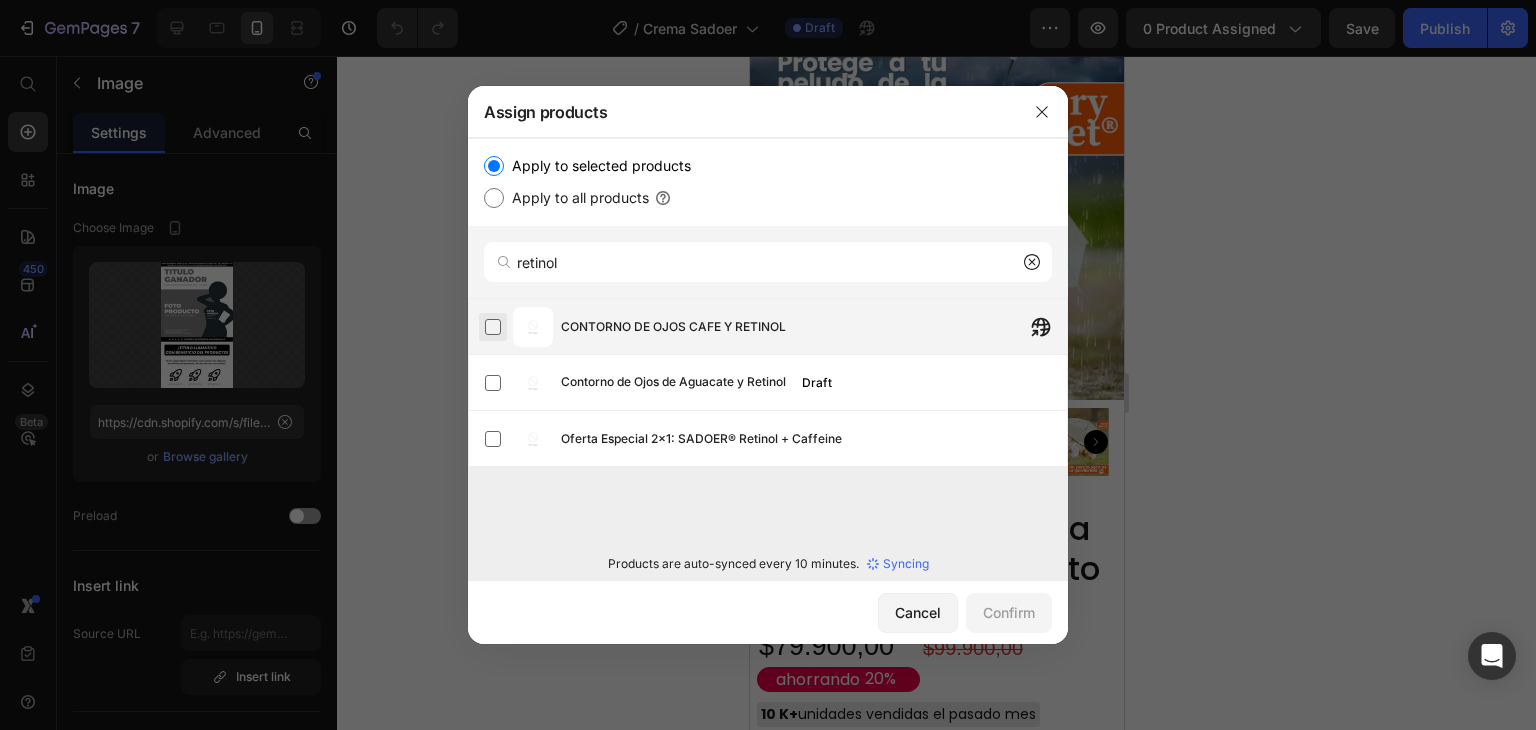 click at bounding box center (493, 327) 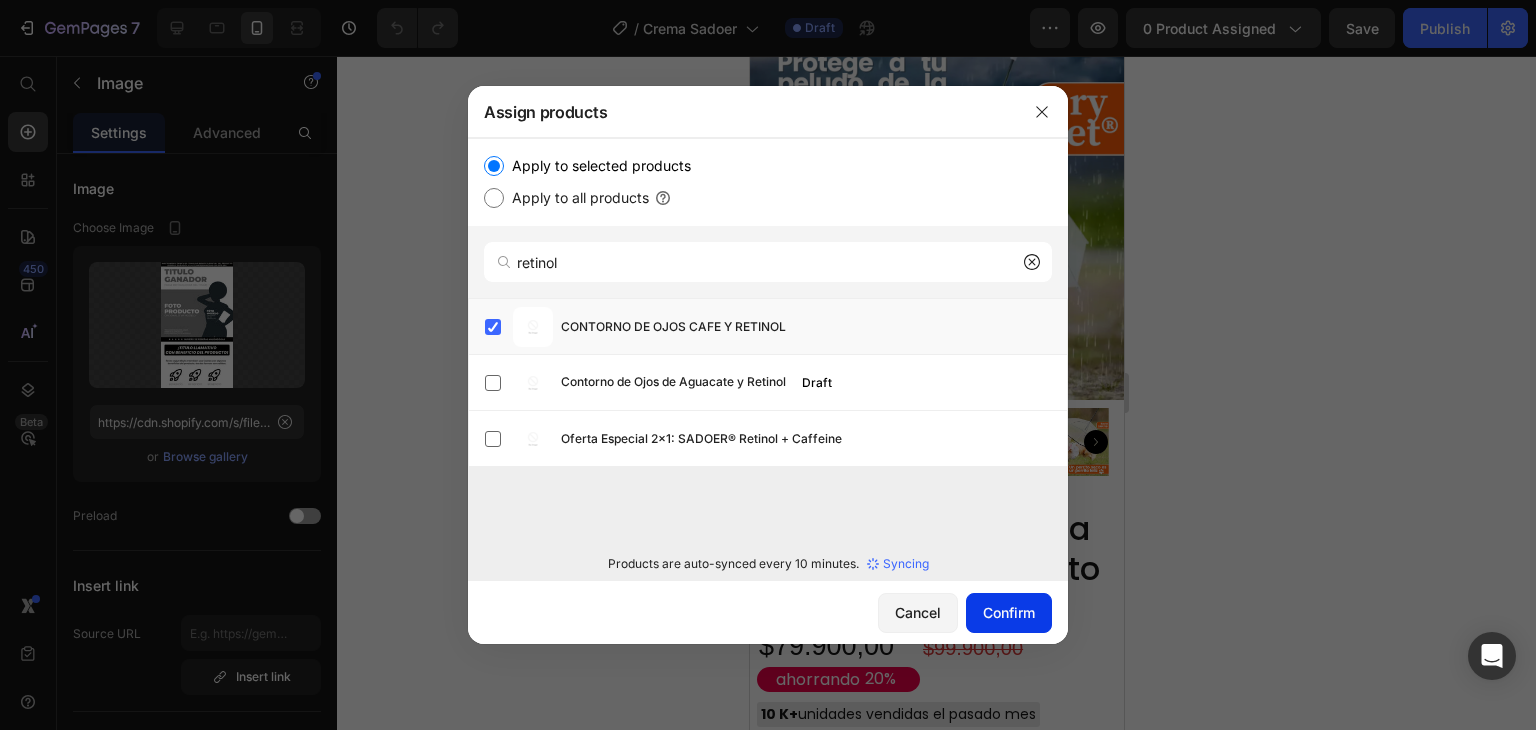 click on "Confirm" at bounding box center [1009, 612] 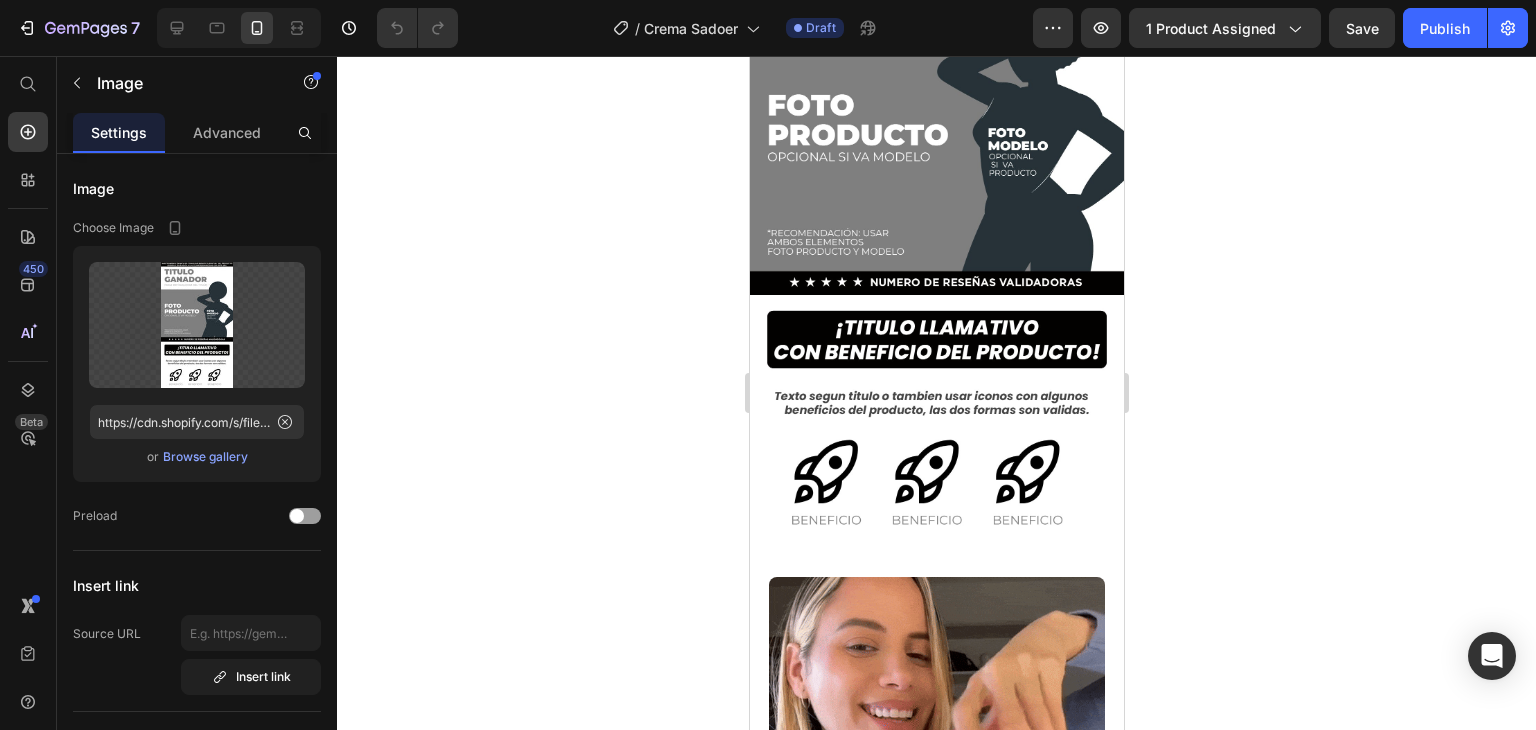 scroll, scrollTop: 0, scrollLeft: 0, axis: both 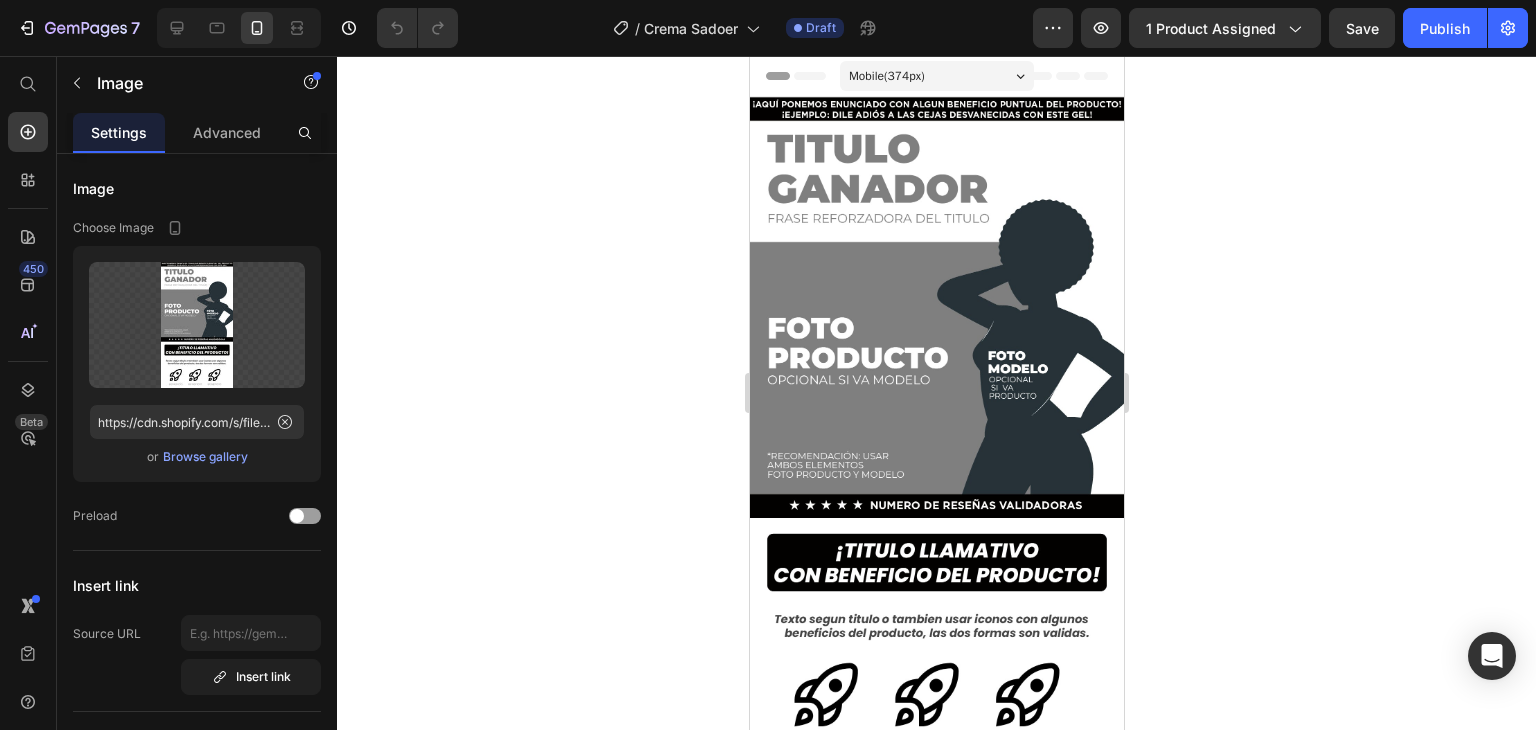 click at bounding box center (936, 430) 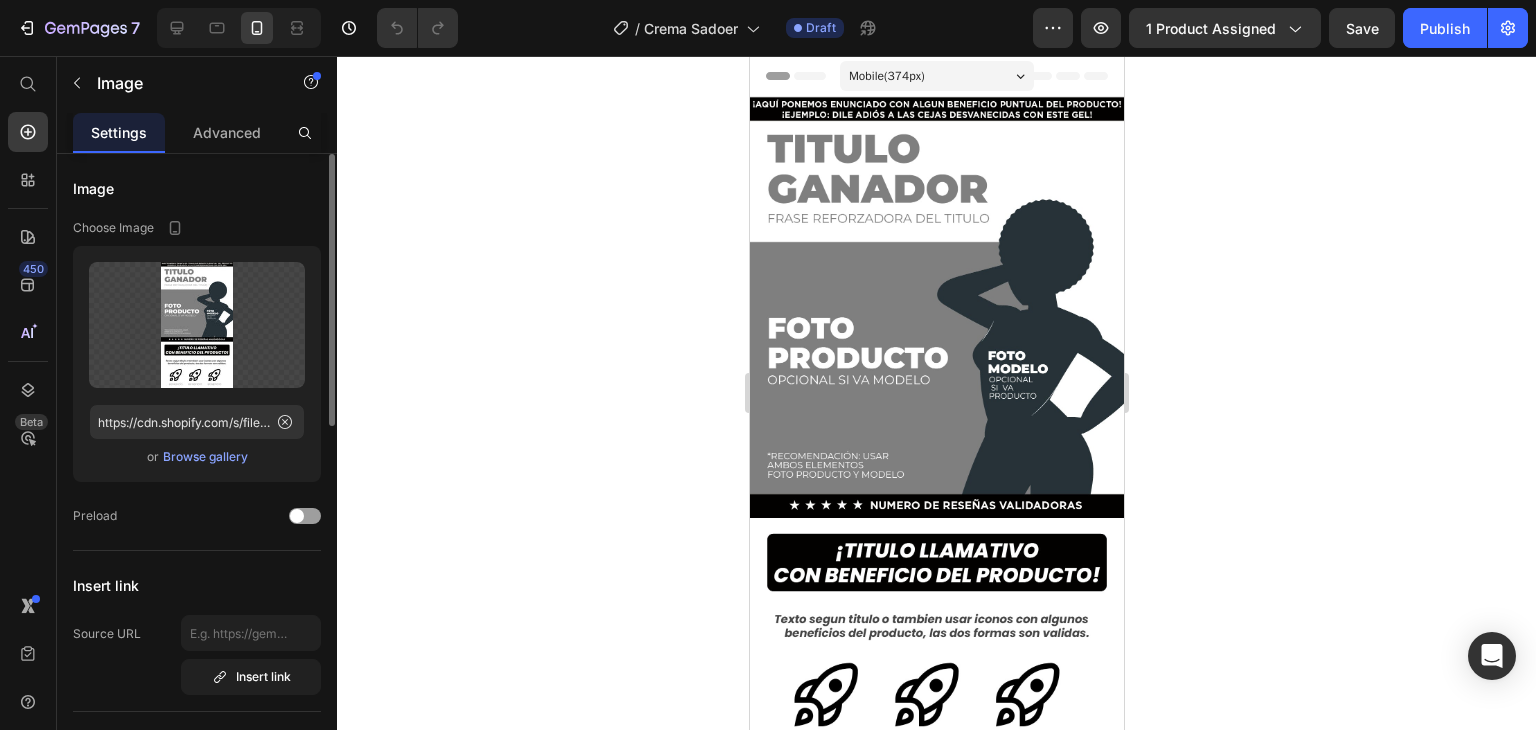click on "Browse gallery" at bounding box center (205, 457) 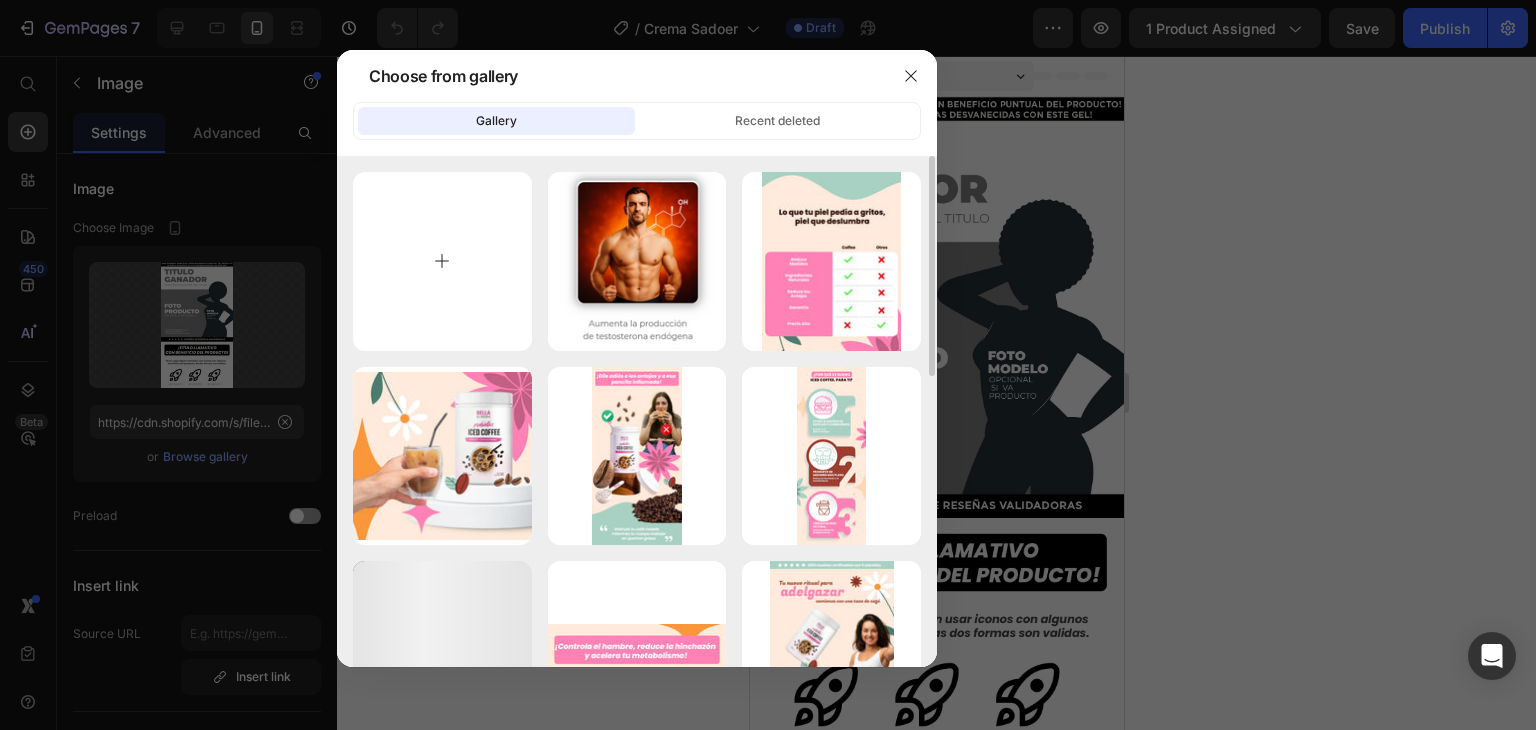 click at bounding box center [442, 261] 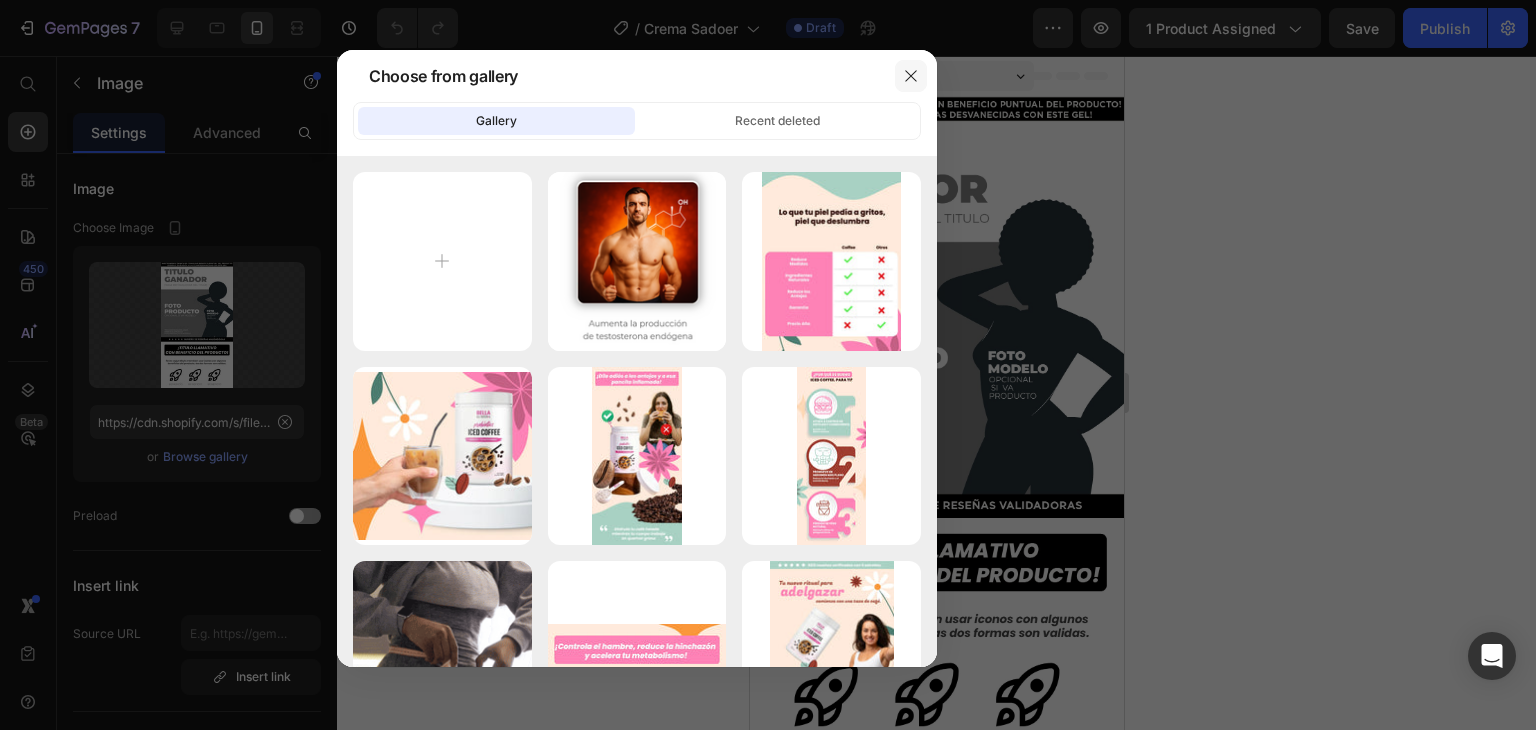 click at bounding box center [911, 76] 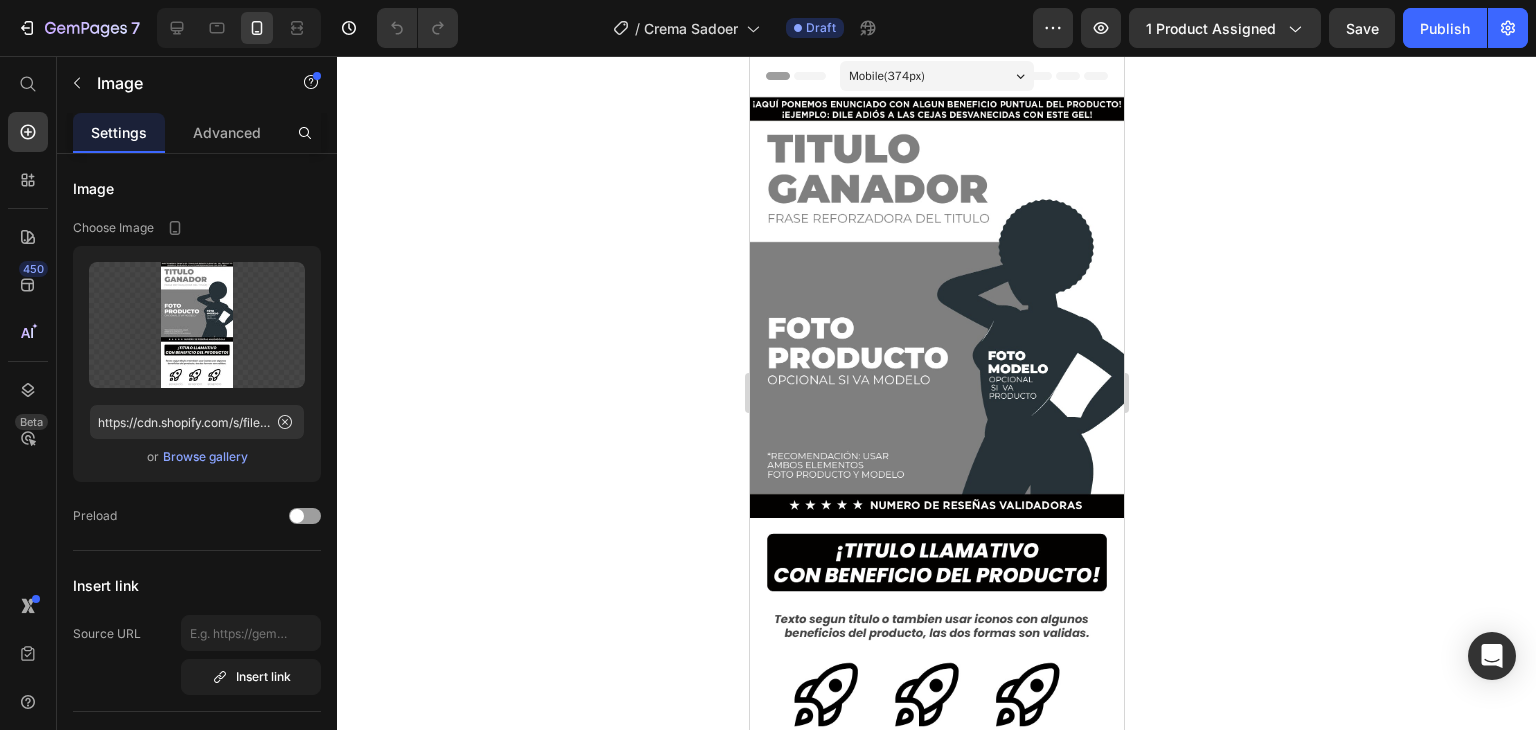 click at bounding box center [936, 430] 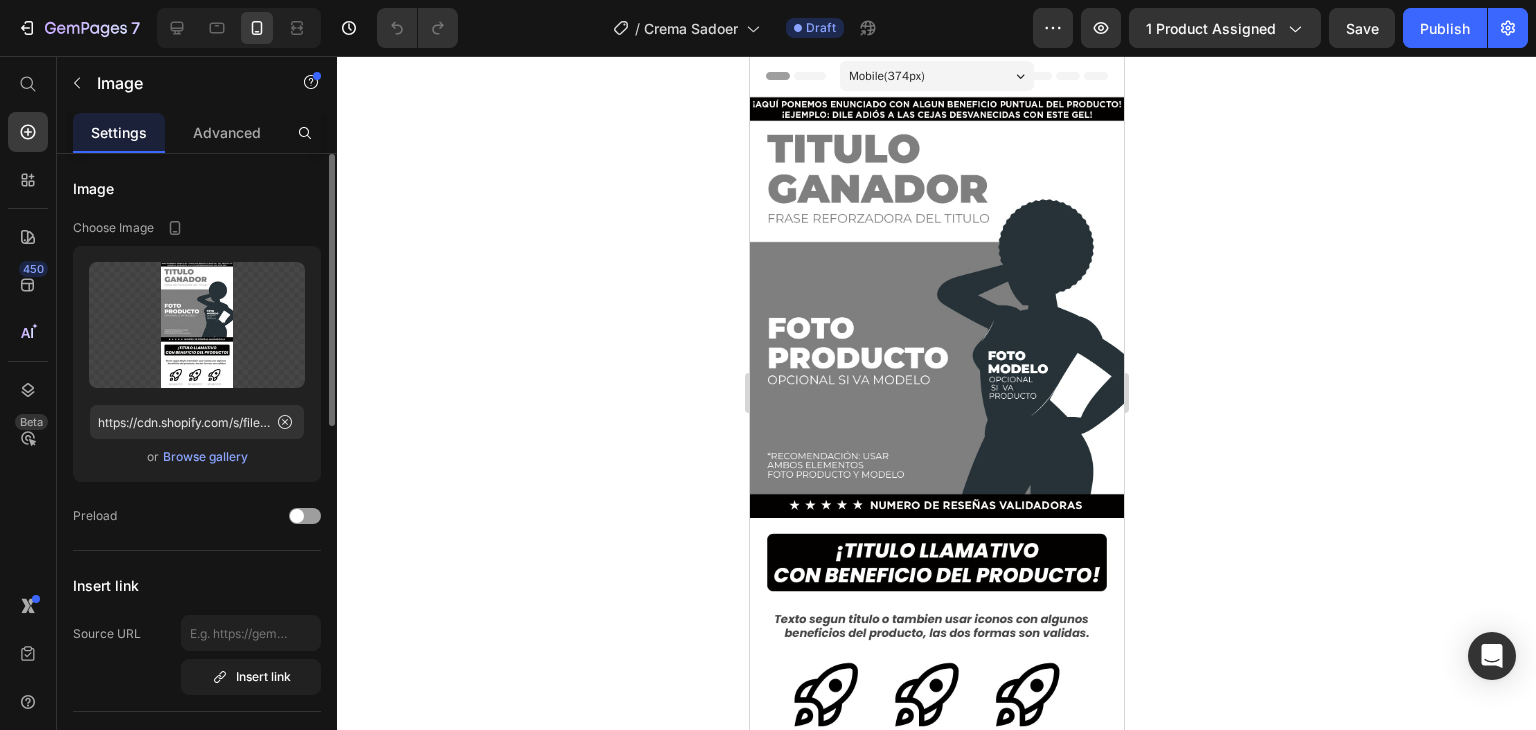 click on "Browse gallery" at bounding box center (205, 457) 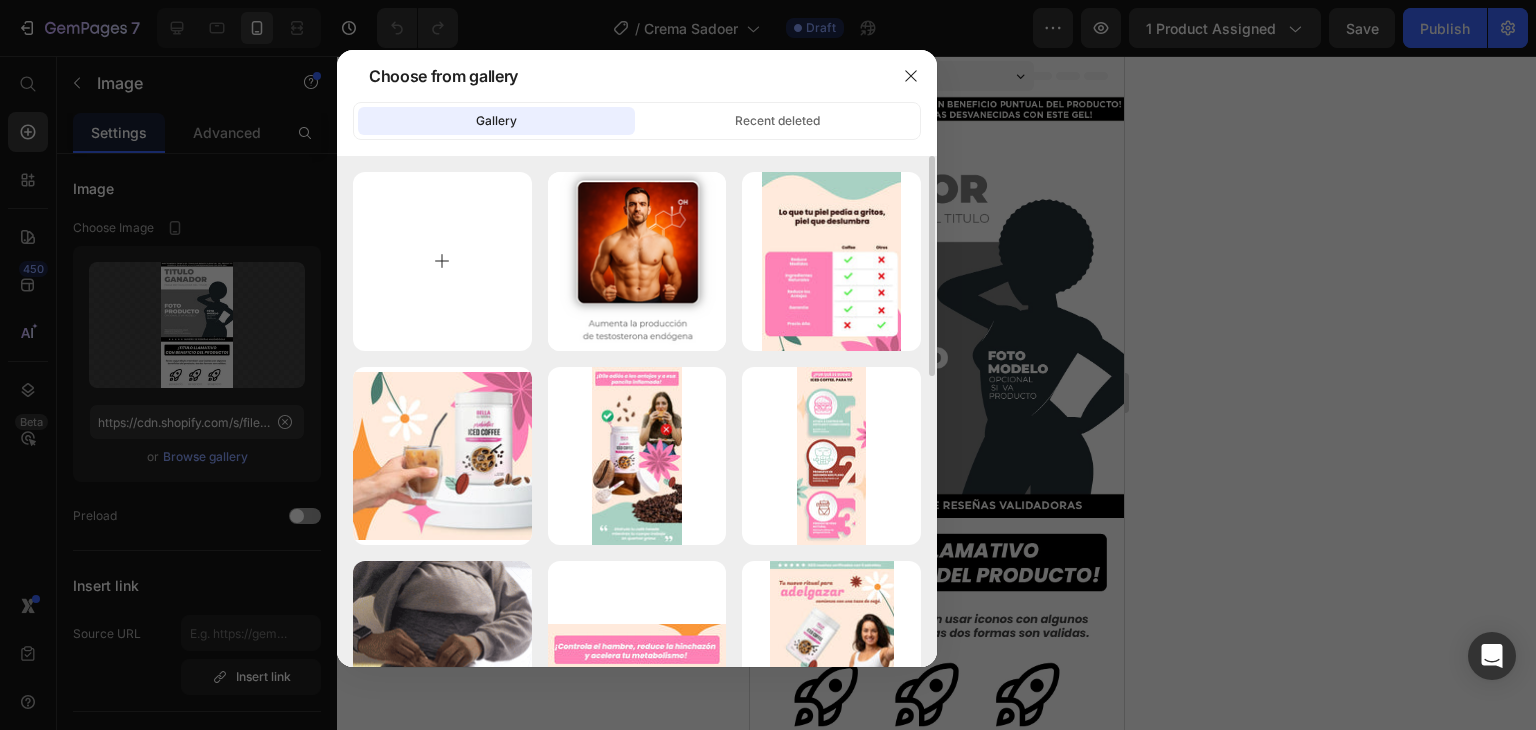 click at bounding box center (442, 261) 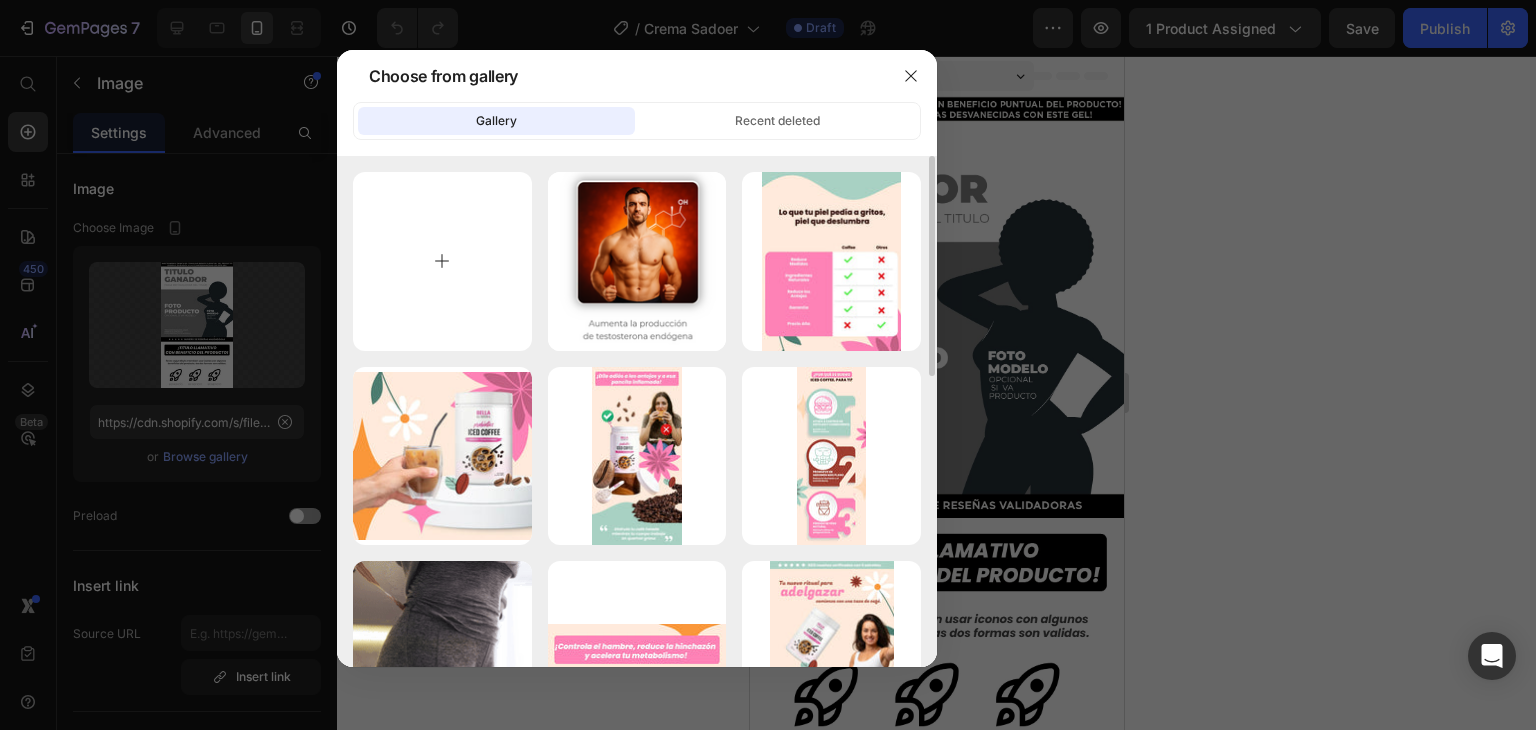 type on "C:\fakepath\1.png" 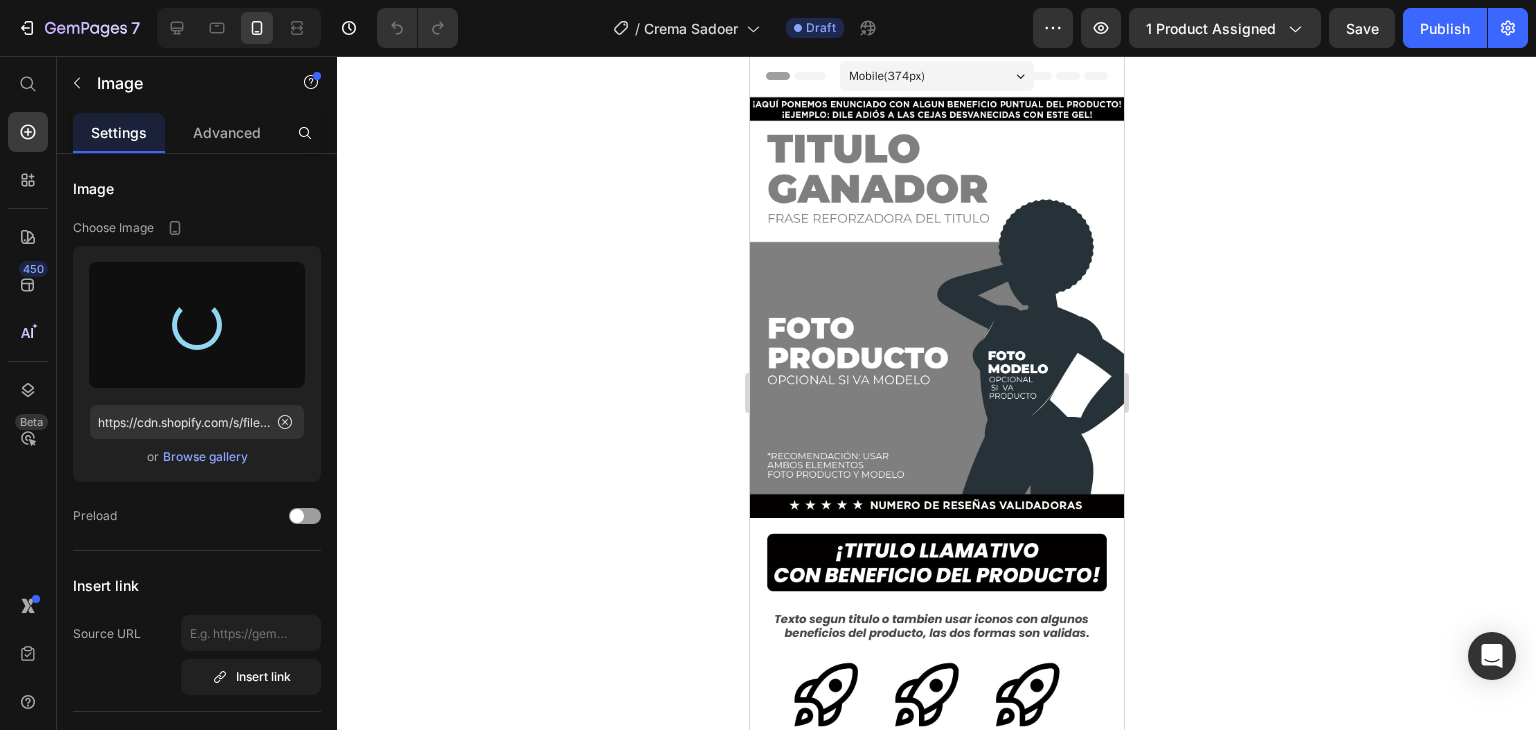 type on "https://cdn.shopify.com/s/files/1/0910/8740/5342/files/gempages_564407716122985483-6909d8bb-f1db-4378-b4e3-bb2c9d588d43.png" 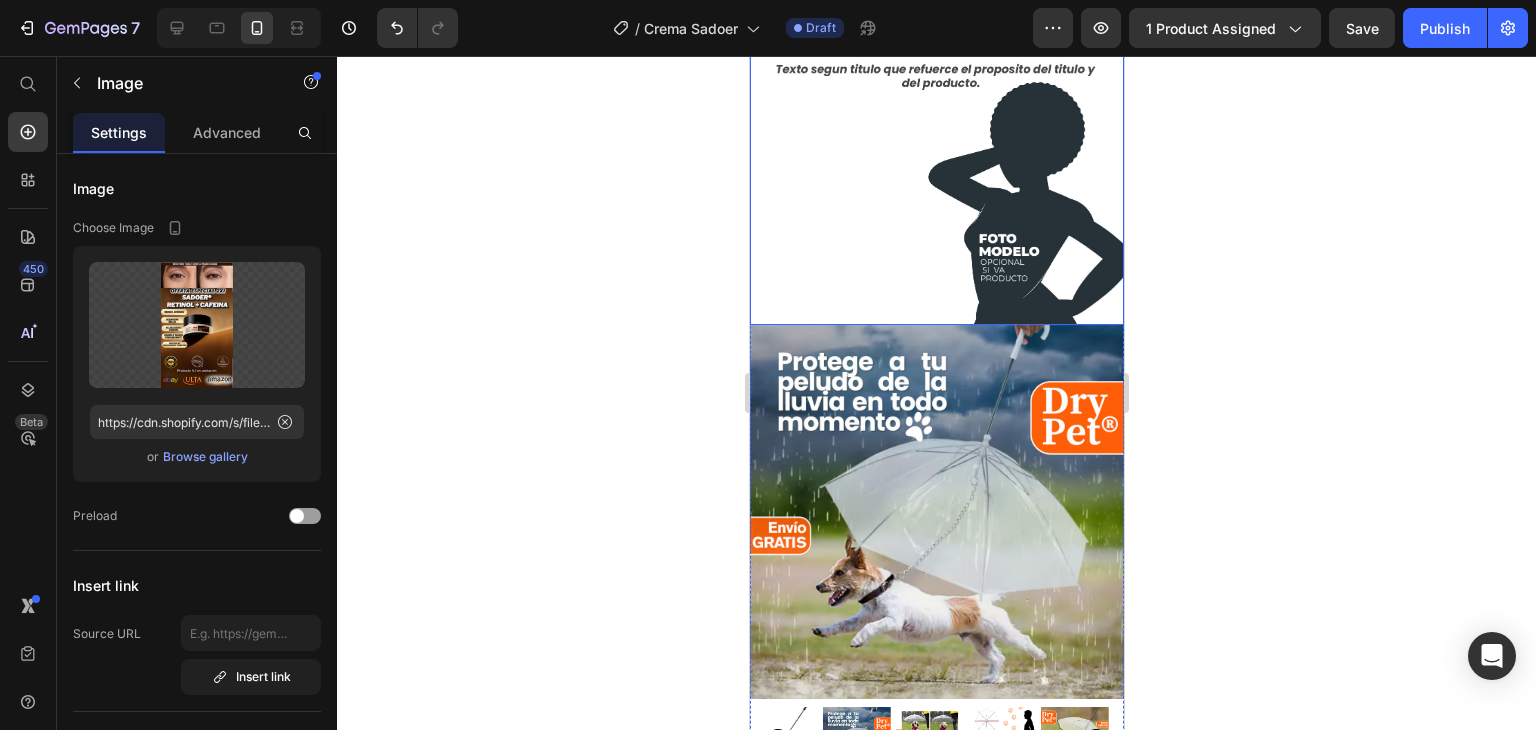 scroll, scrollTop: 1300, scrollLeft: 0, axis: vertical 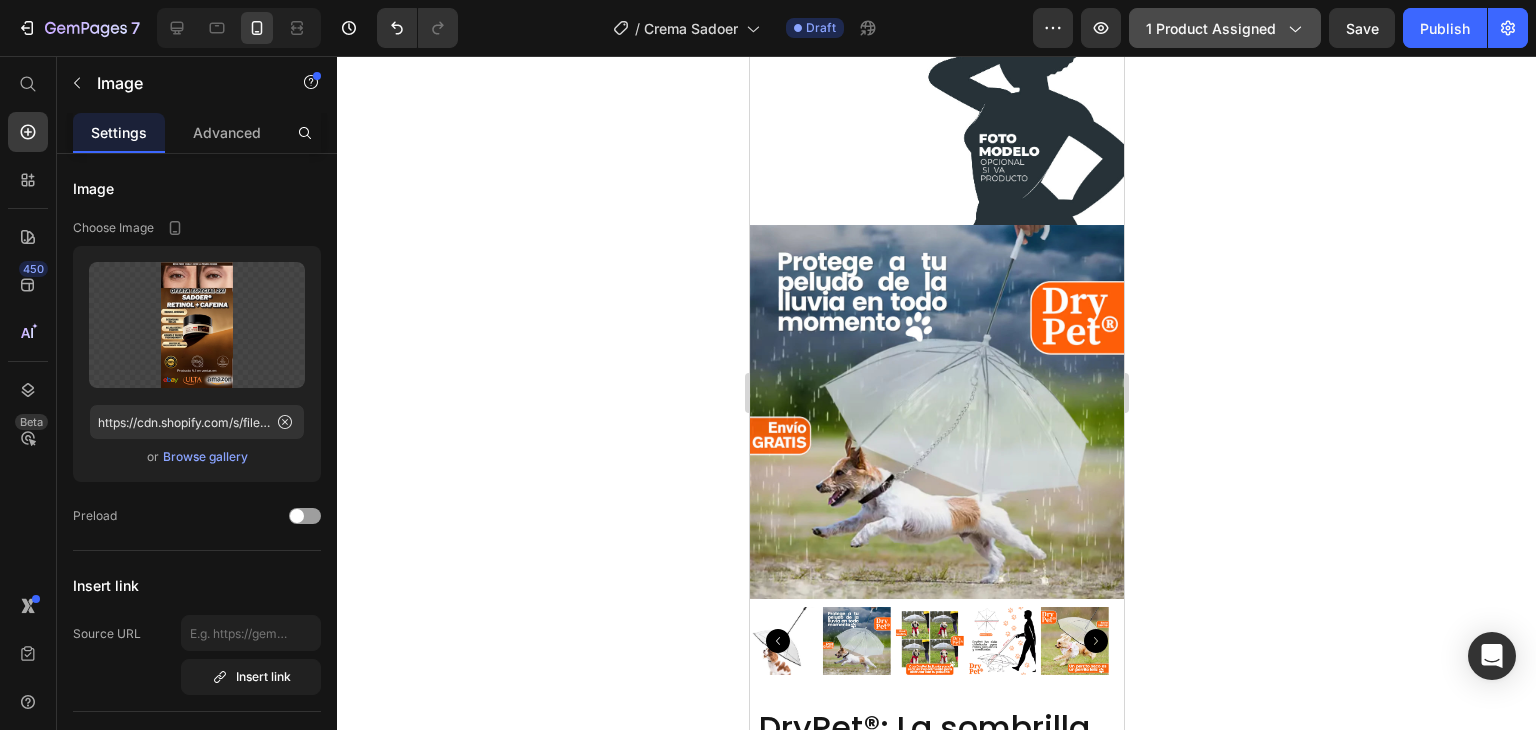 click on "1 product assigned" 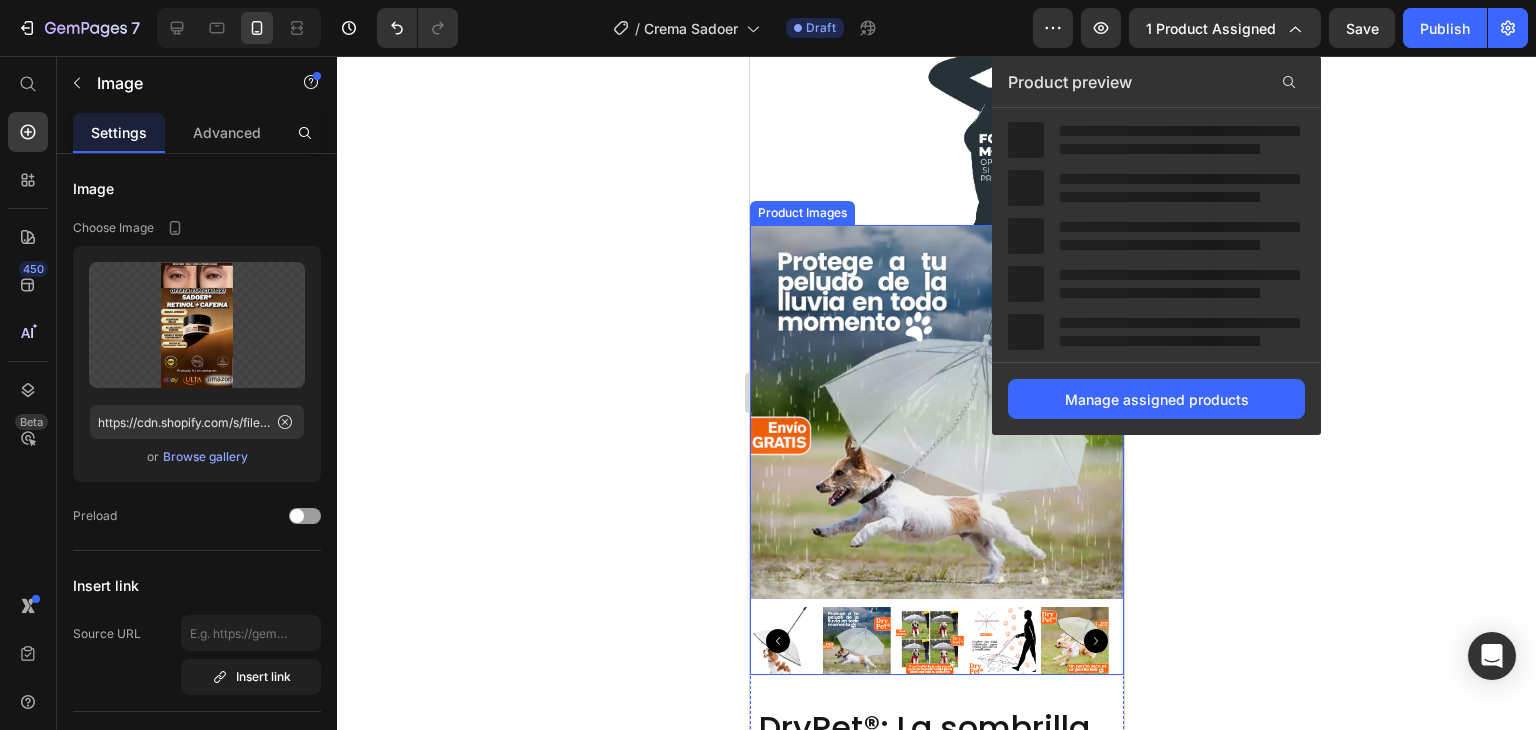 click at bounding box center (936, 412) 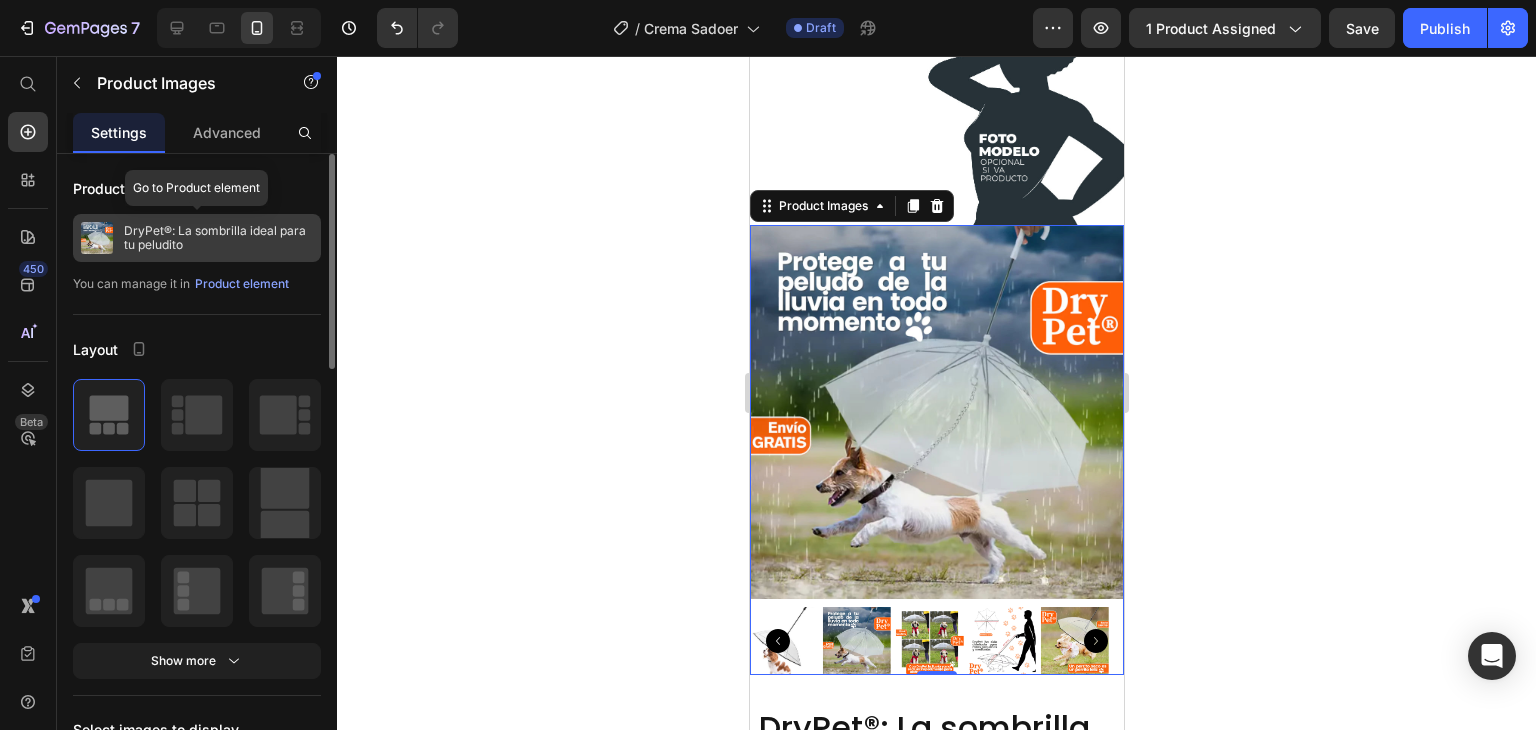 click on "DryPet®: La sombrilla ideal para tu peludito" at bounding box center [218, 238] 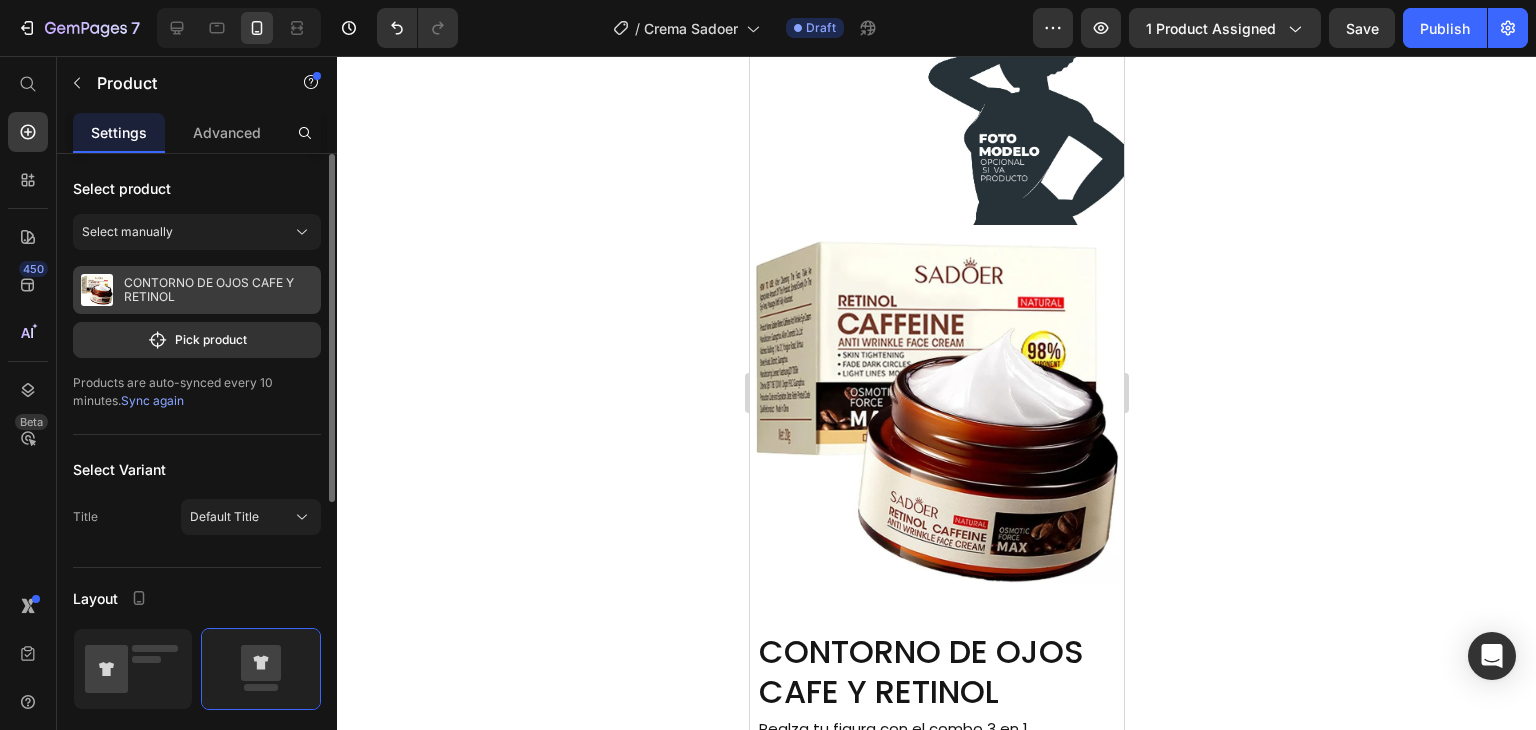 click on "CONTORNO DE OJOS CAFE Y RETINOL" at bounding box center (218, 290) 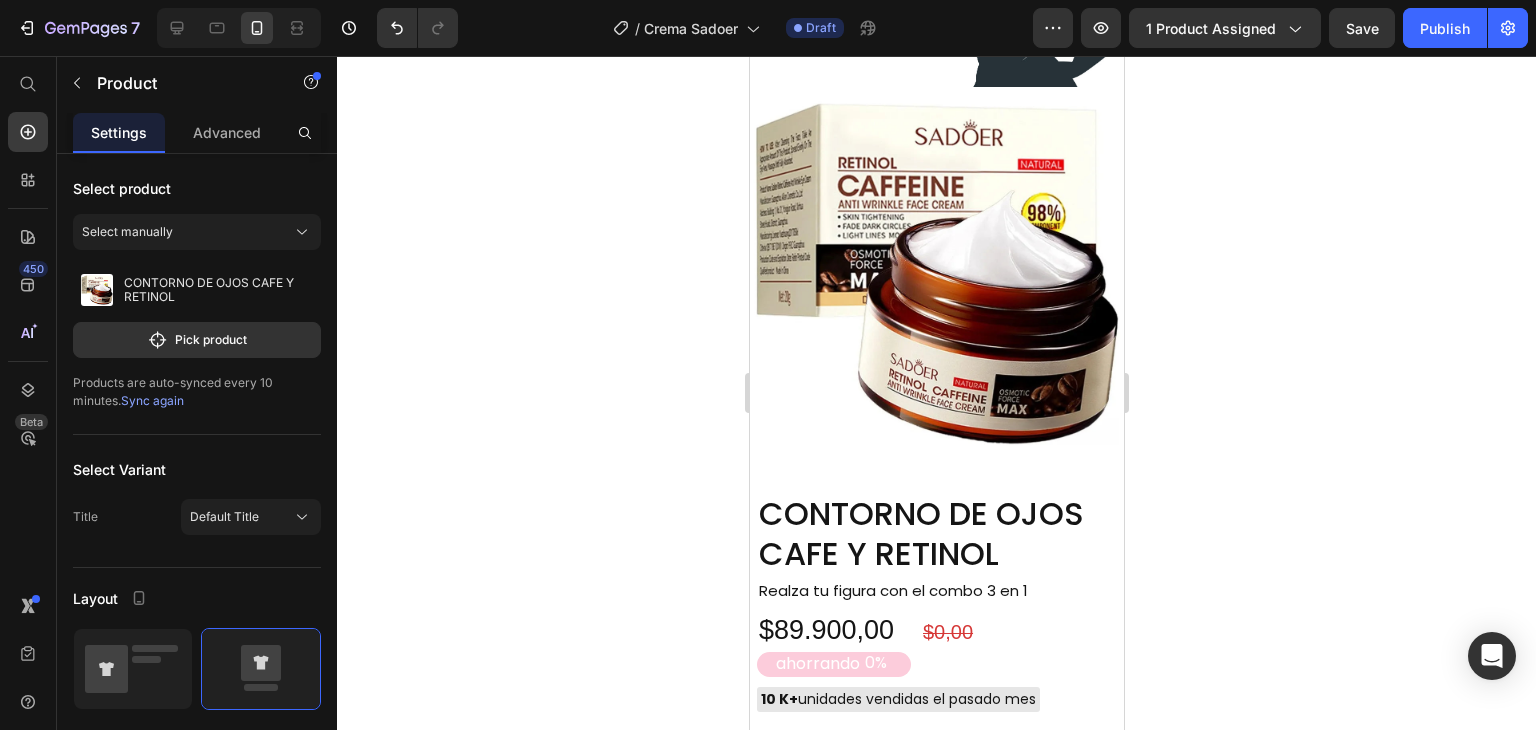 scroll, scrollTop: 1000, scrollLeft: 0, axis: vertical 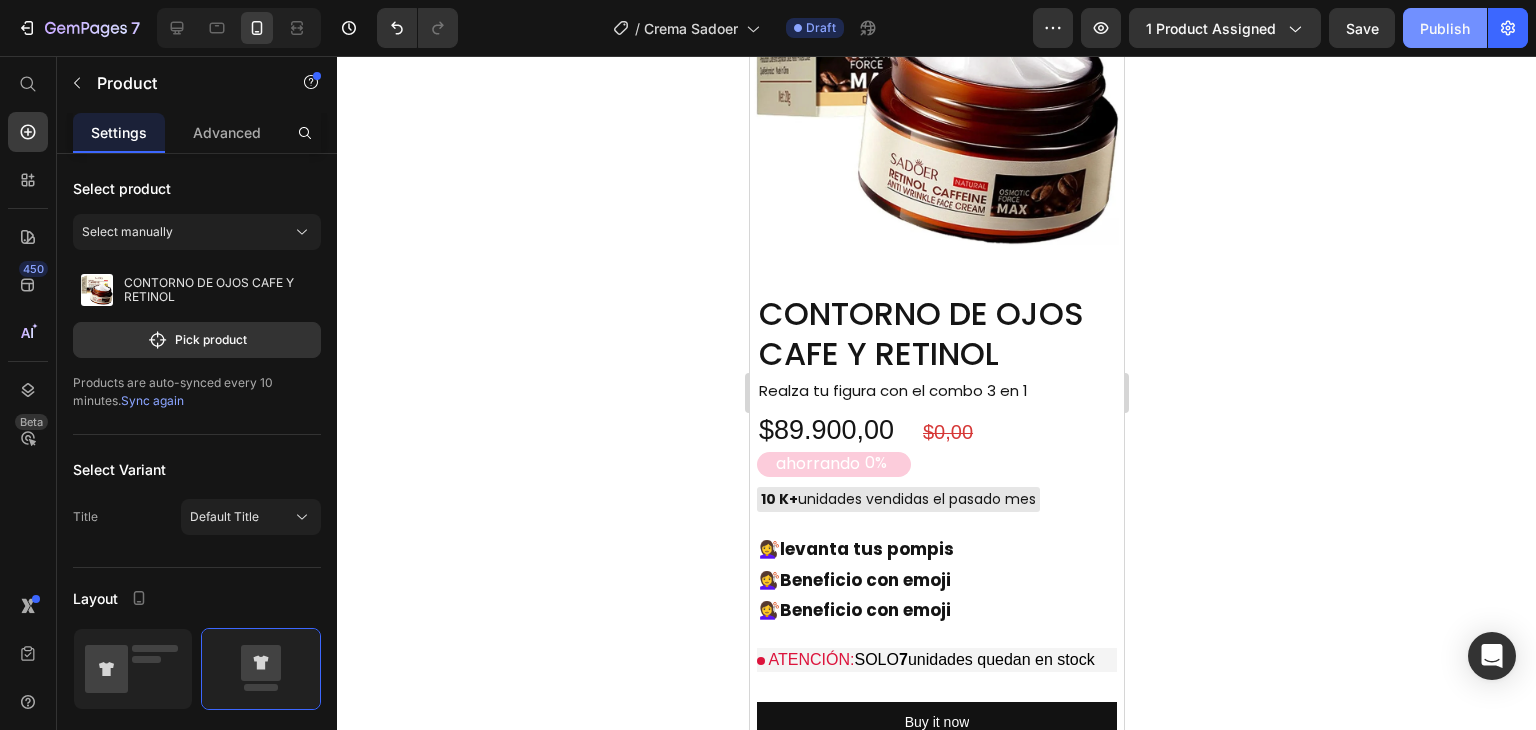 click on "Publish" at bounding box center (1445, 28) 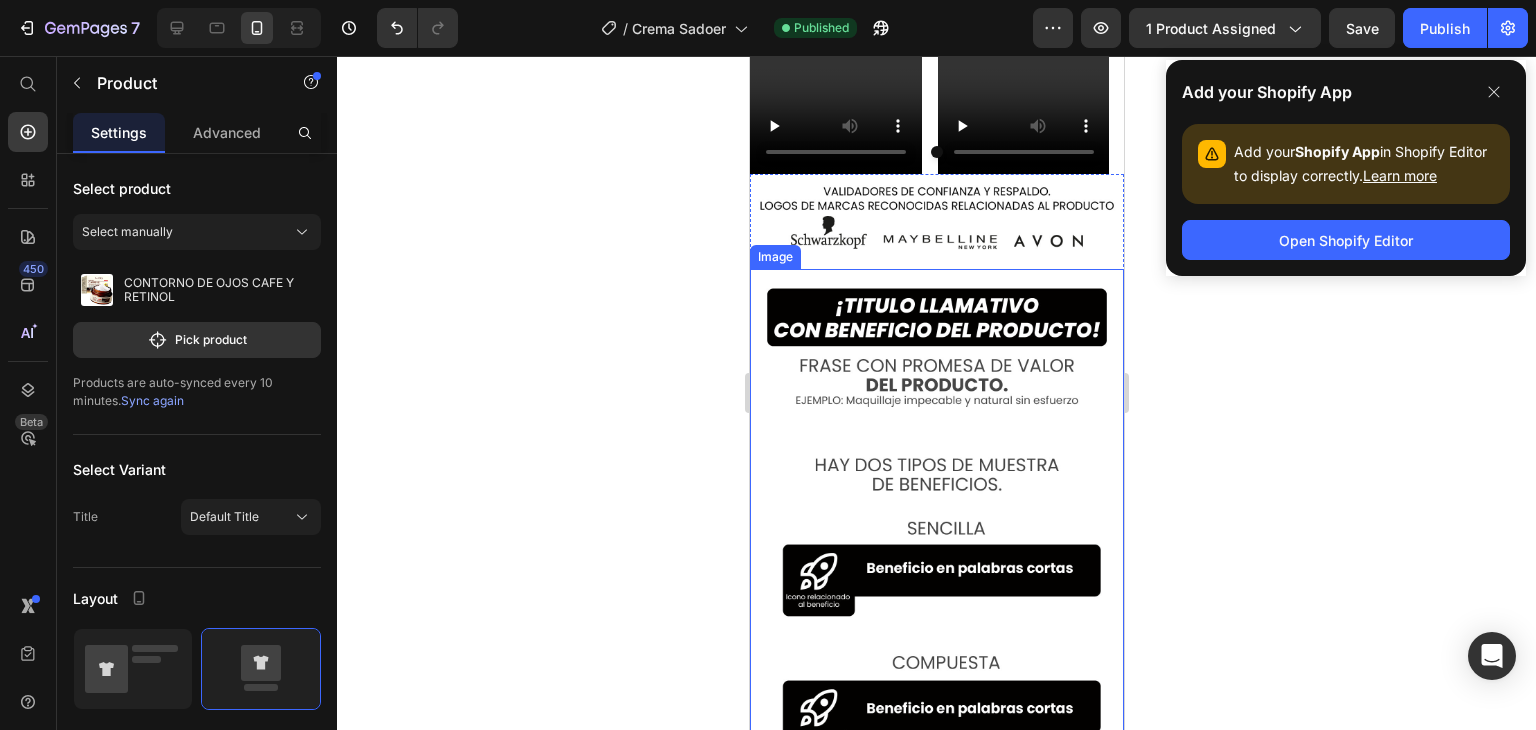 scroll, scrollTop: 3545, scrollLeft: 0, axis: vertical 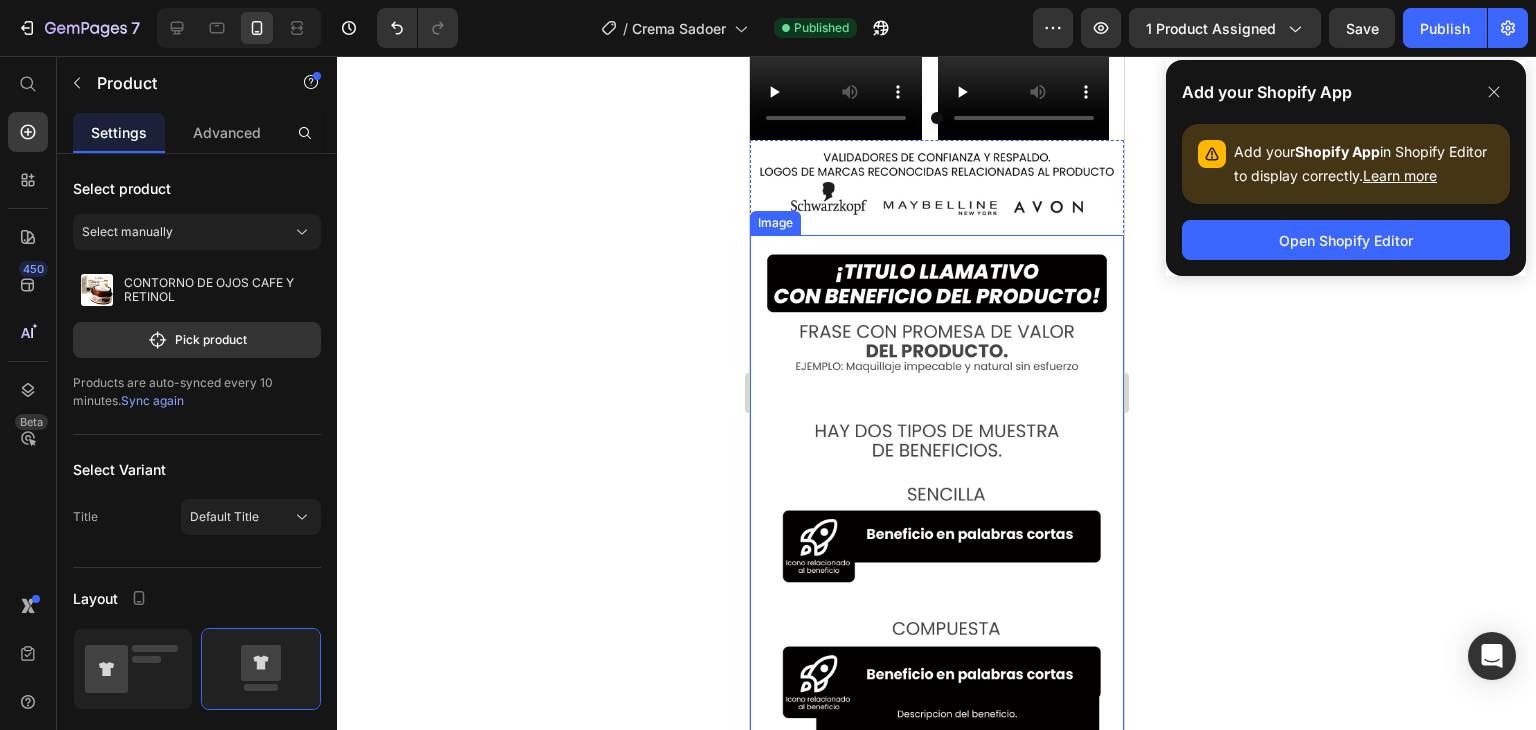 click at bounding box center [936, 536] 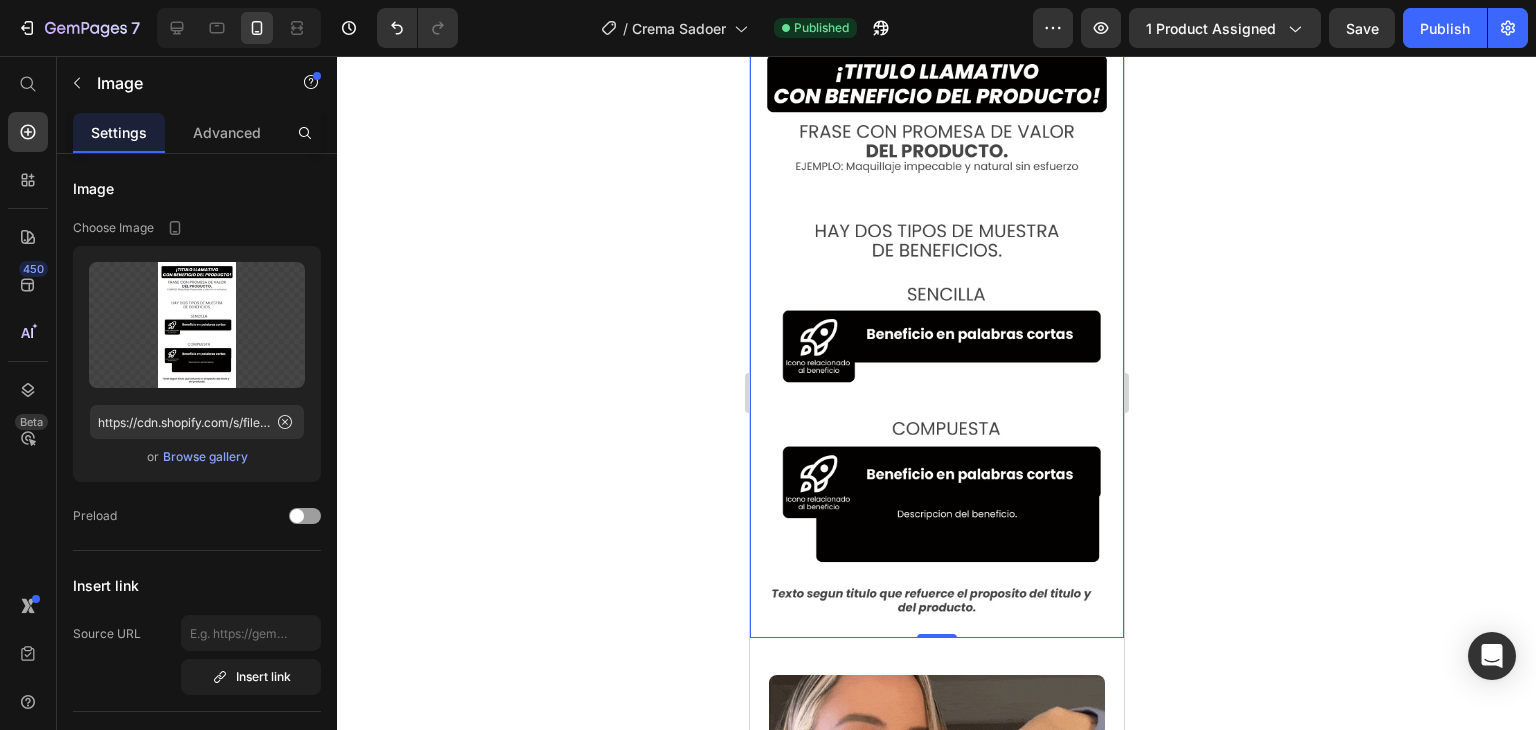 scroll, scrollTop: 3645, scrollLeft: 0, axis: vertical 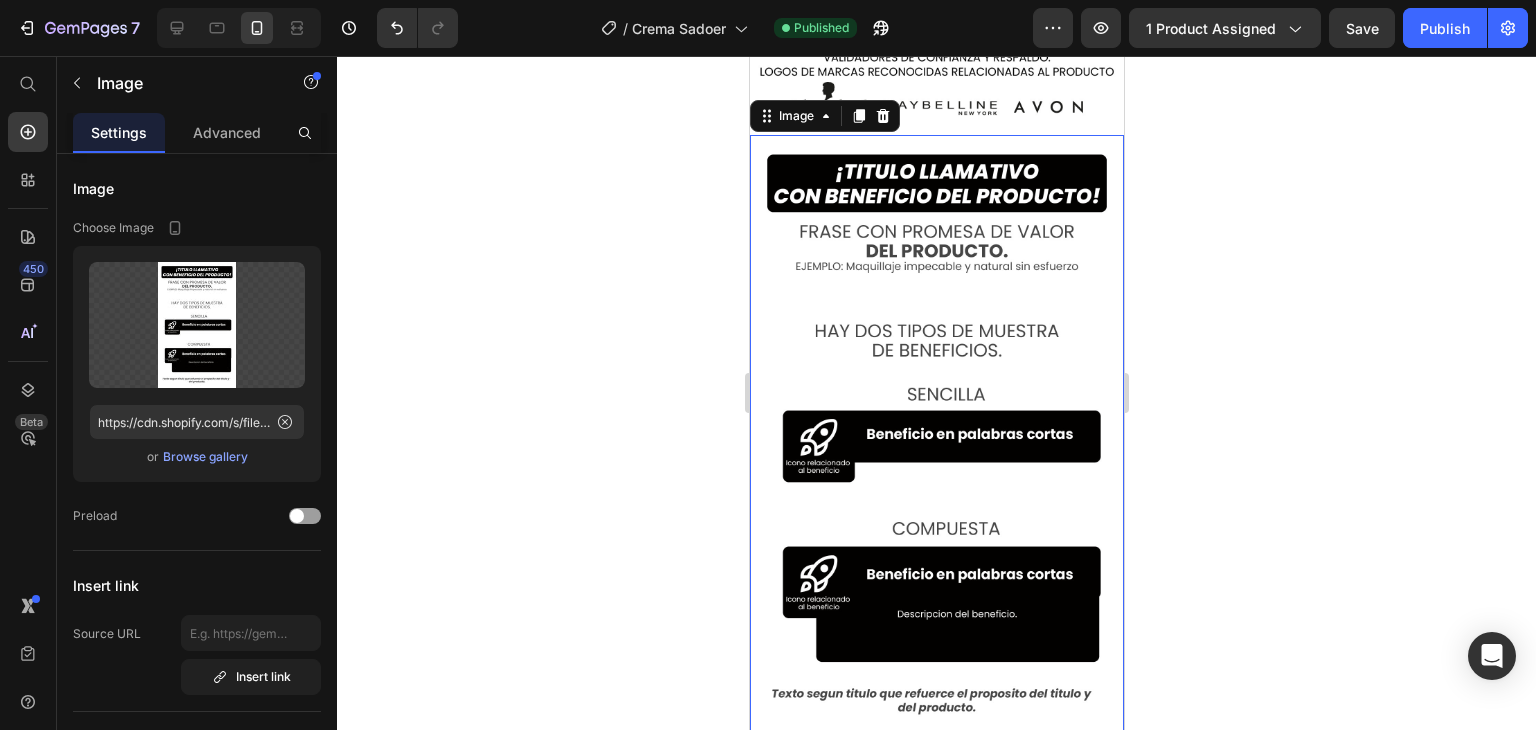 click 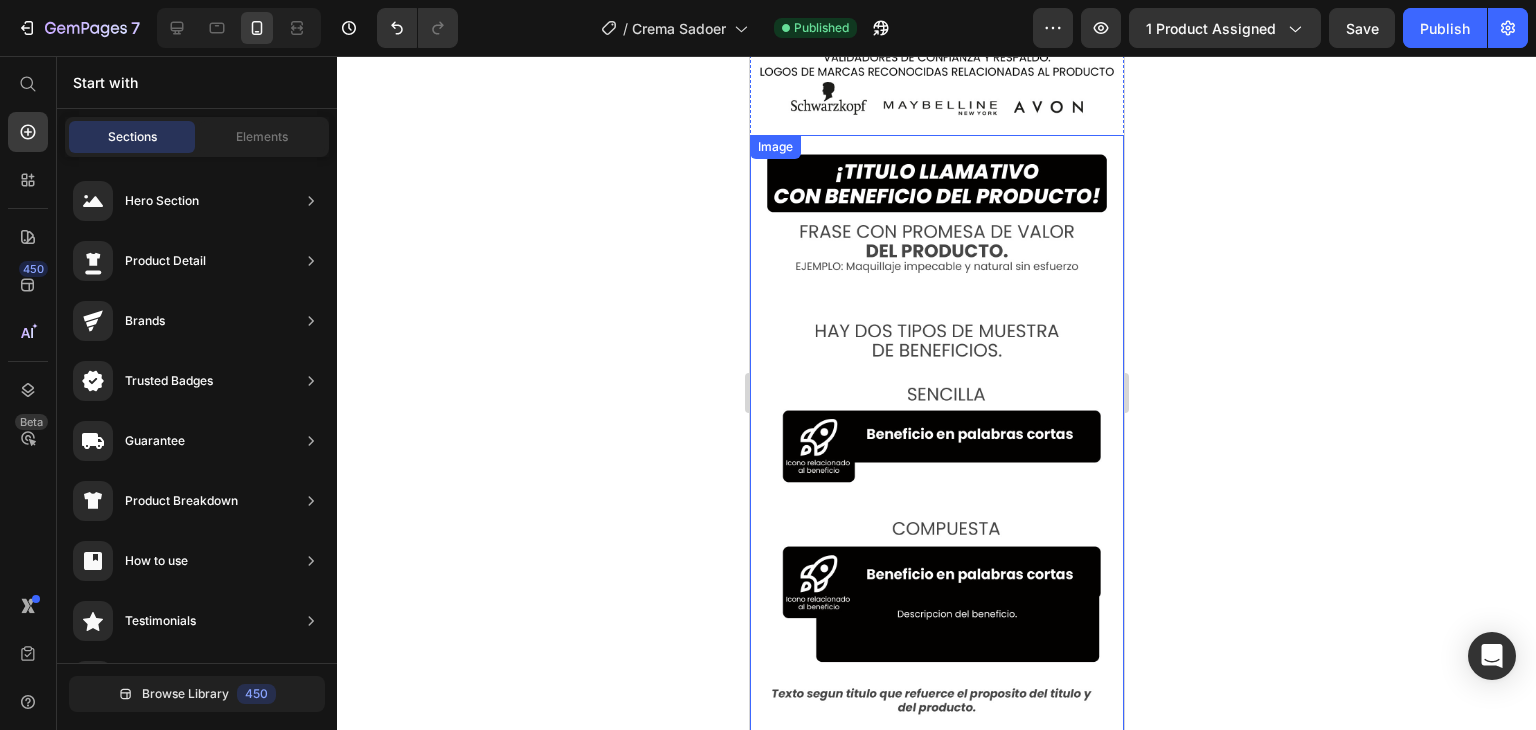 click at bounding box center (936, 436) 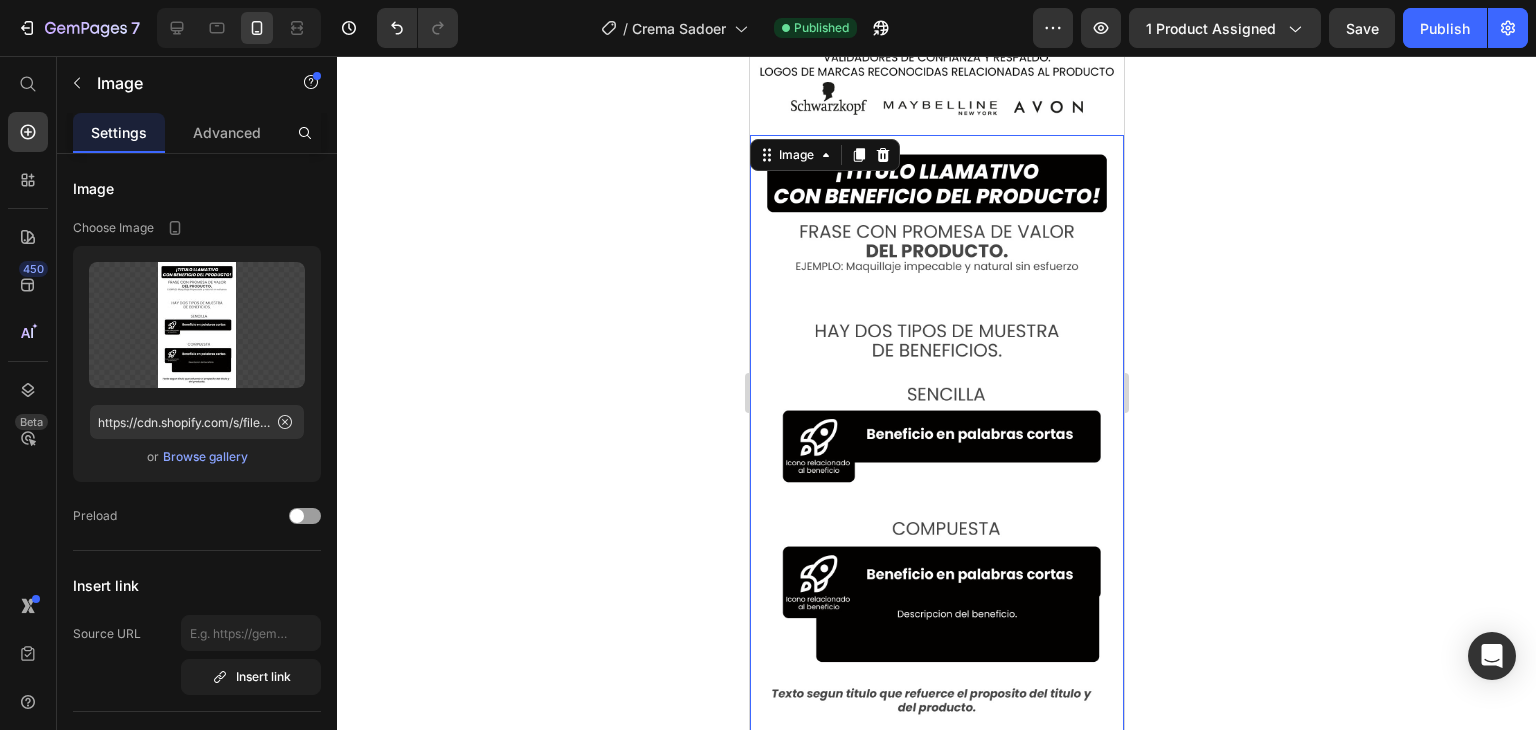 click 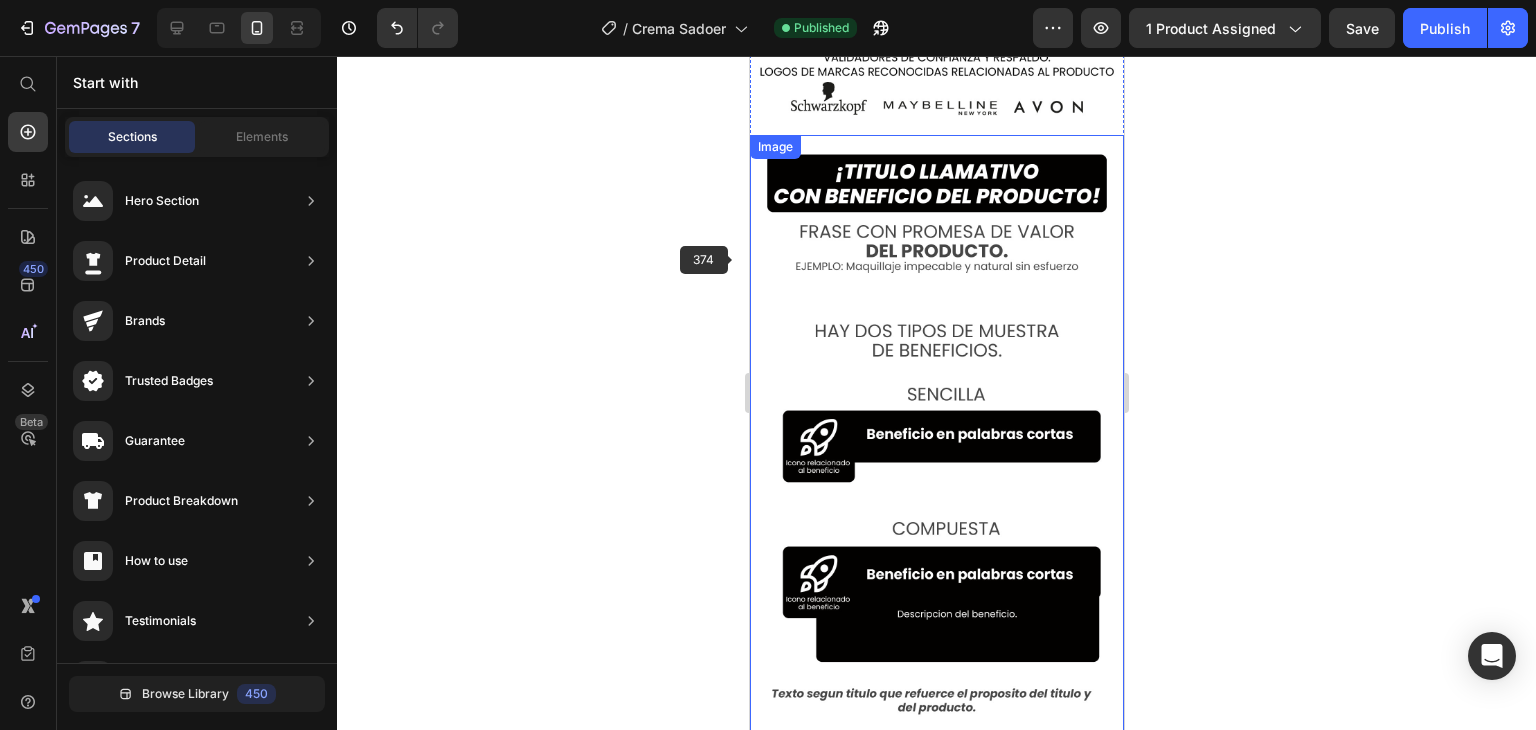 click at bounding box center (936, 436) 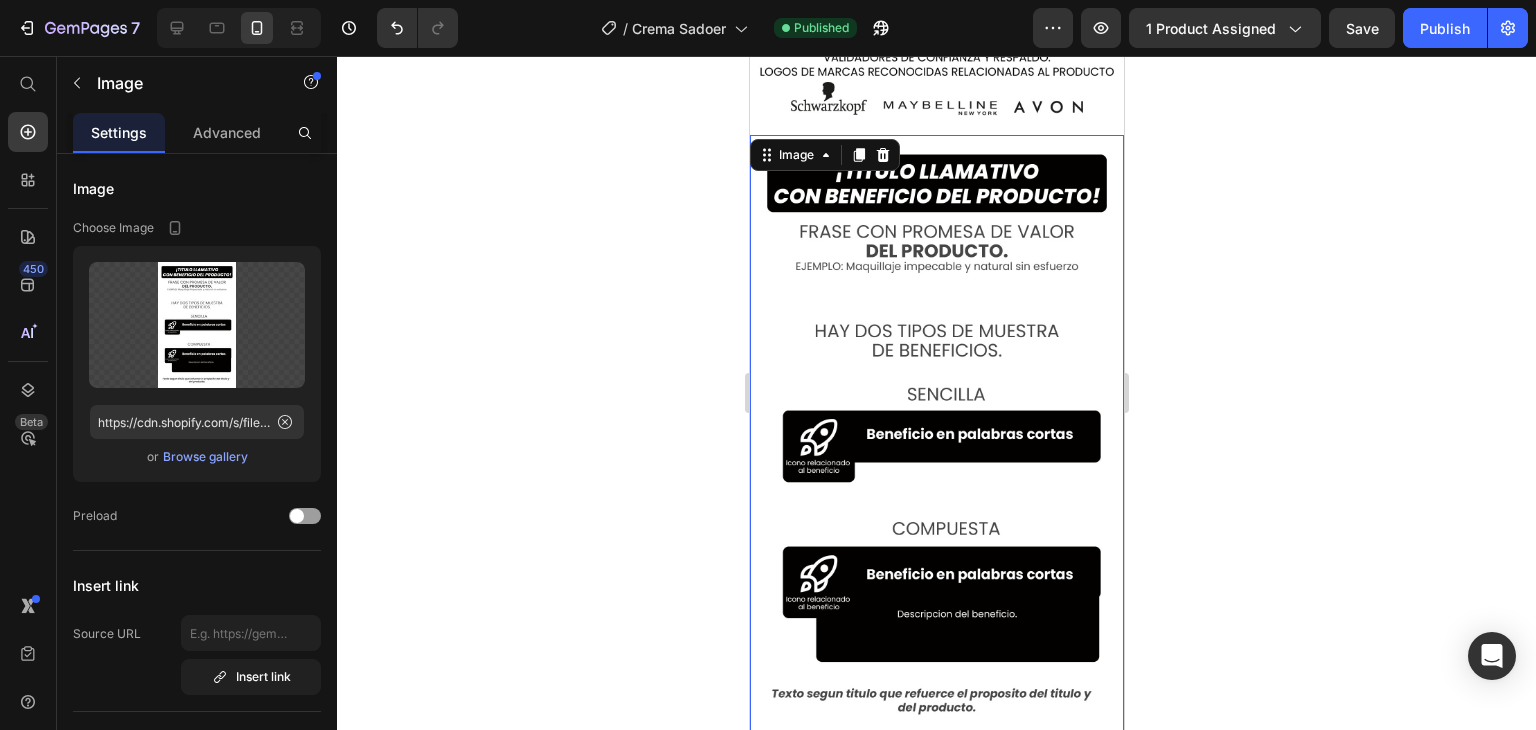 click 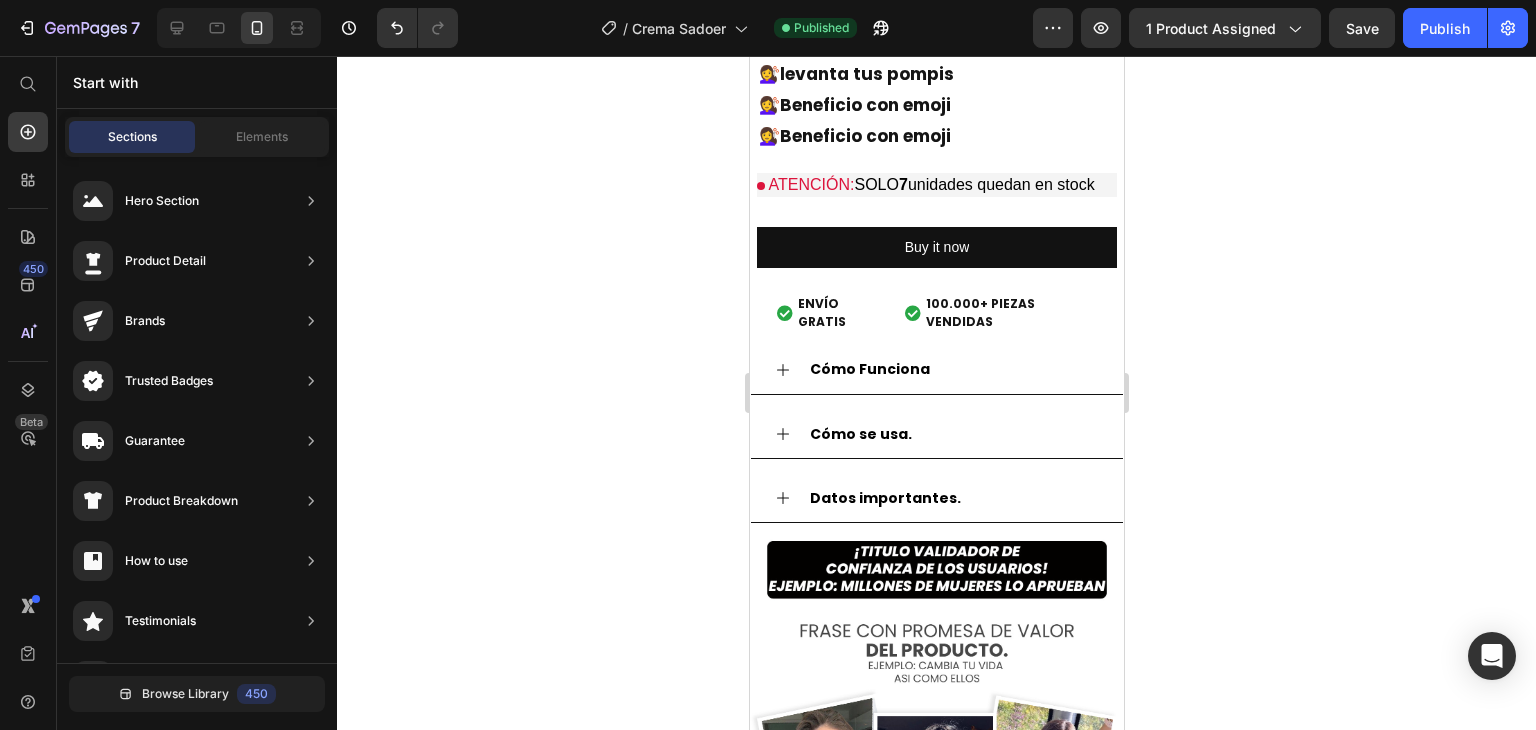scroll, scrollTop: 2000, scrollLeft: 0, axis: vertical 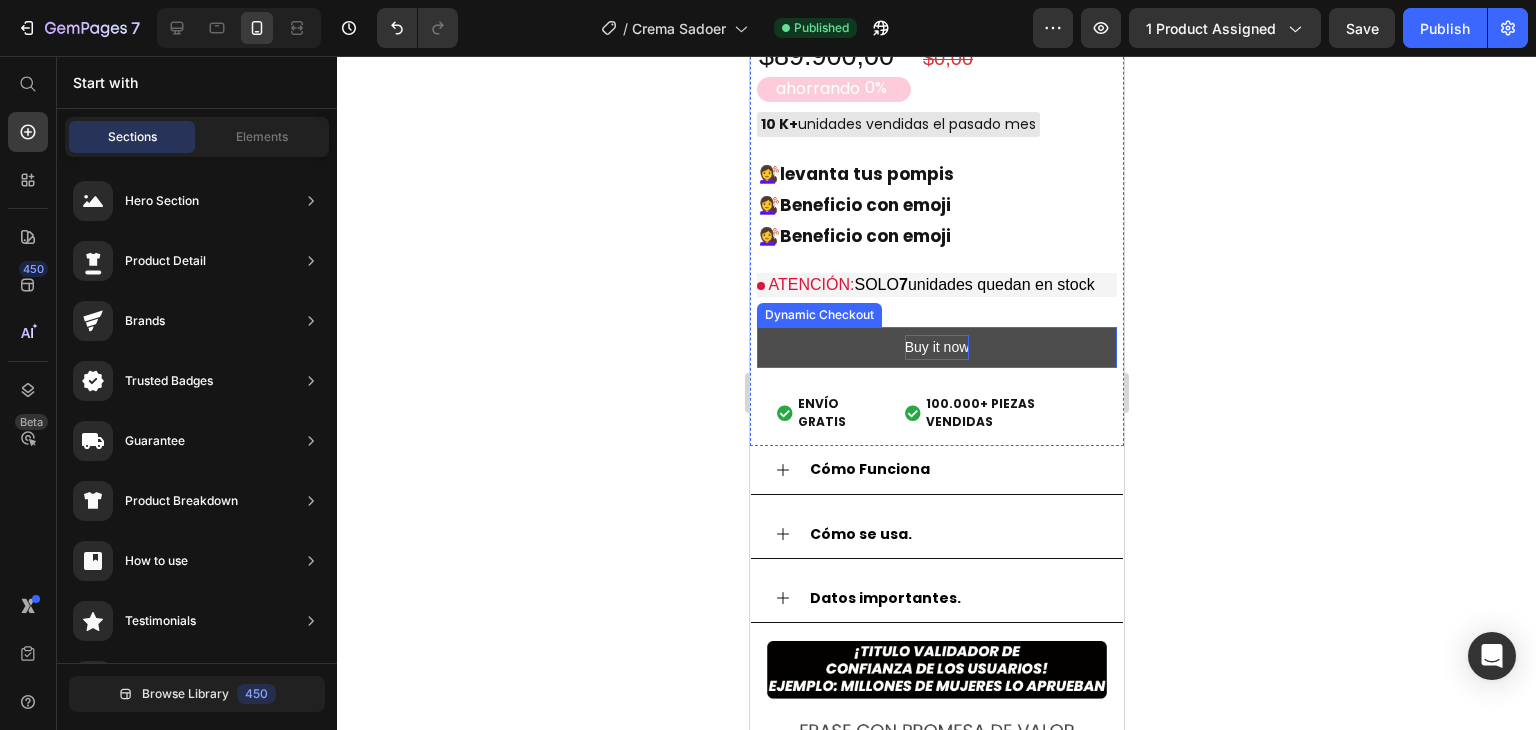 click on "Buy it now" at bounding box center (936, 347) 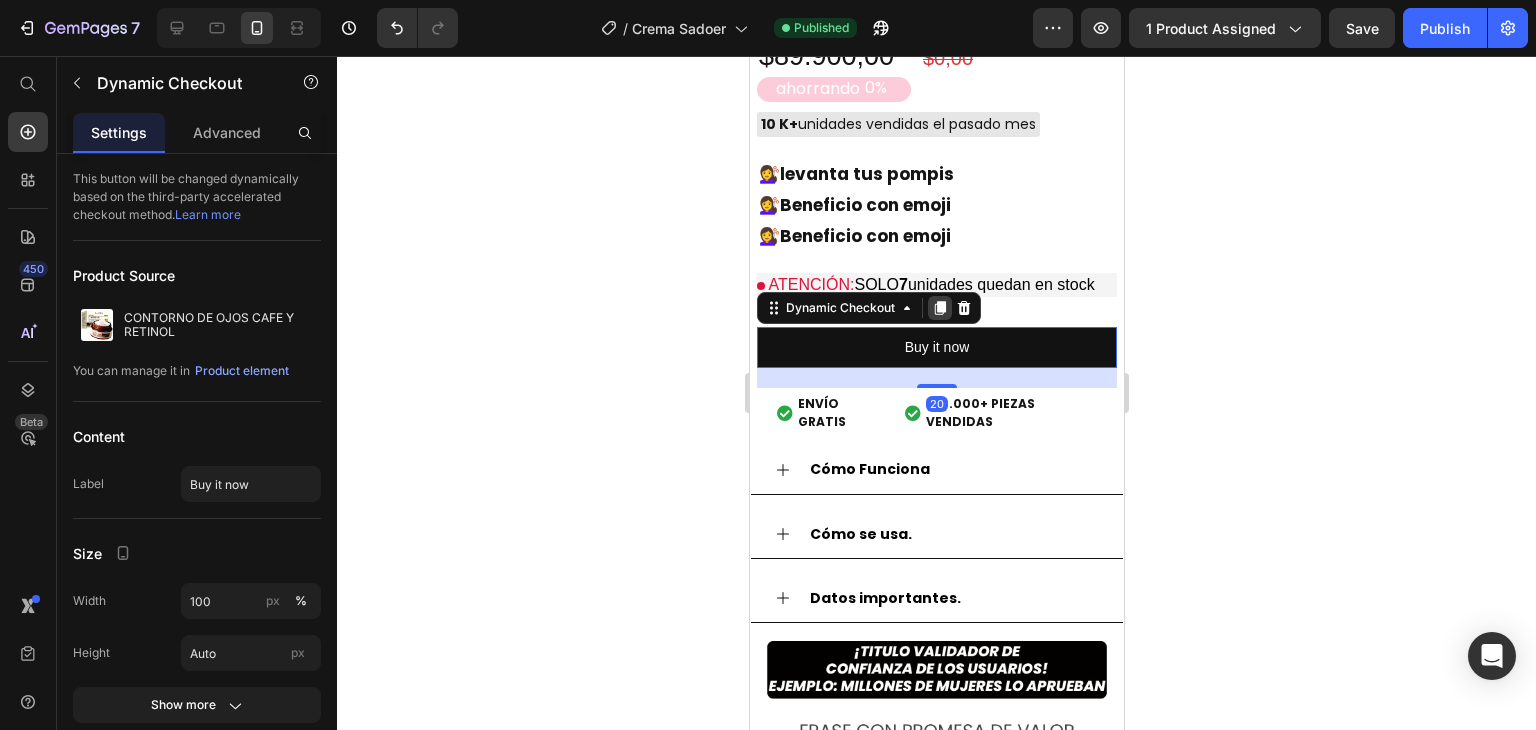click 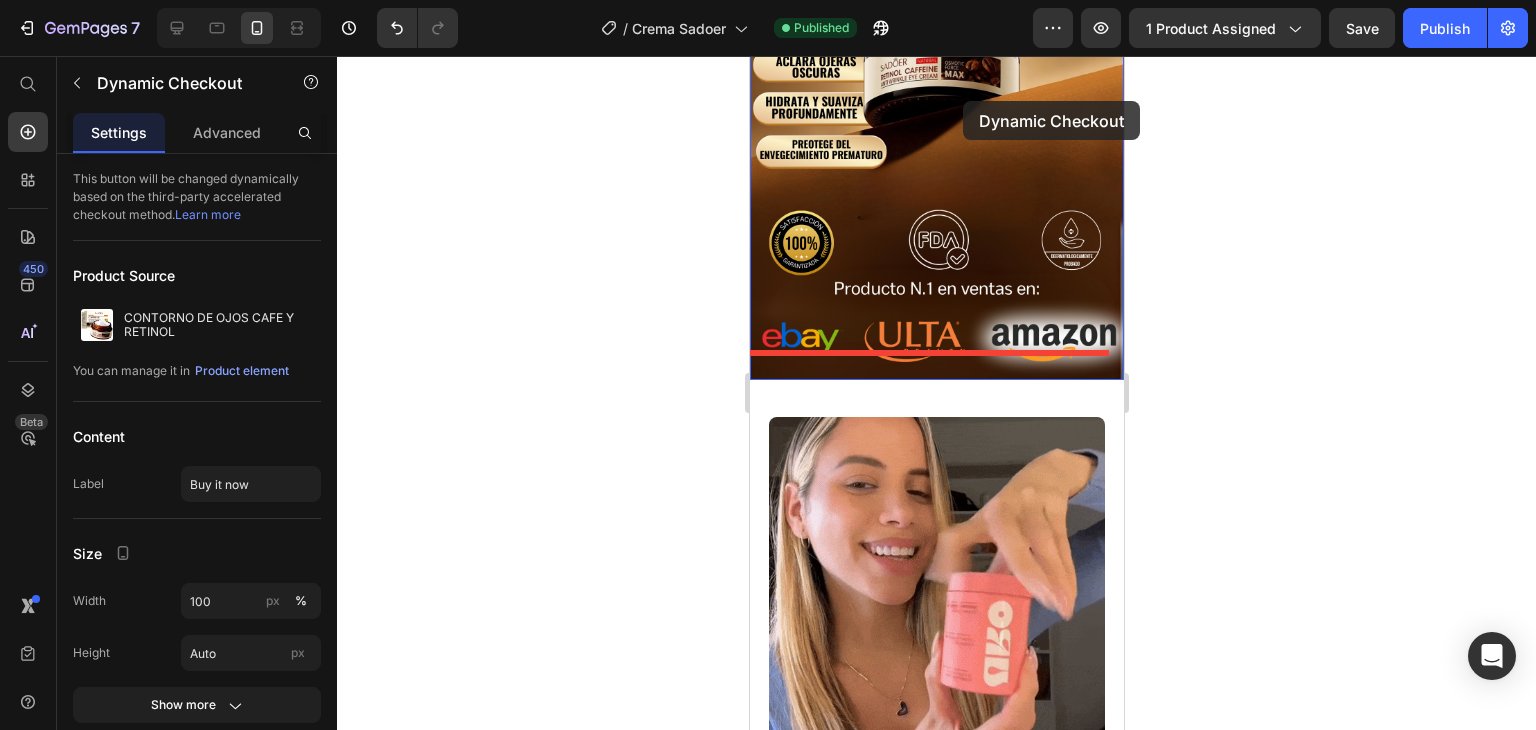 scroll, scrollTop: 360, scrollLeft: 0, axis: vertical 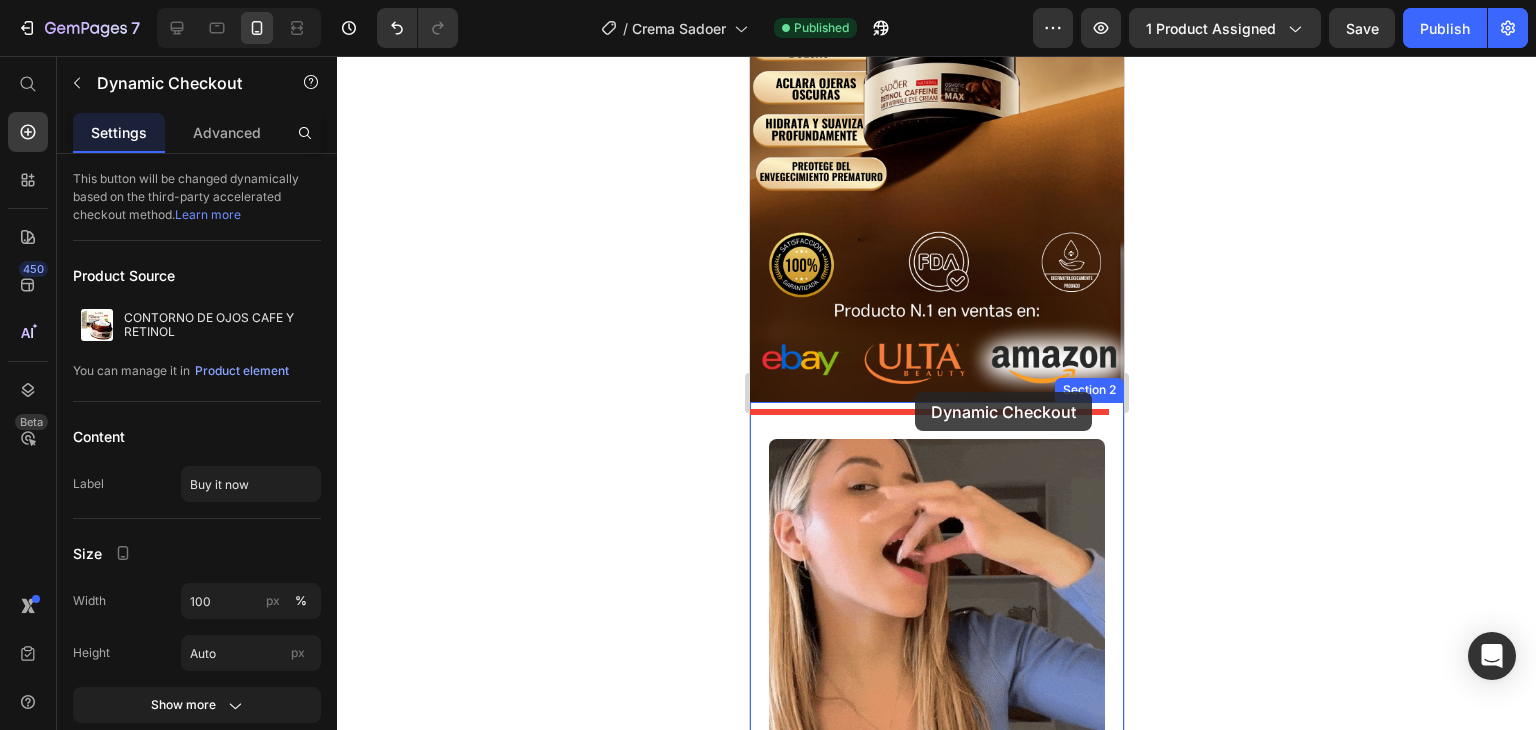 drag, startPoint x: 963, startPoint y: 341, endPoint x: 914, endPoint y: 392, distance: 70.724815 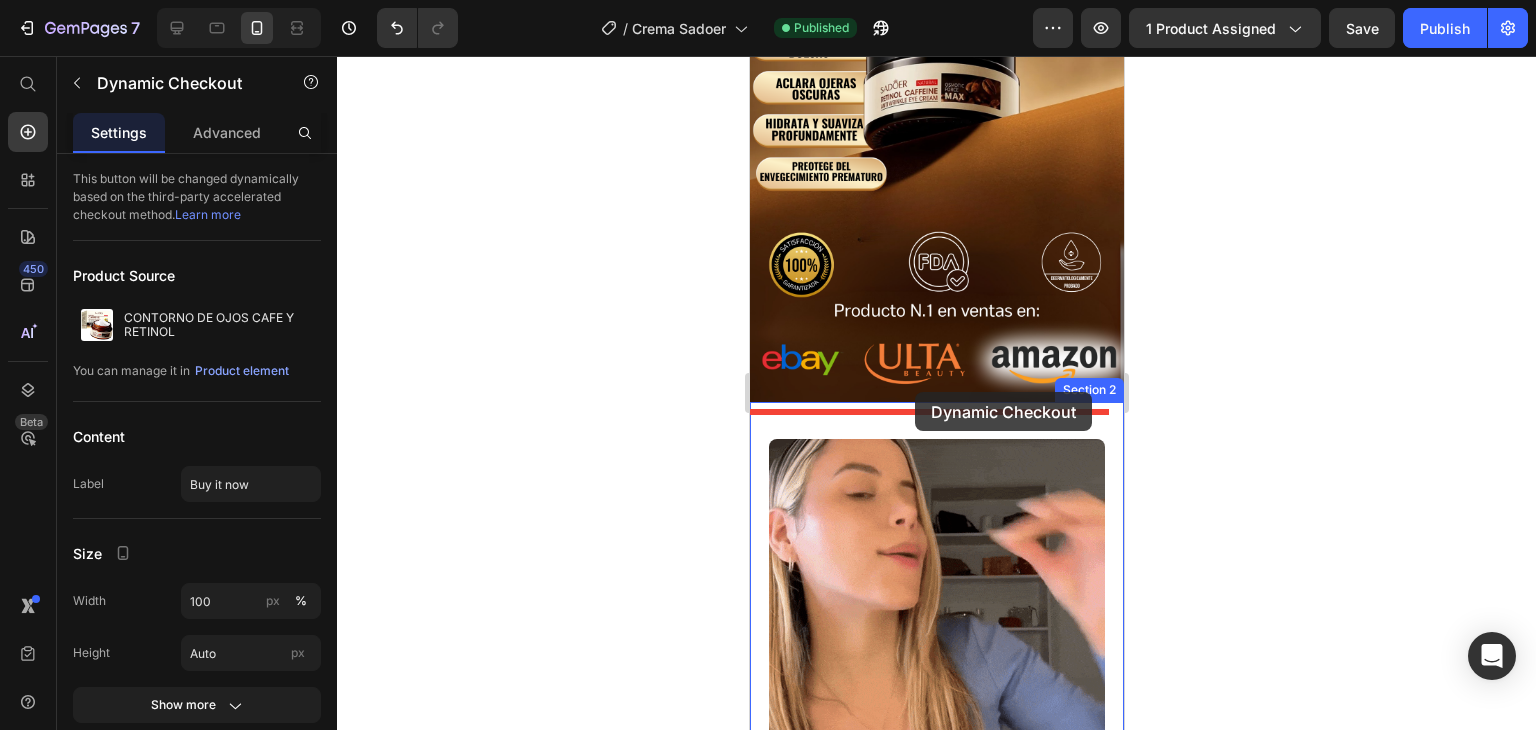 click on "Mobile  ( 374 px) iPhone 13 Mini iPhone 13 Pro iPhone 11 Pro Max iPhone 15 Pro Max Pixel 7 Galaxy S8+ Galaxy S20 Ultra iPad Mini iPad Air iPad Pro Header Image Row Section 1 Image Section 2 Image Product Images CONTORNO DE OJOS CAFE Y RETINOL Product Title Realza tu figura con el combo 3 en 1 Text Block $89.900,00 Product Price ahorrando 0% Discount Tag $0,00 Product Price Row
10 K+  unidades vendidas el pasado mes
Custom Code 💇‍♀️  levanta tus pompis 💇‍♀️  Beneficio con emoji 💇‍♀️  Beneficio con emoji Text Block
ATENCIÓN:  SOLO  7  unidades quedan en stock
Custom Code Buy it now Dynamic Checkout   20 Buy it now Dynamic Checkout   20 Buy it now Dynamic Checkout
Envio Gratis y Piezas Vendidas
ENVÍO GRATIS
100.000+ PIEZAS VENDIDAS
Custom Code Row Product" at bounding box center (936, 3517) 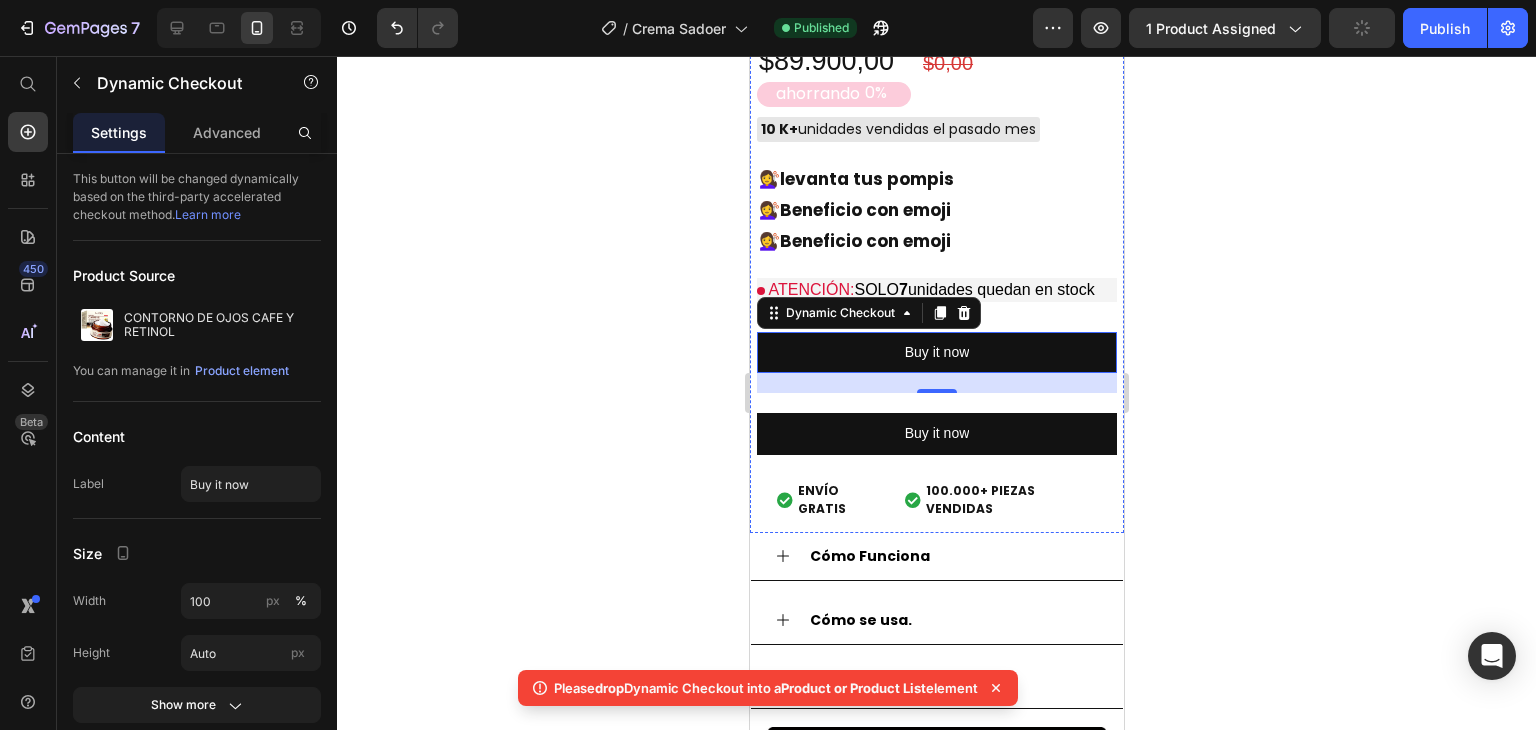 scroll, scrollTop: 1960, scrollLeft: 0, axis: vertical 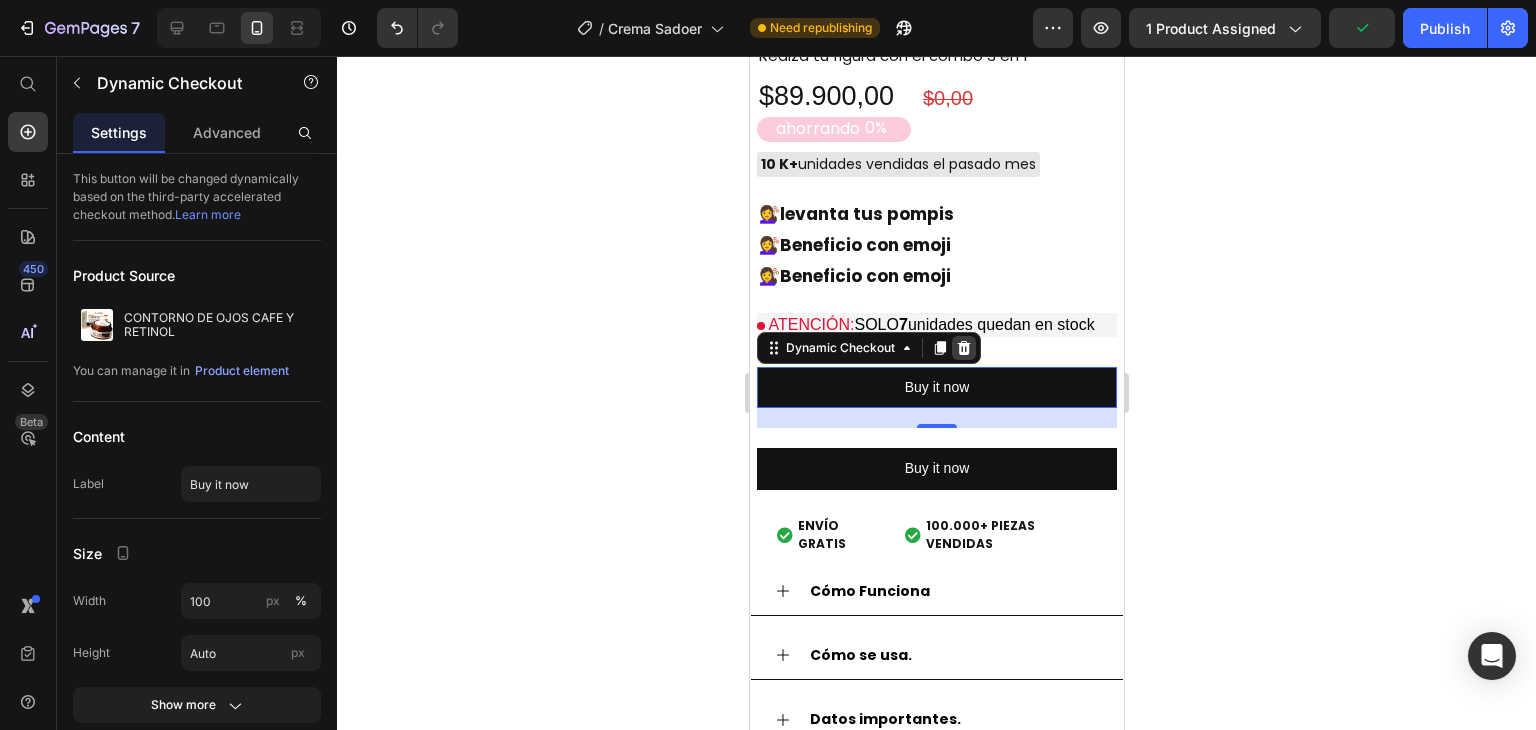 click 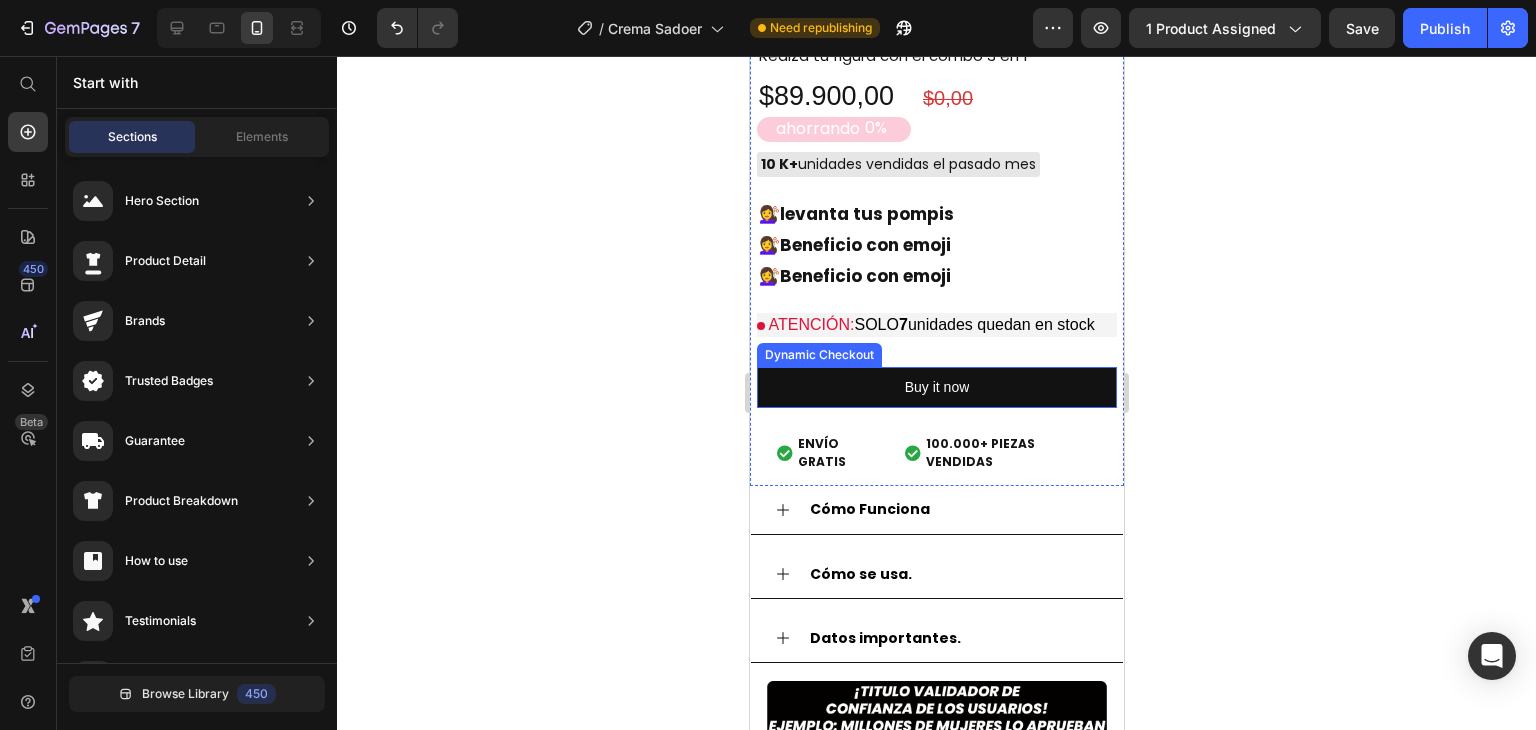 click 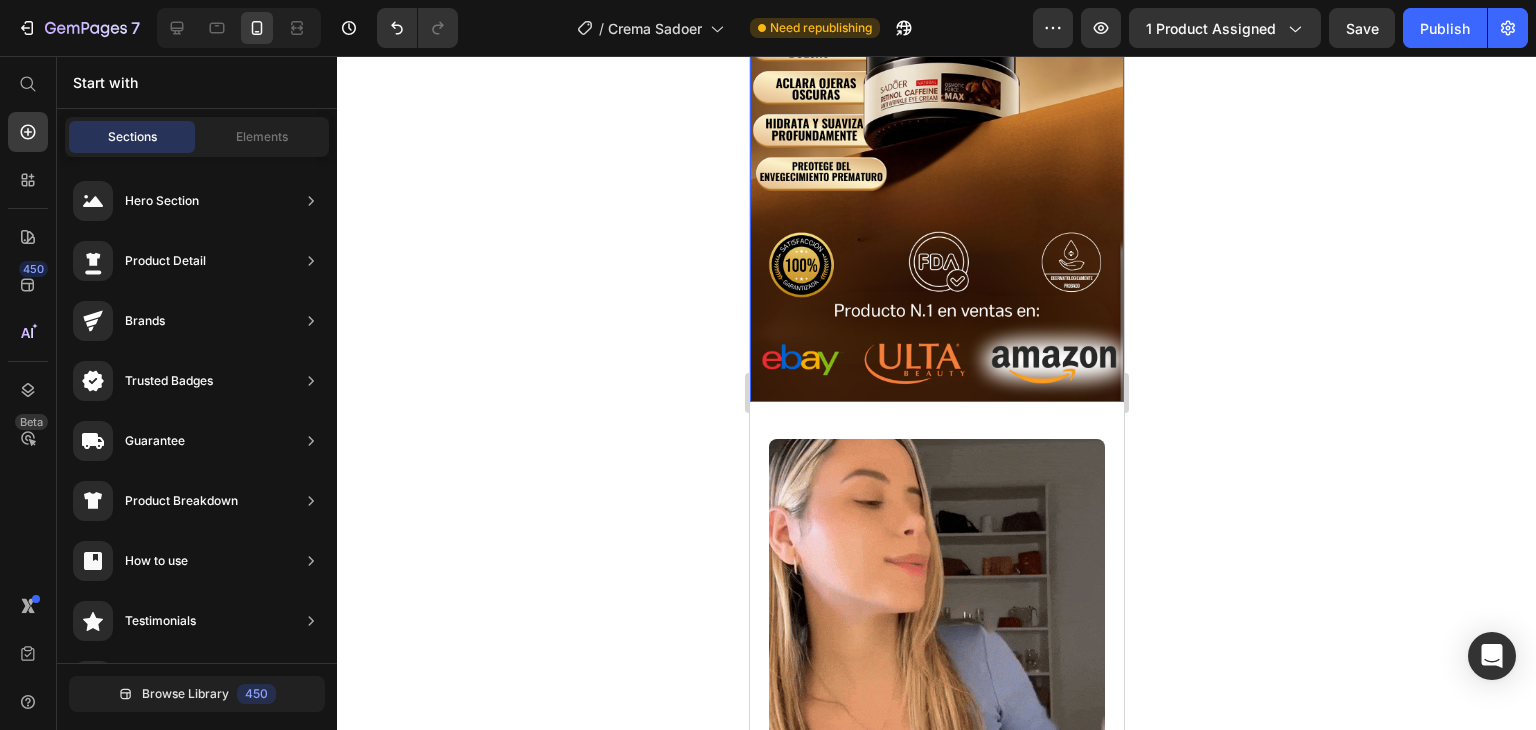 scroll, scrollTop: 0, scrollLeft: 0, axis: both 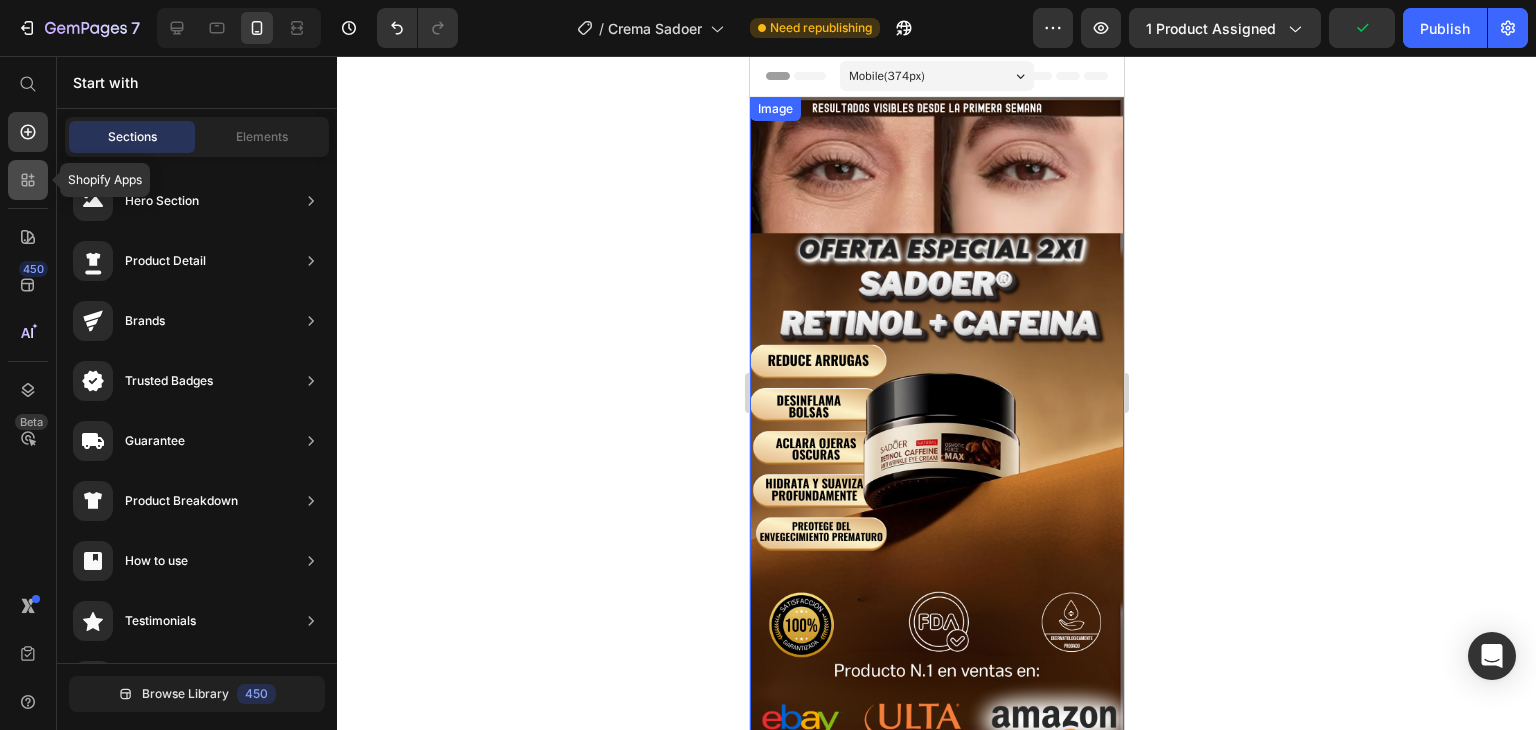 click 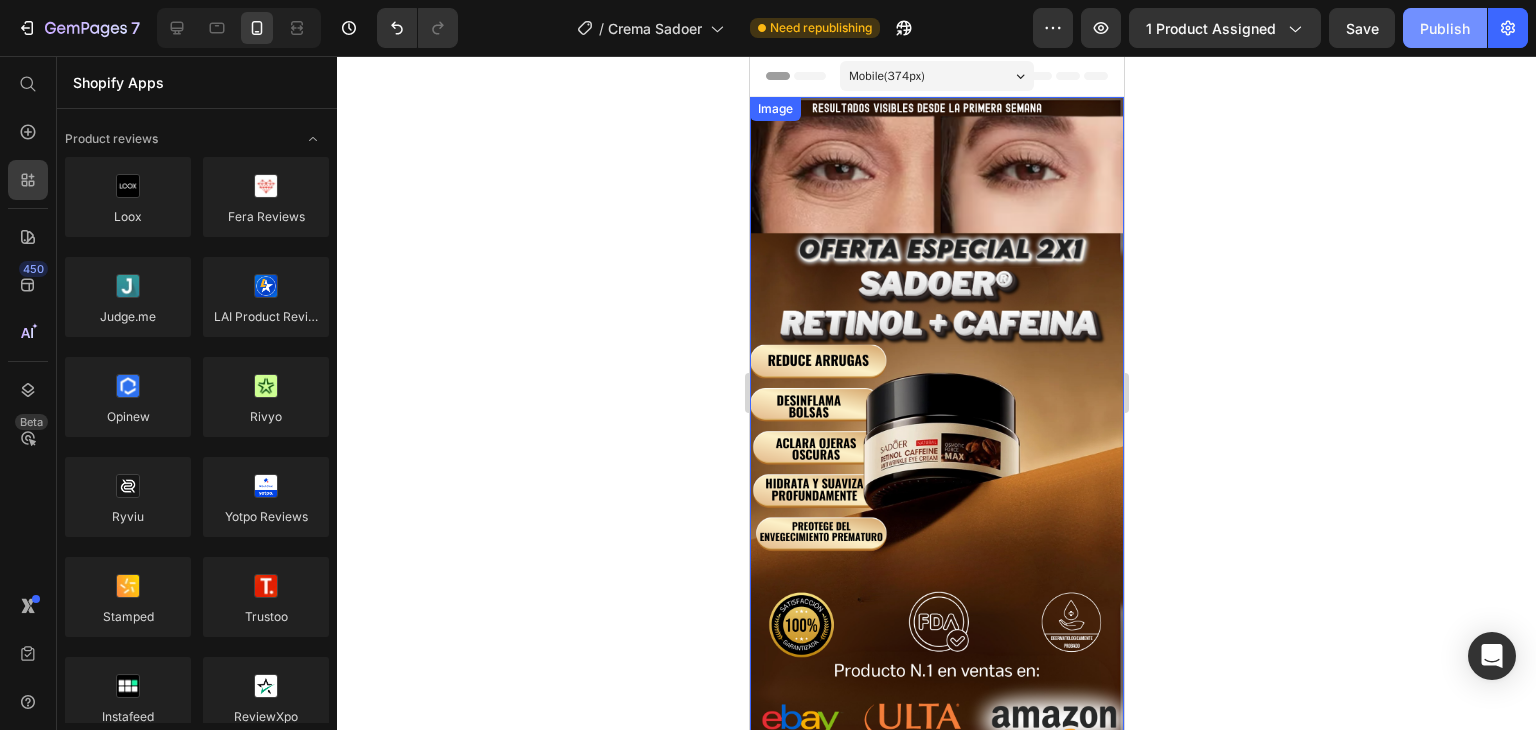 click on "Publish" at bounding box center [1445, 28] 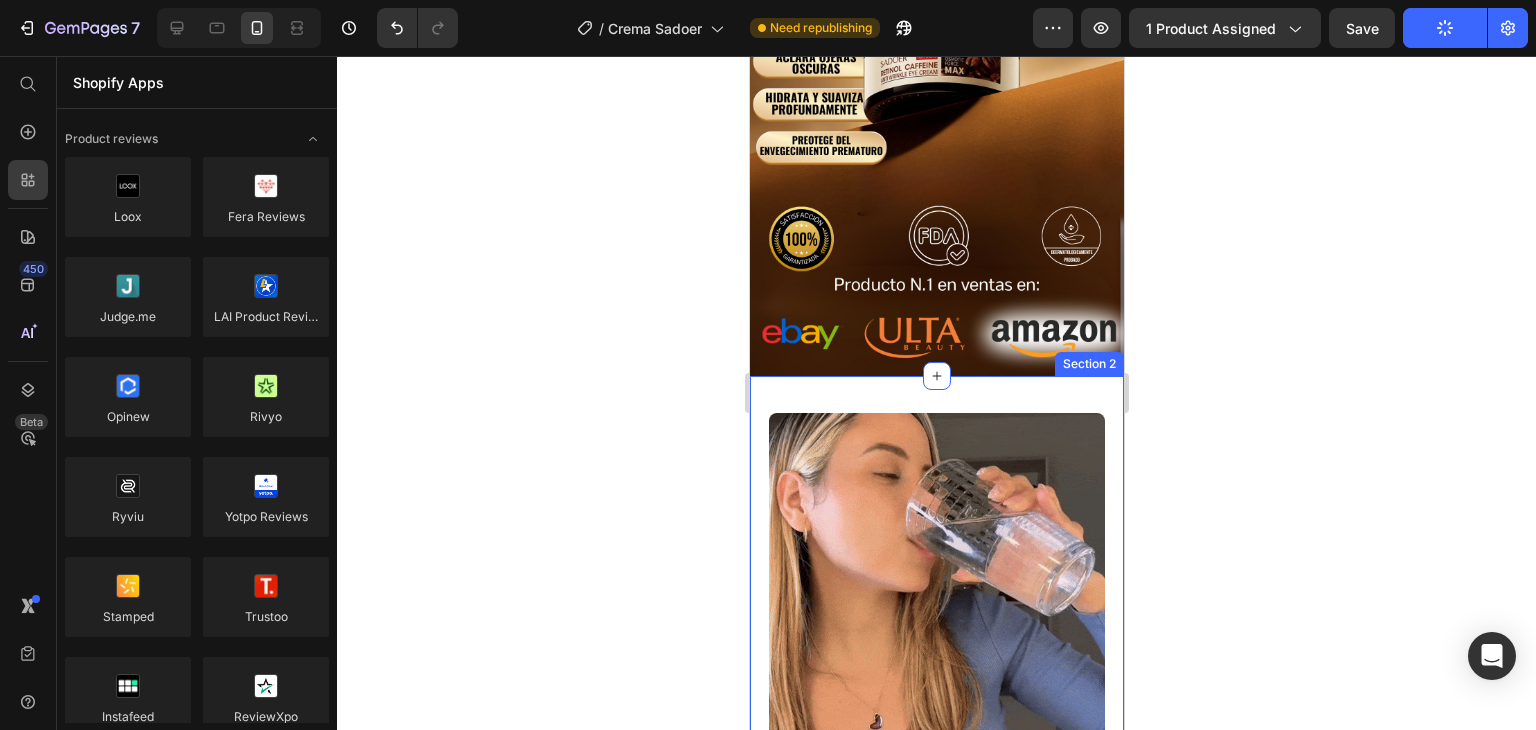 scroll, scrollTop: 400, scrollLeft: 0, axis: vertical 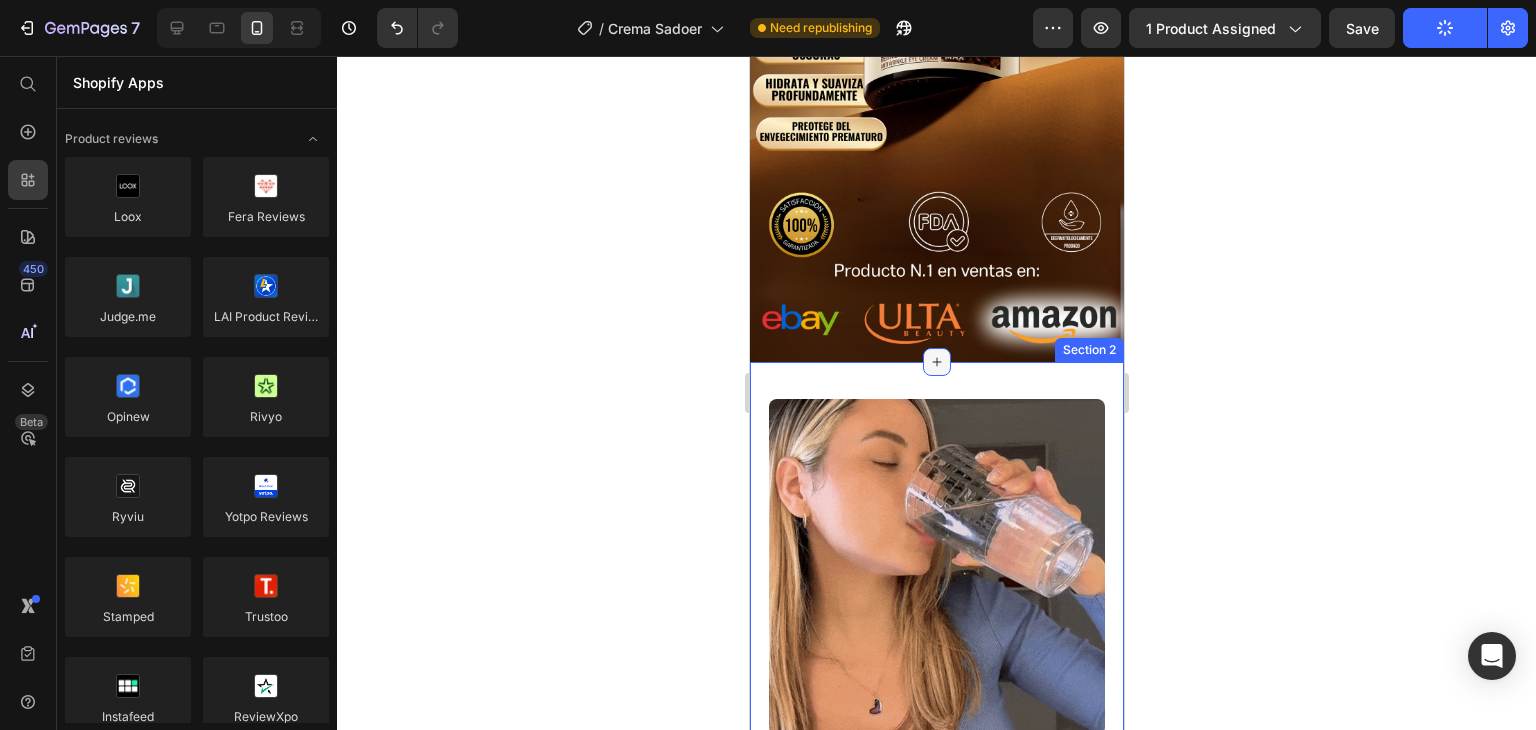 click 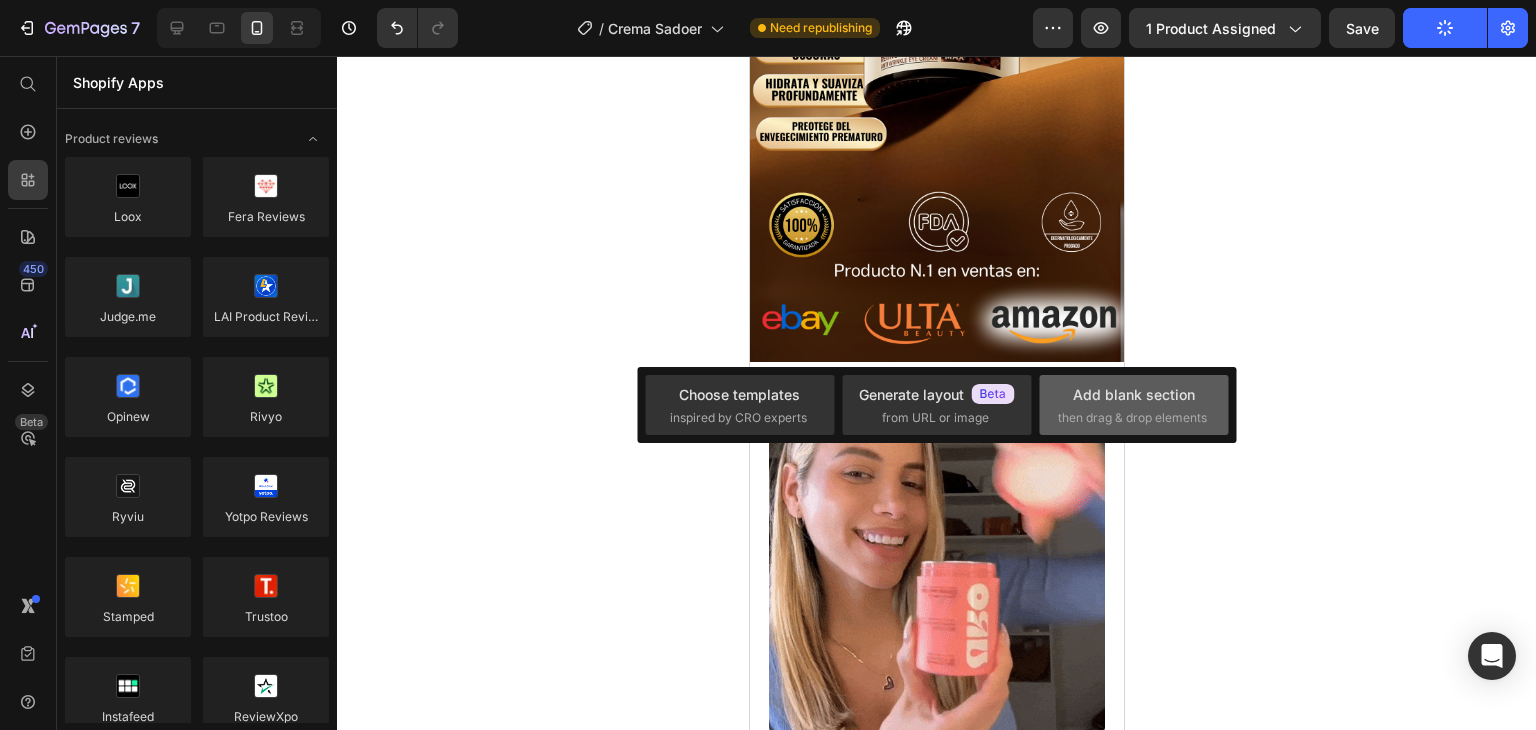 click on "Add blank section" at bounding box center [1134, 394] 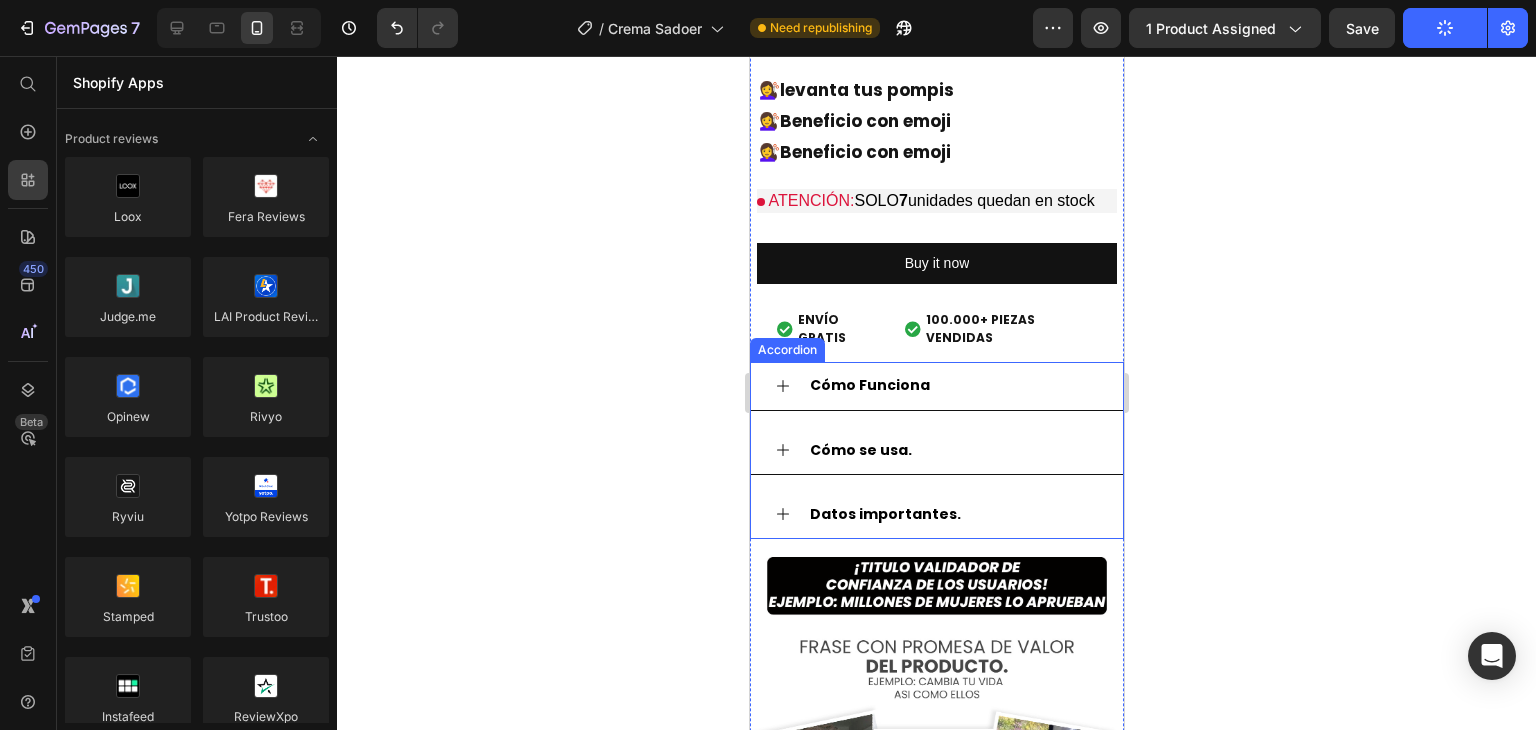 scroll, scrollTop: 2100, scrollLeft: 0, axis: vertical 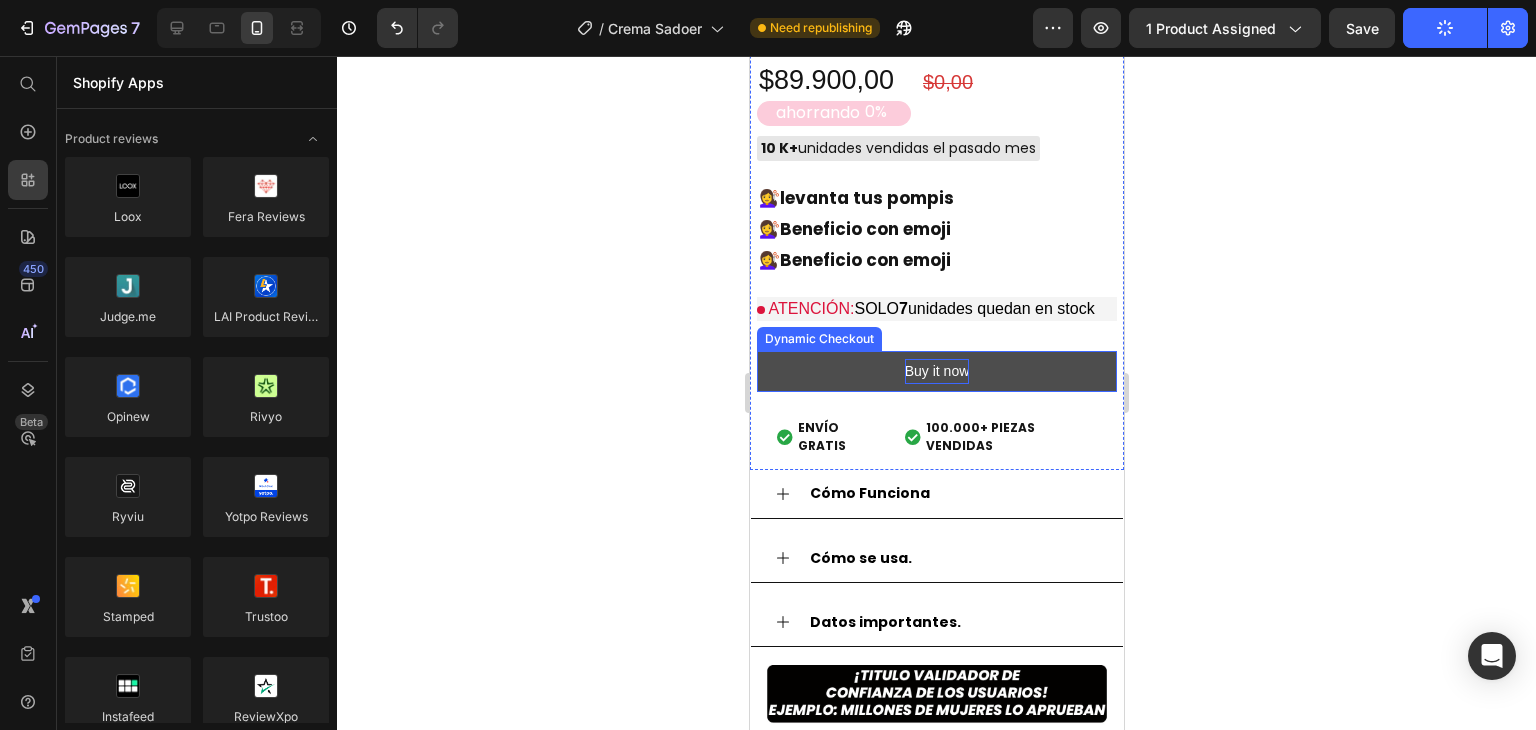 click on "Buy it now" at bounding box center [936, 371] 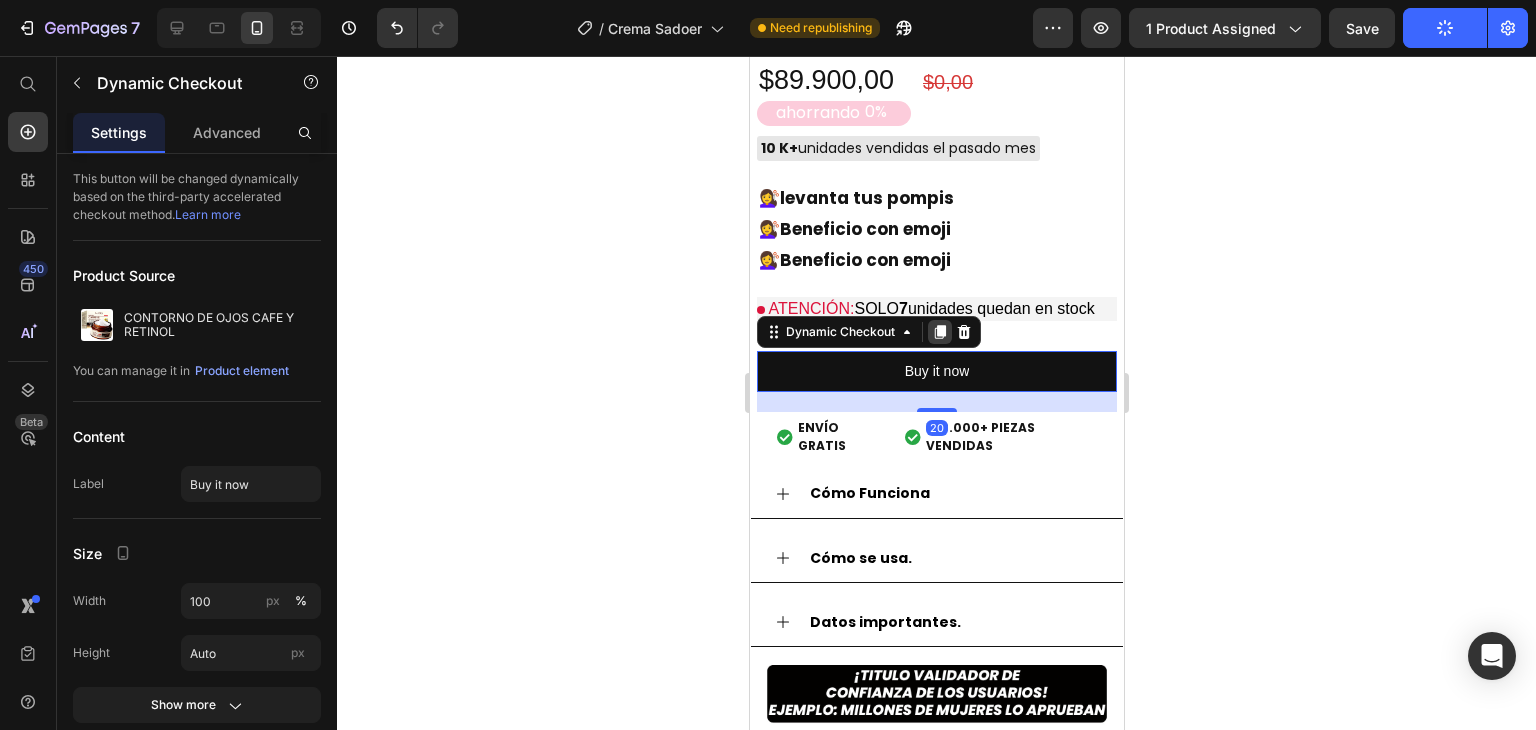 click 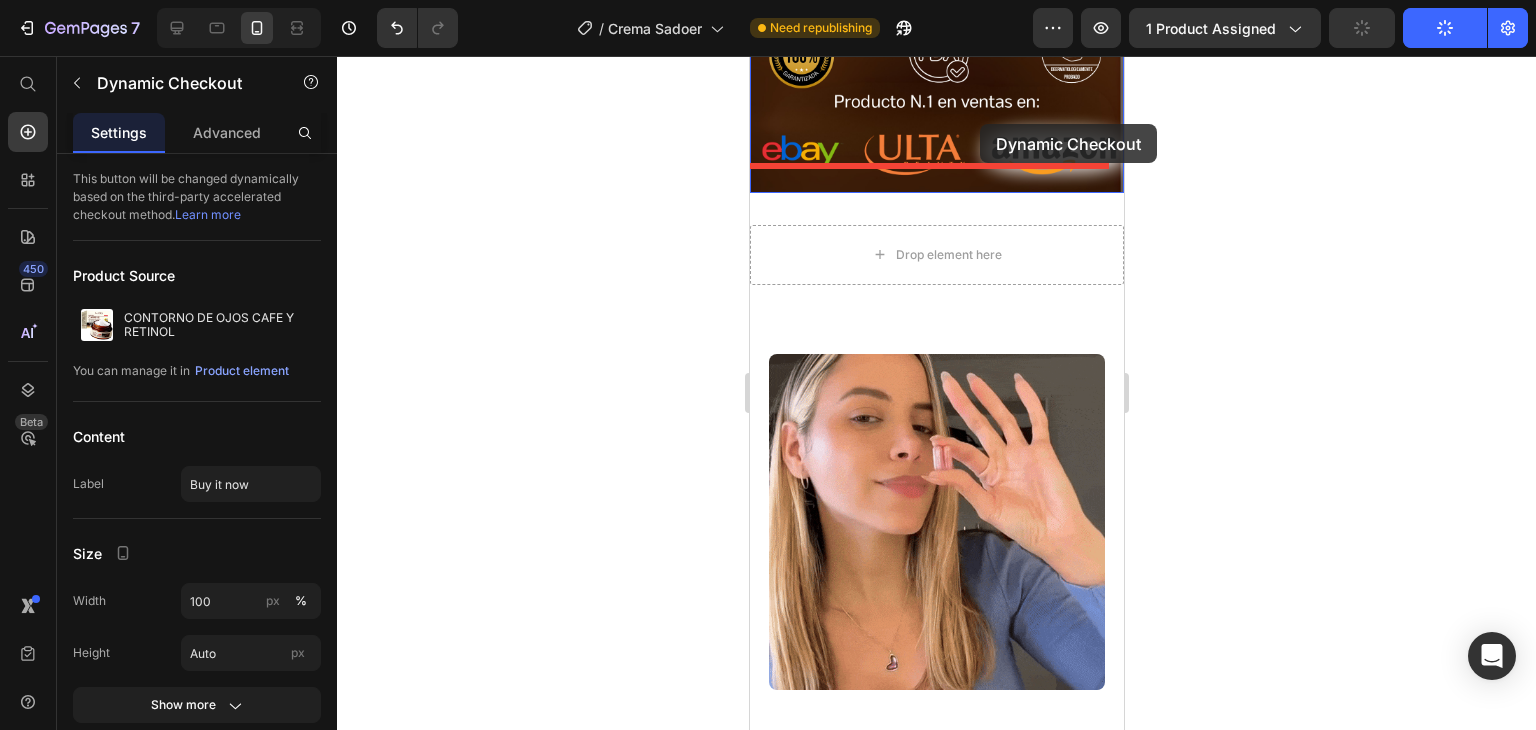scroll, scrollTop: 565, scrollLeft: 0, axis: vertical 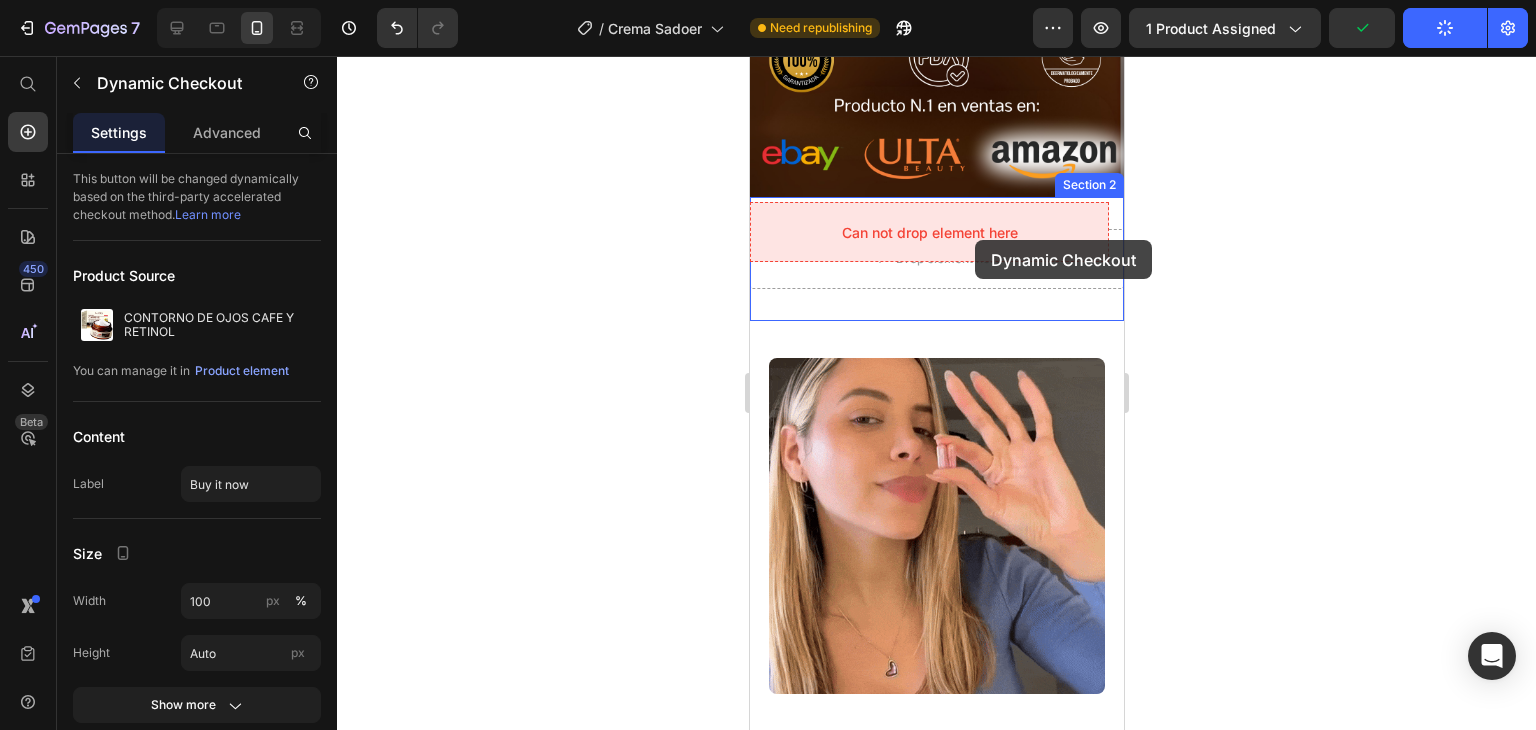 drag, startPoint x: 970, startPoint y: 449, endPoint x: 974, endPoint y: 240, distance: 209.03827 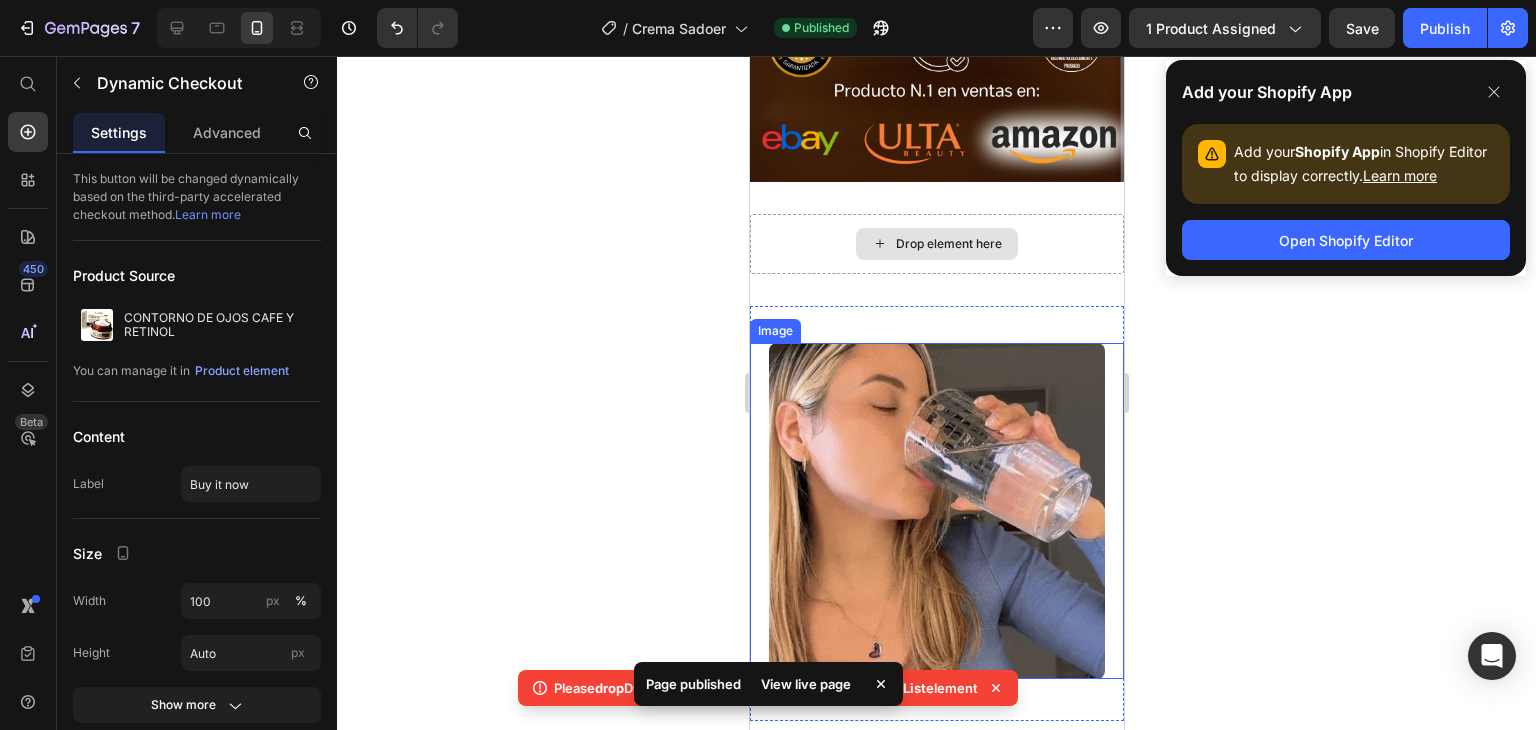 scroll, scrollTop: 465, scrollLeft: 0, axis: vertical 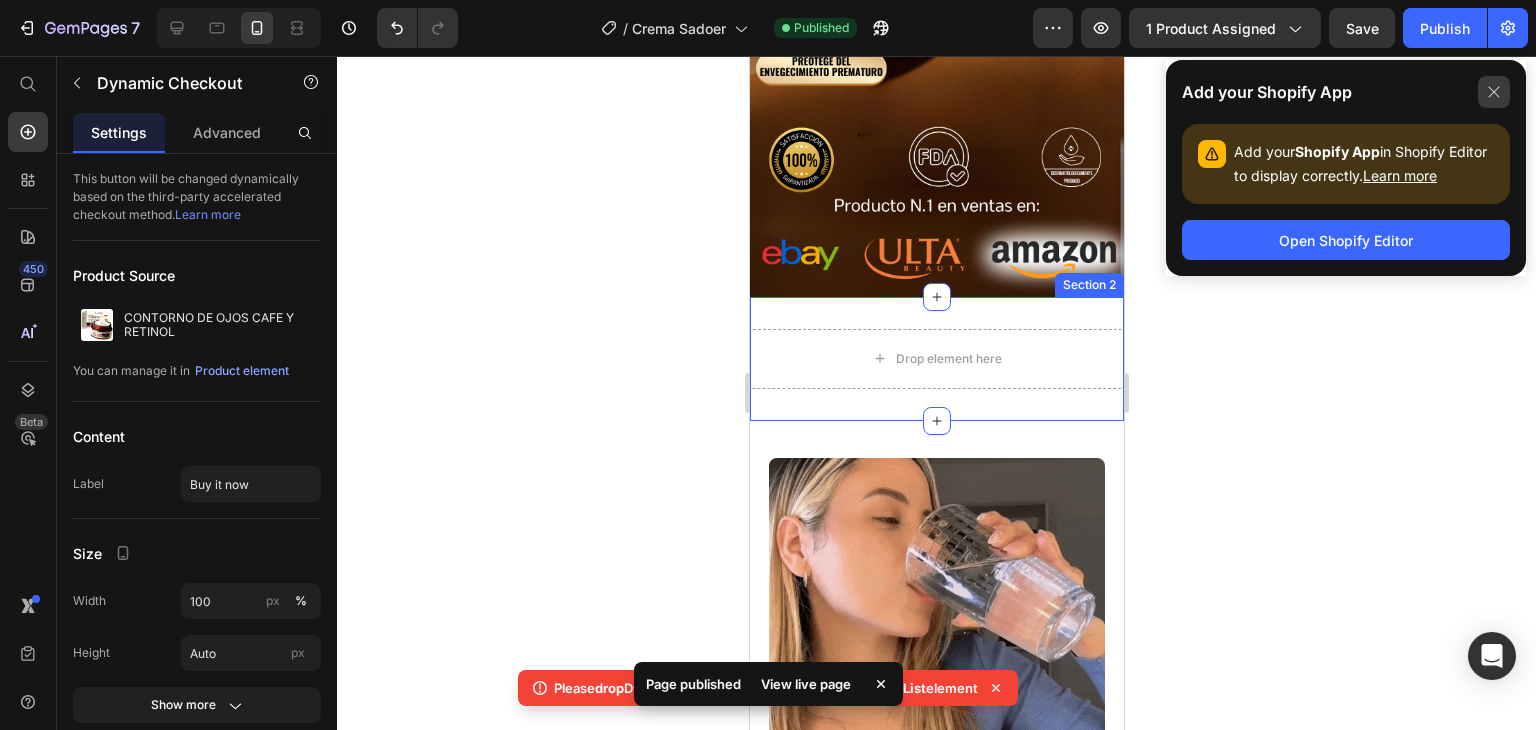 click 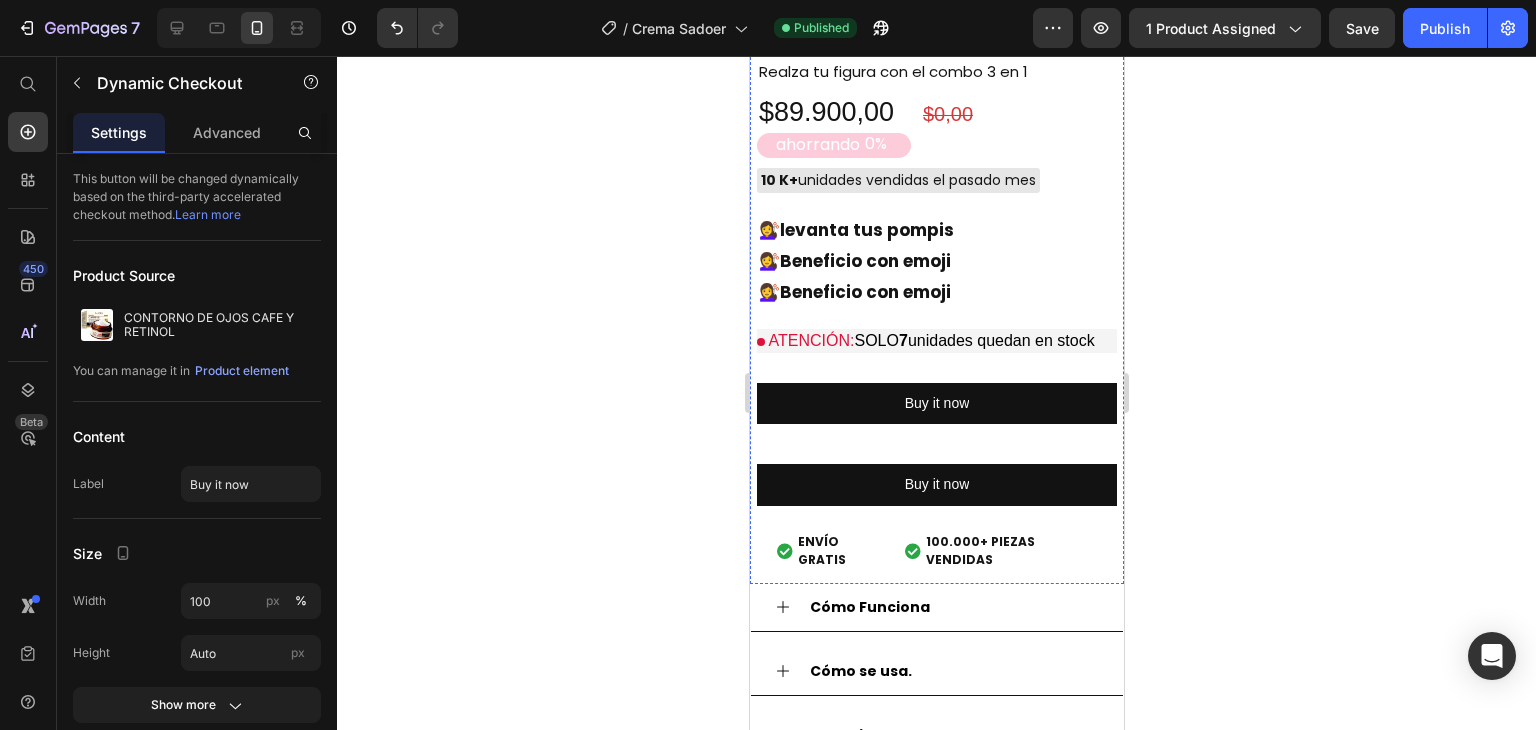 scroll, scrollTop: 2100, scrollLeft: 0, axis: vertical 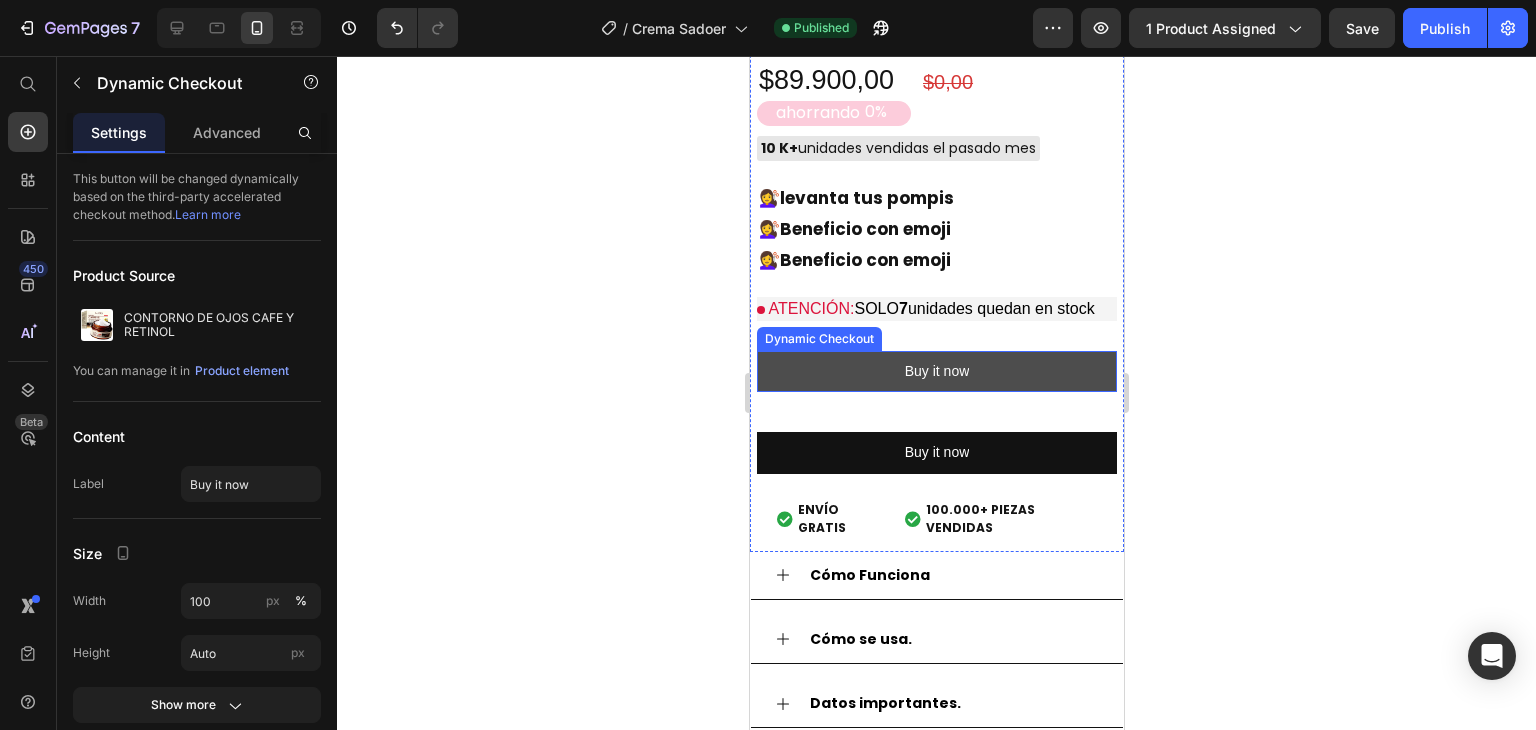 click on "Buy it now" at bounding box center (936, 371) 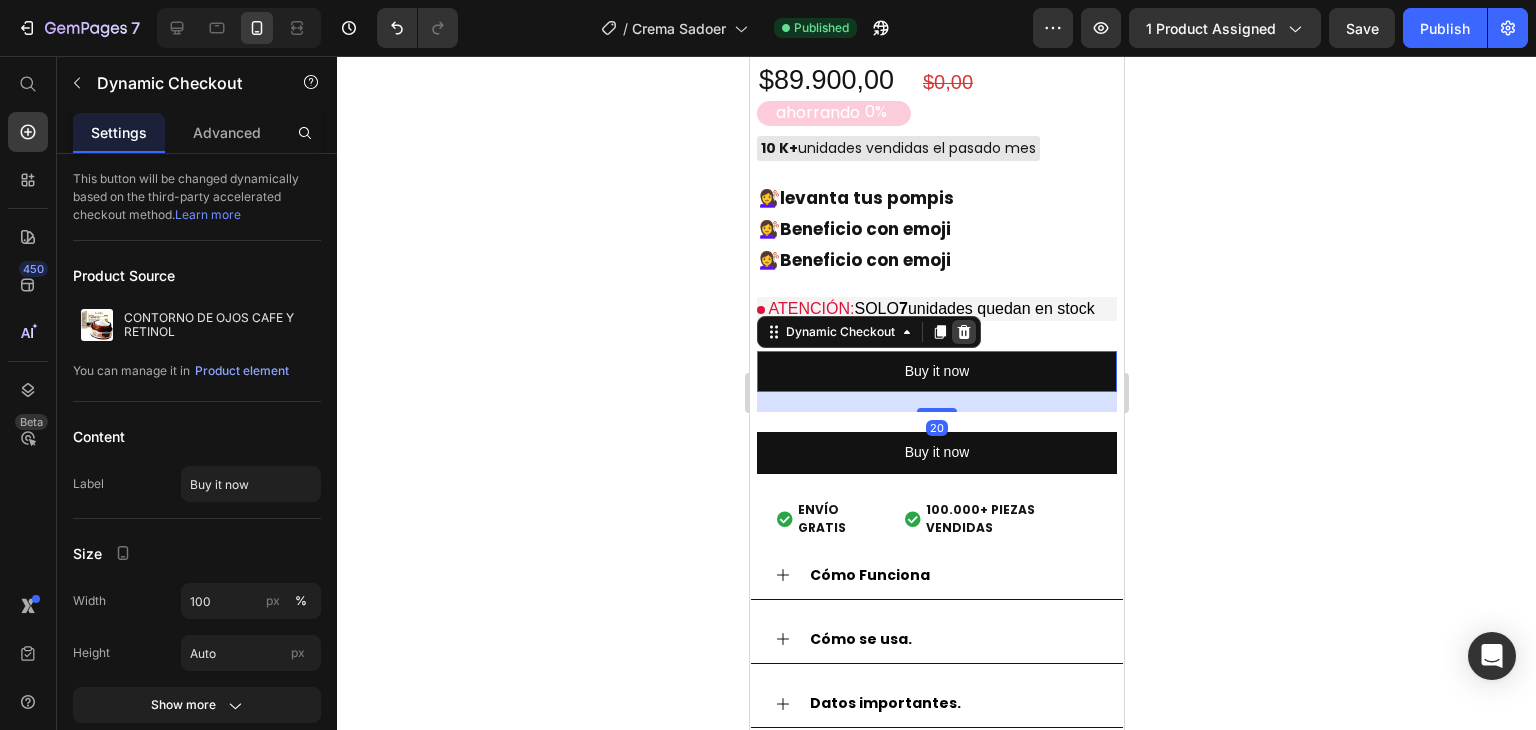 click 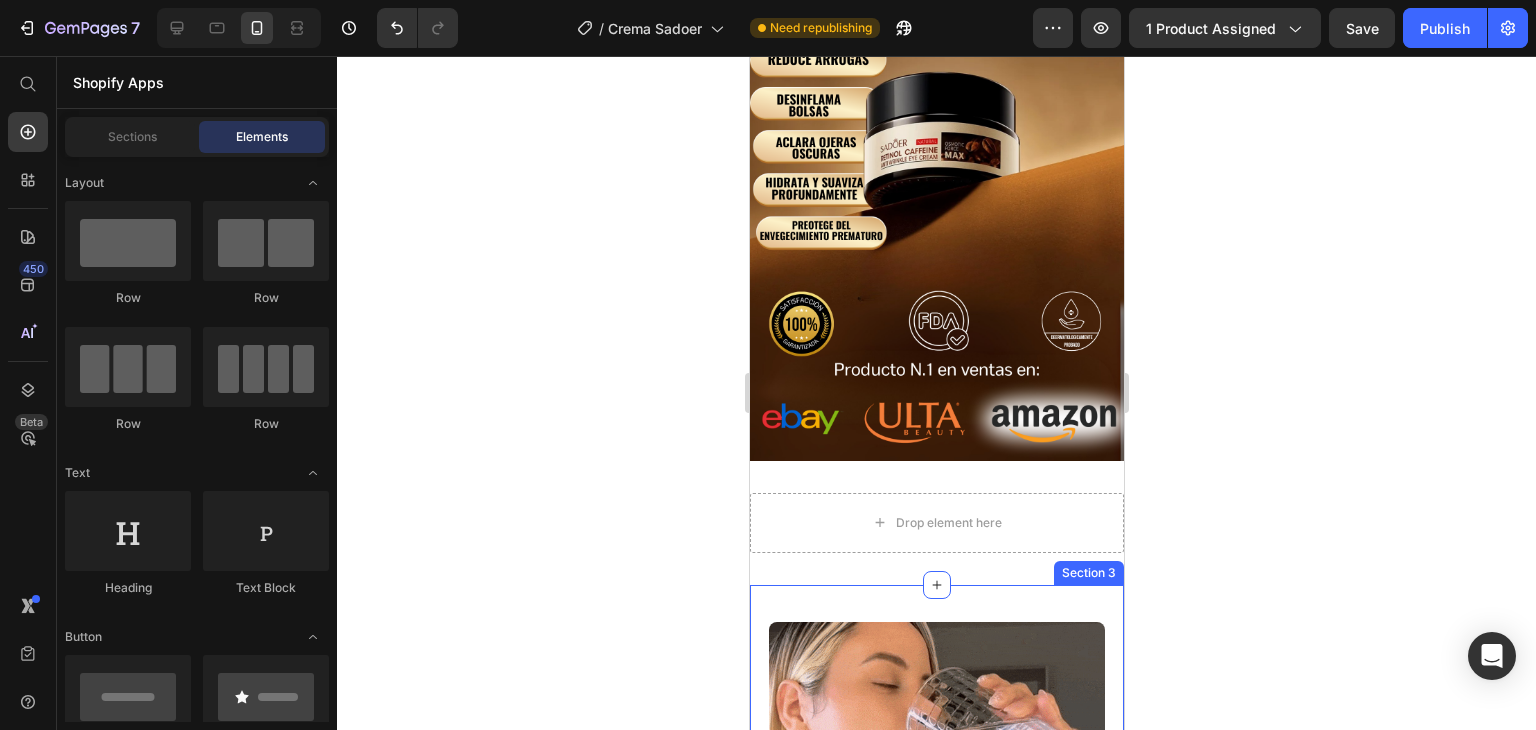 scroll, scrollTop: 300, scrollLeft: 0, axis: vertical 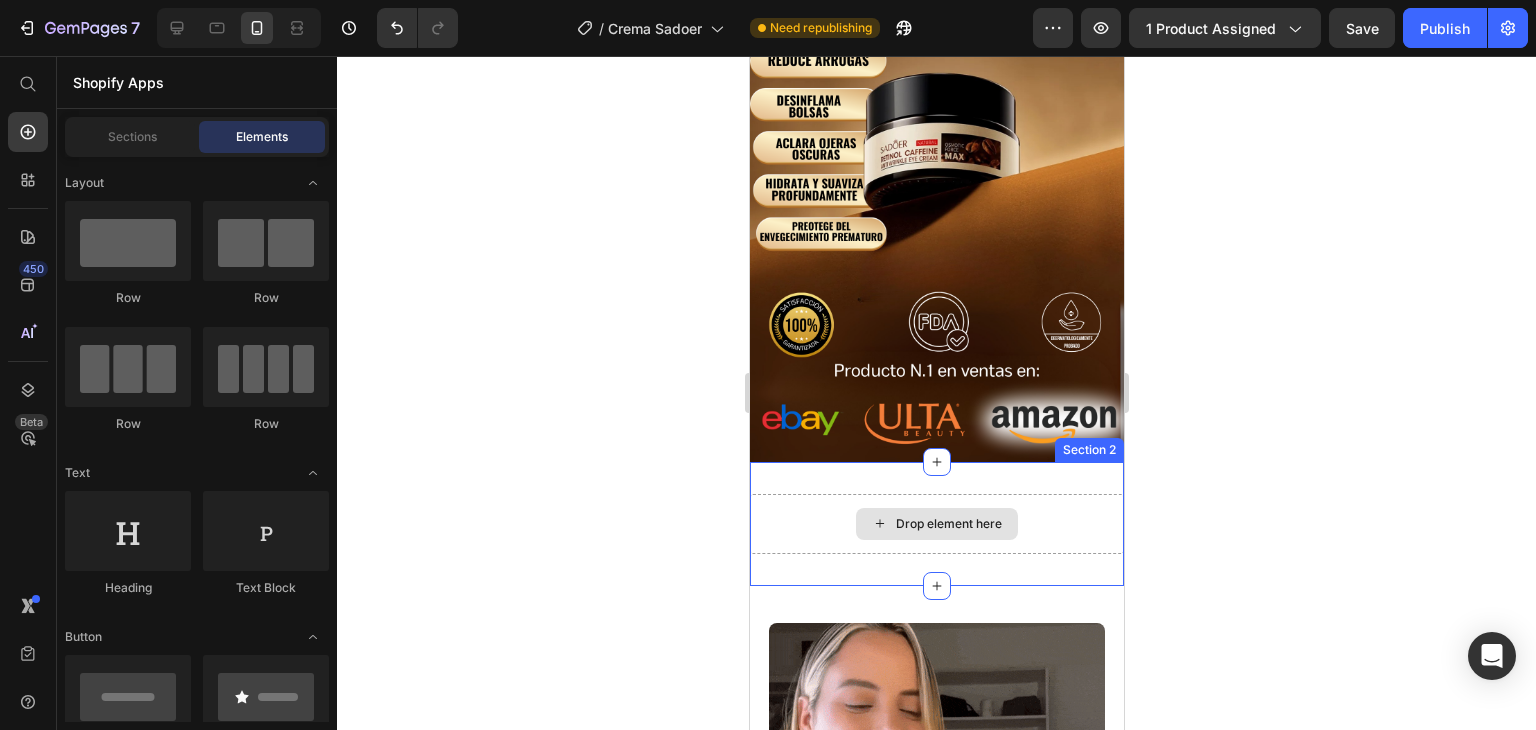 click on "Drop element here" at bounding box center [948, 524] 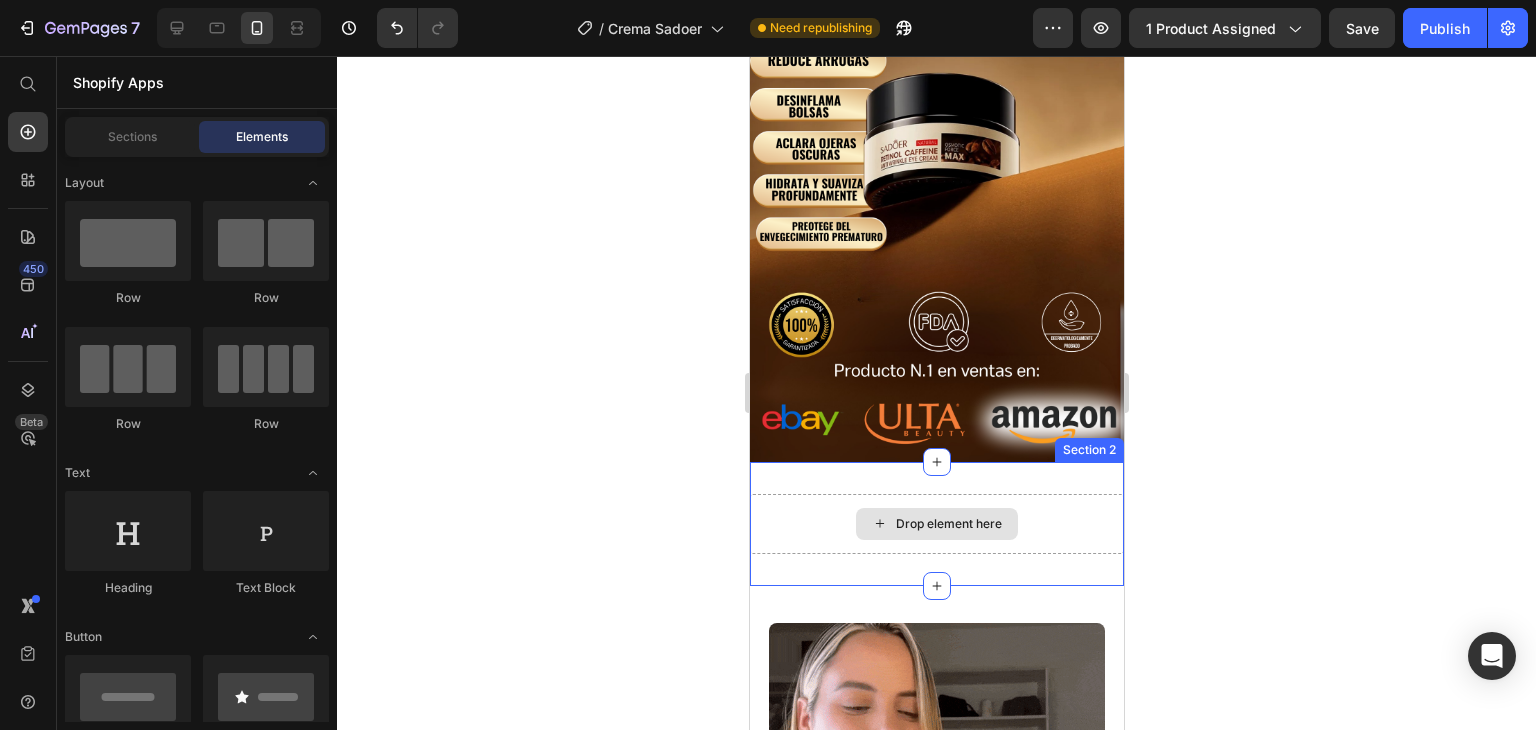 click on "Drop element here" at bounding box center (948, 524) 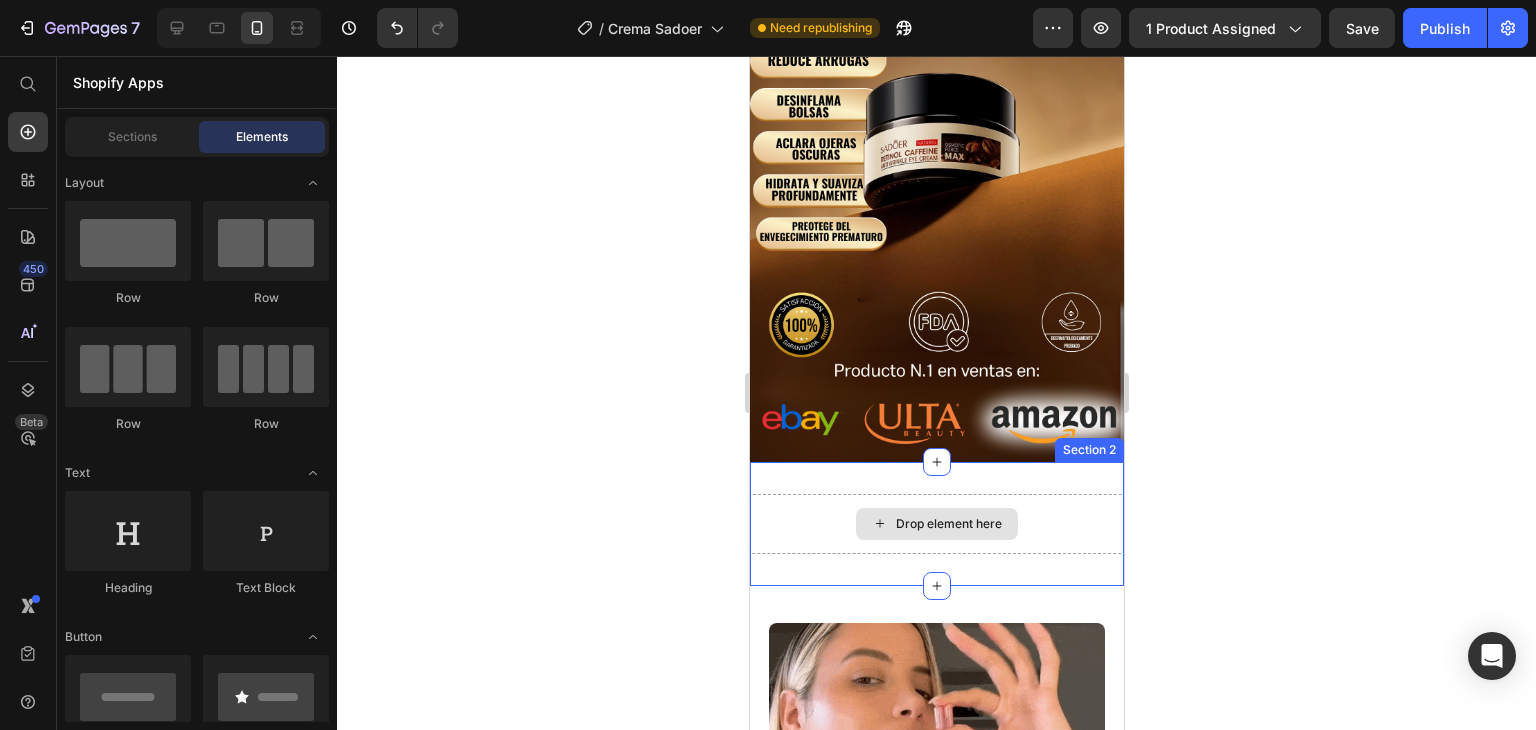 click on "Drop element here" at bounding box center [948, 524] 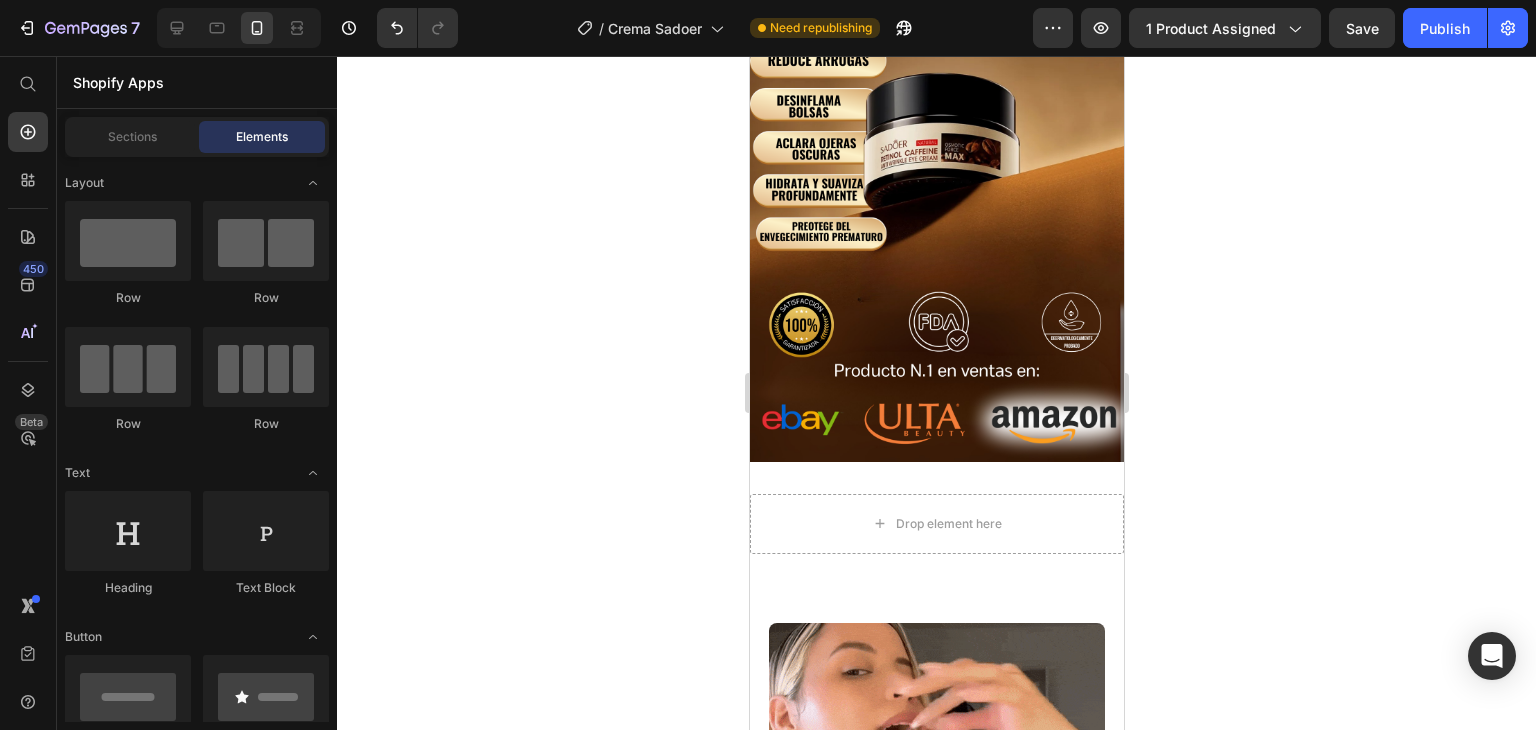 click 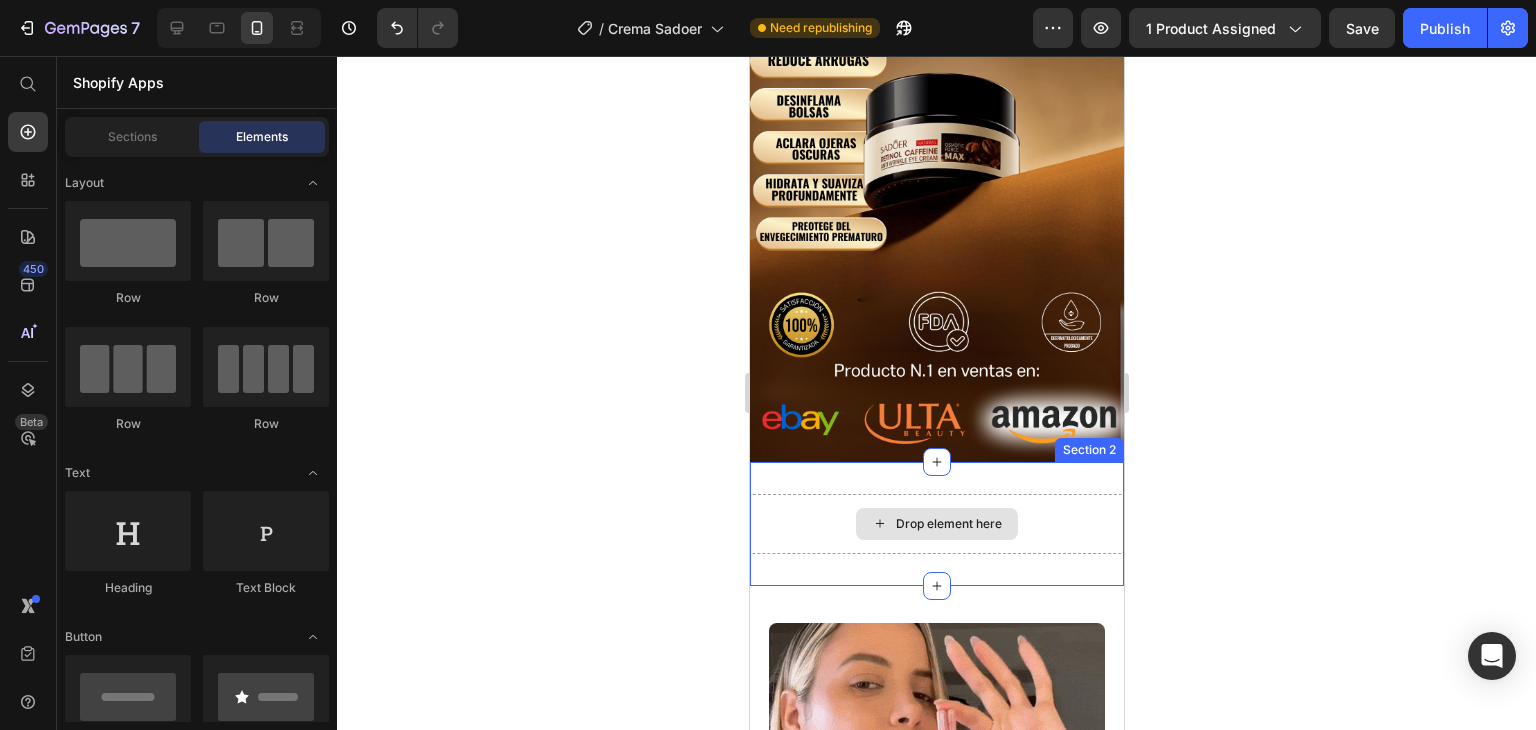 click on "Drop element here" at bounding box center [948, 524] 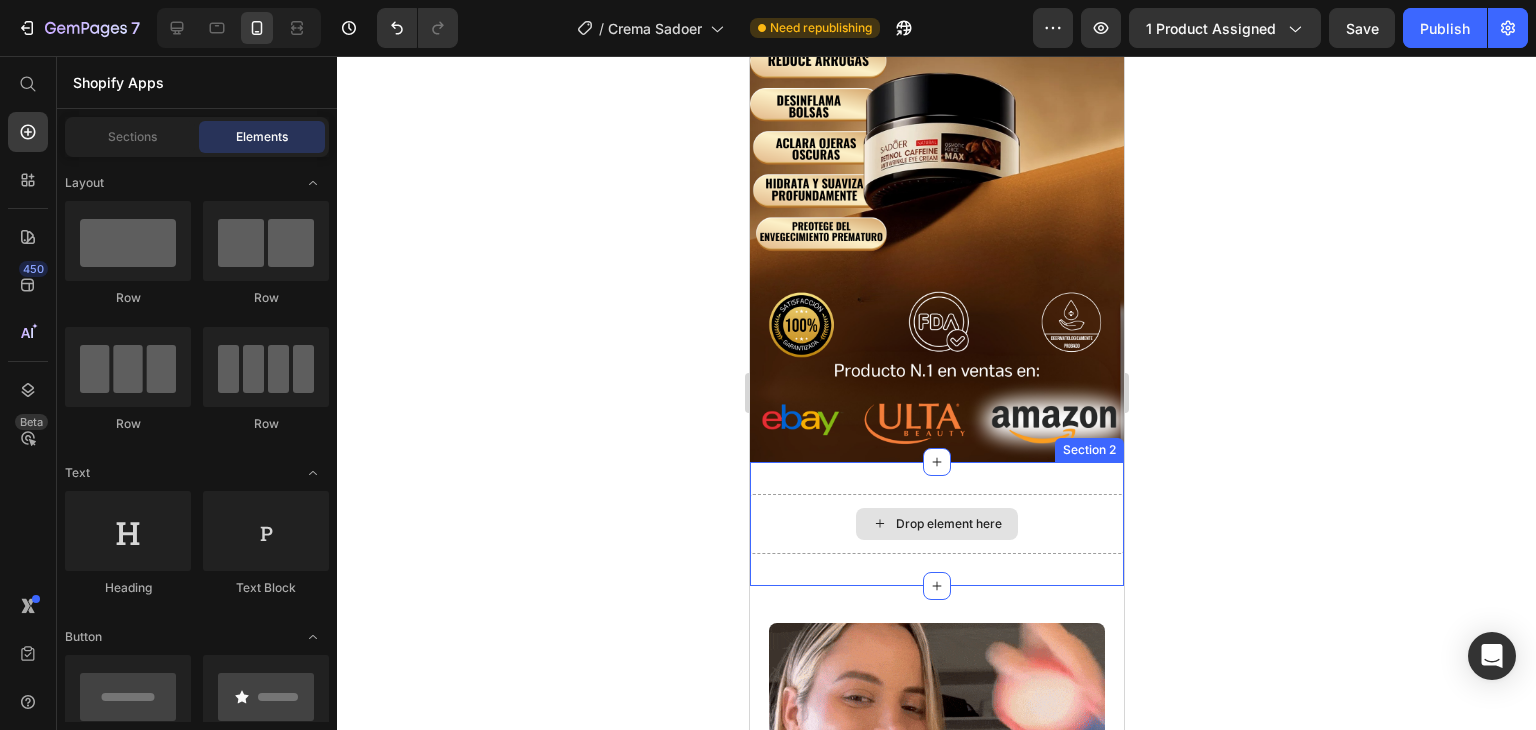 click on "Drop element here" at bounding box center [948, 524] 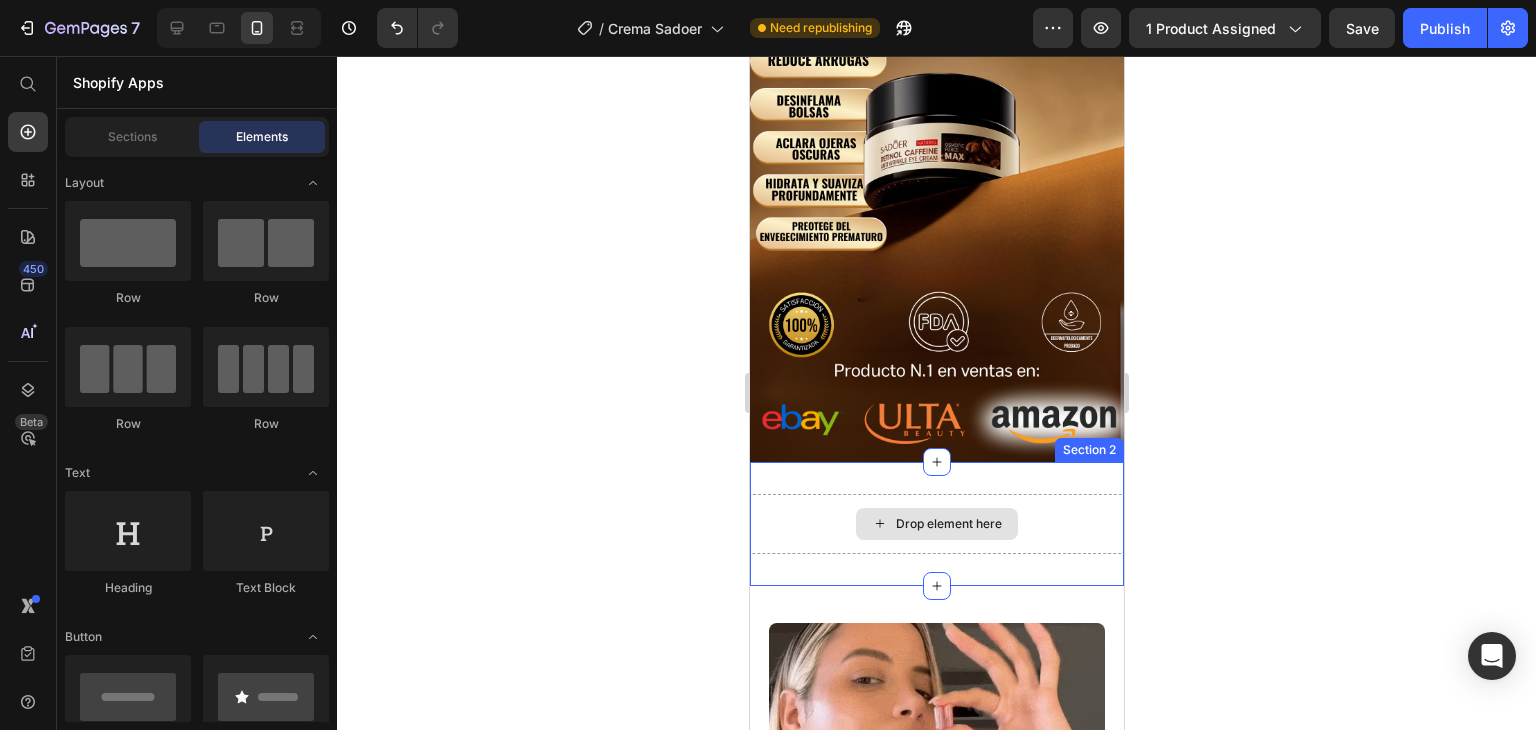 click on "Drop element here" at bounding box center (948, 524) 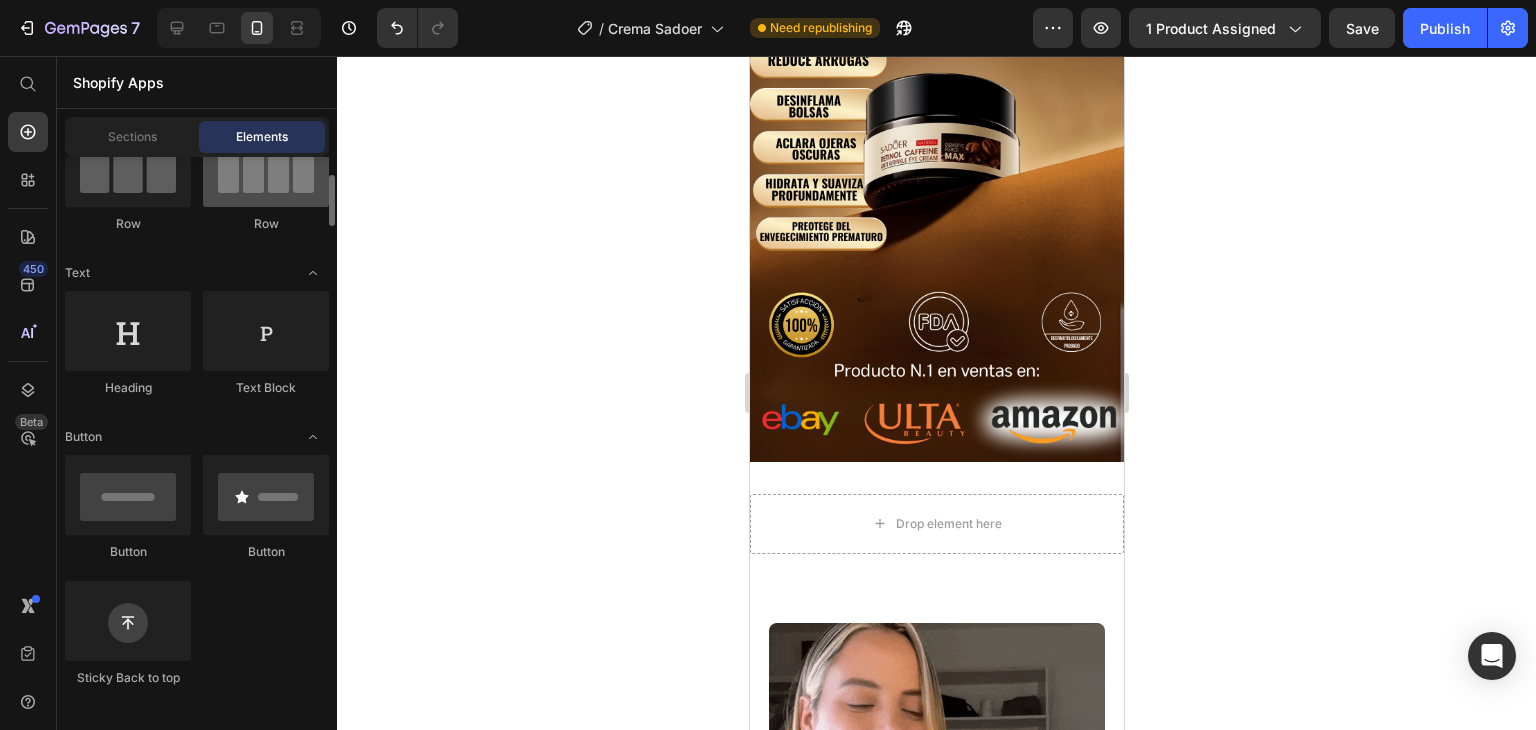 scroll, scrollTop: 300, scrollLeft: 0, axis: vertical 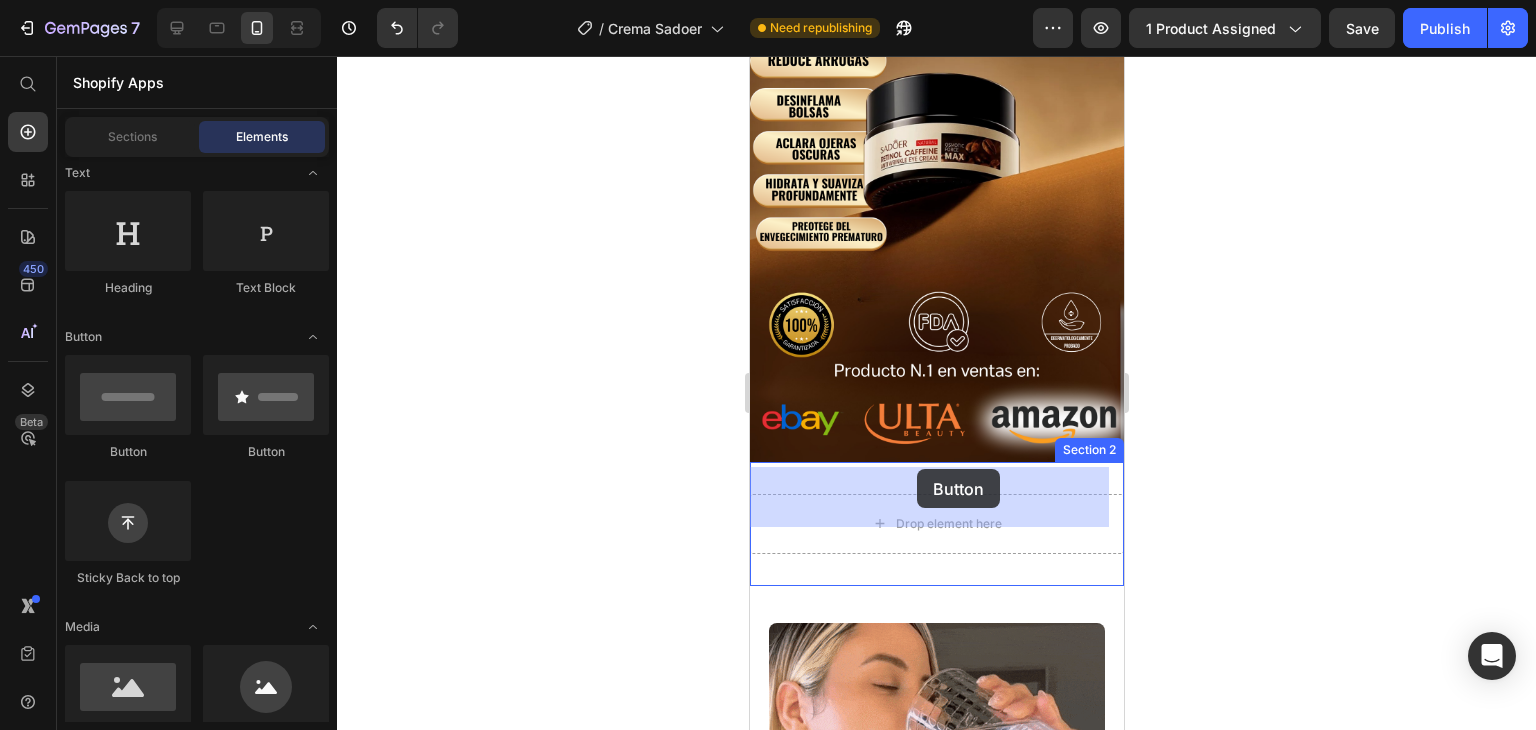 drag, startPoint x: 875, startPoint y: 467, endPoint x: 916, endPoint y: 469, distance: 41.04875 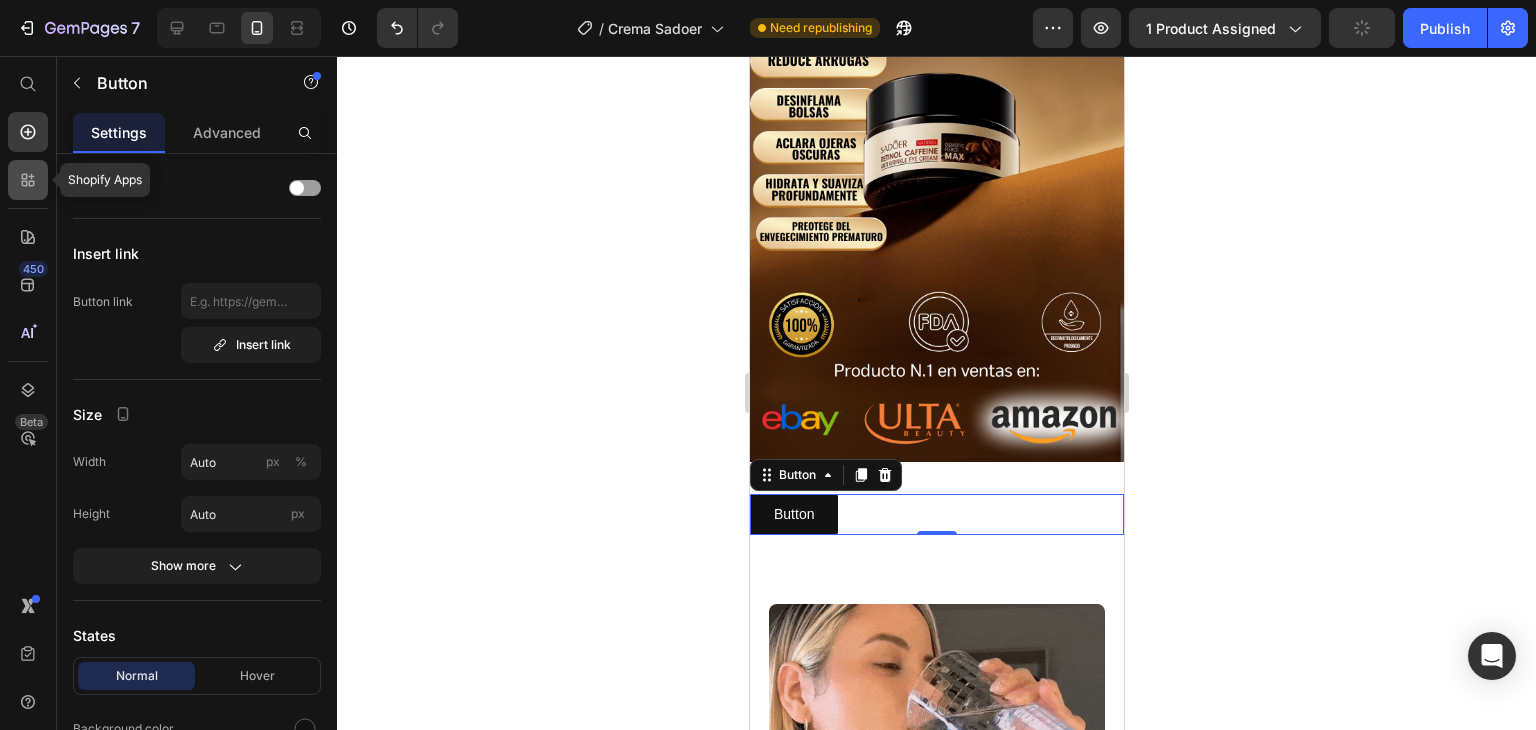 click 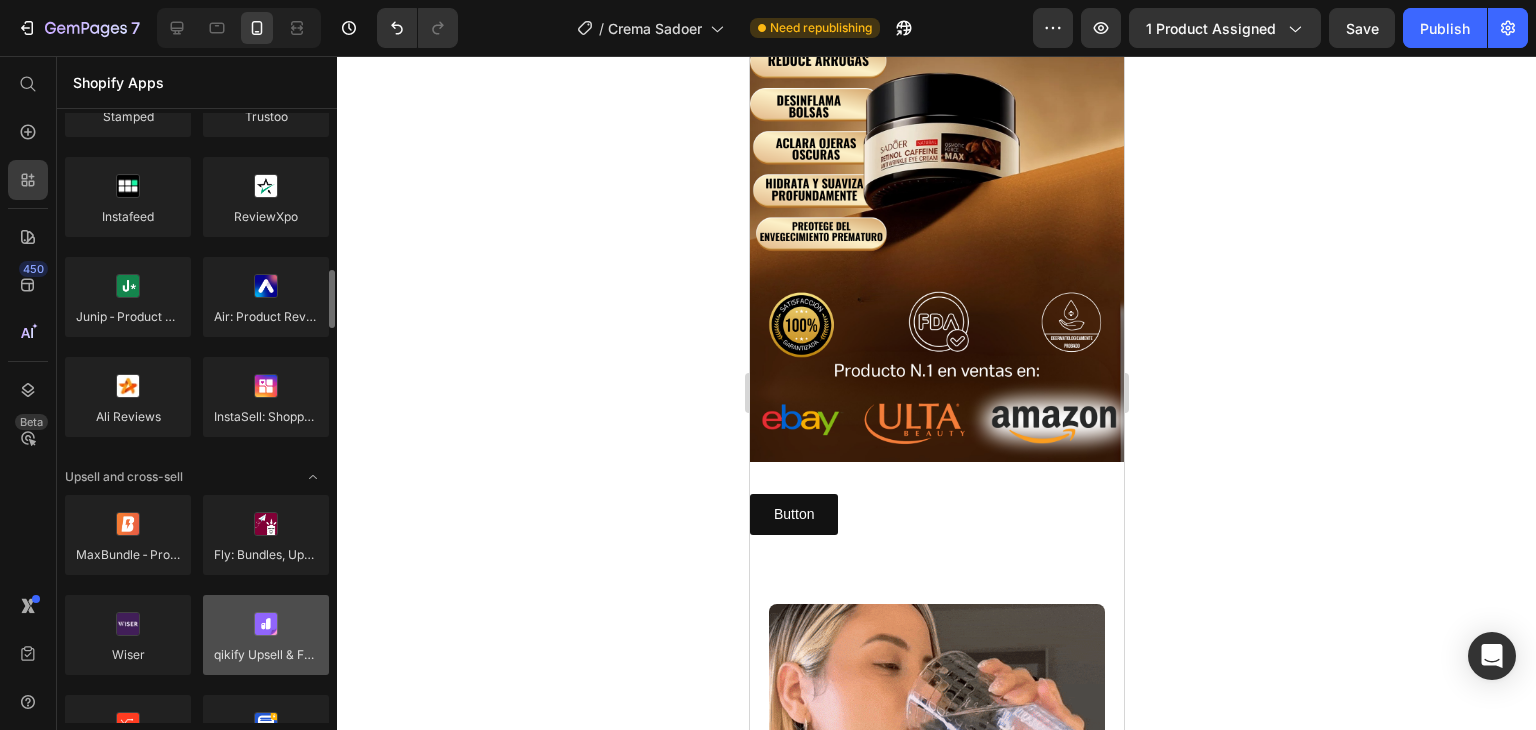 scroll, scrollTop: 600, scrollLeft: 0, axis: vertical 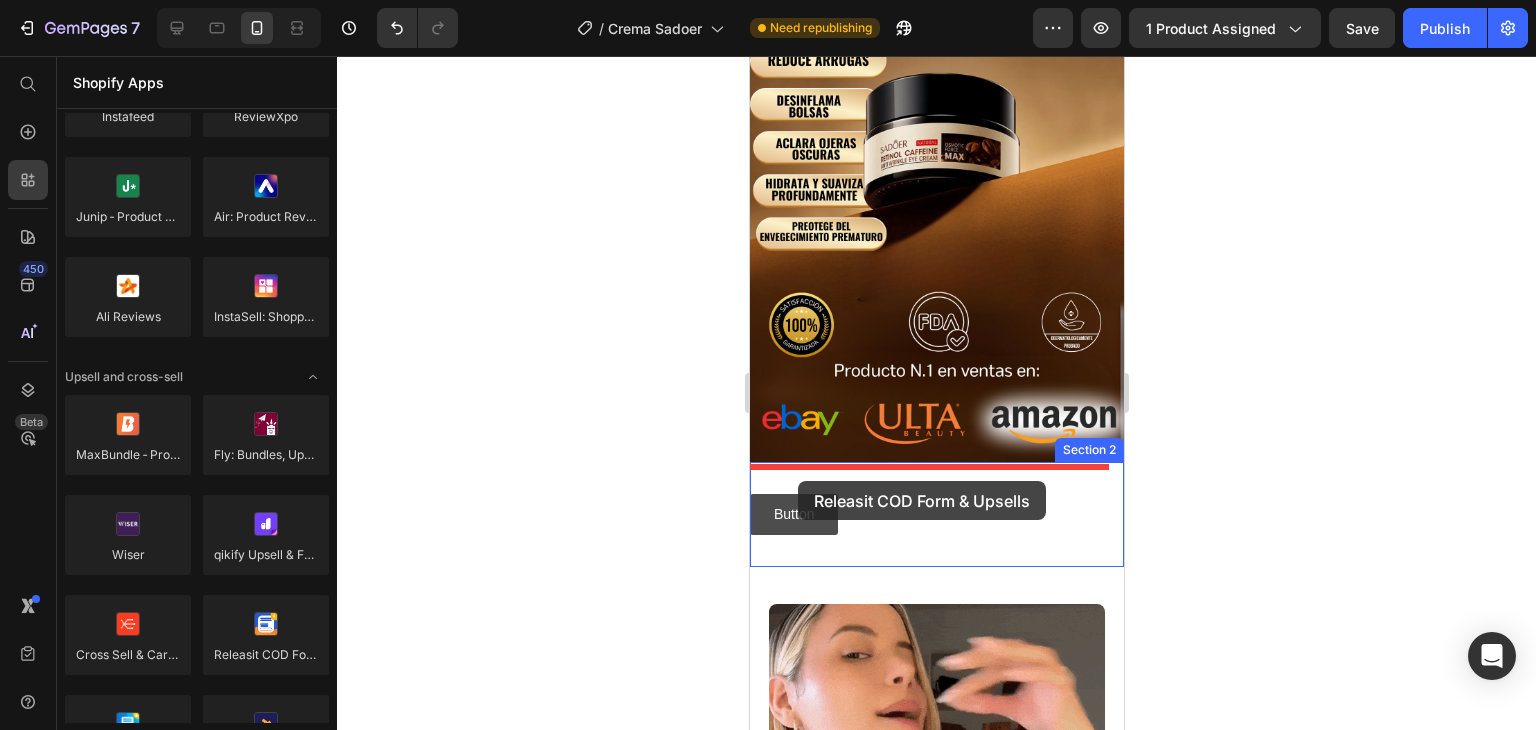 drag, startPoint x: 1013, startPoint y: 696, endPoint x: 754, endPoint y: 482, distance: 335.9717 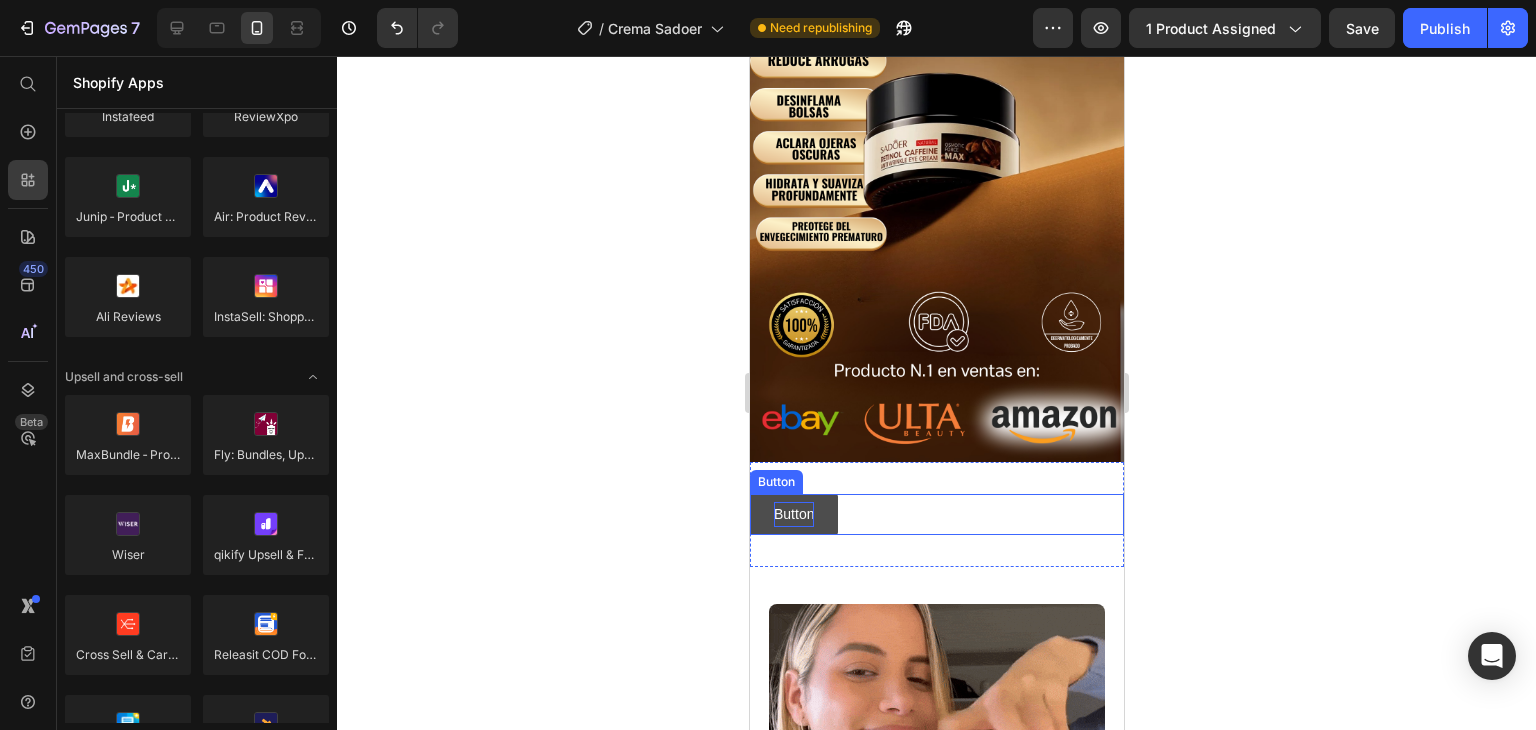 click on "Button" at bounding box center [793, 514] 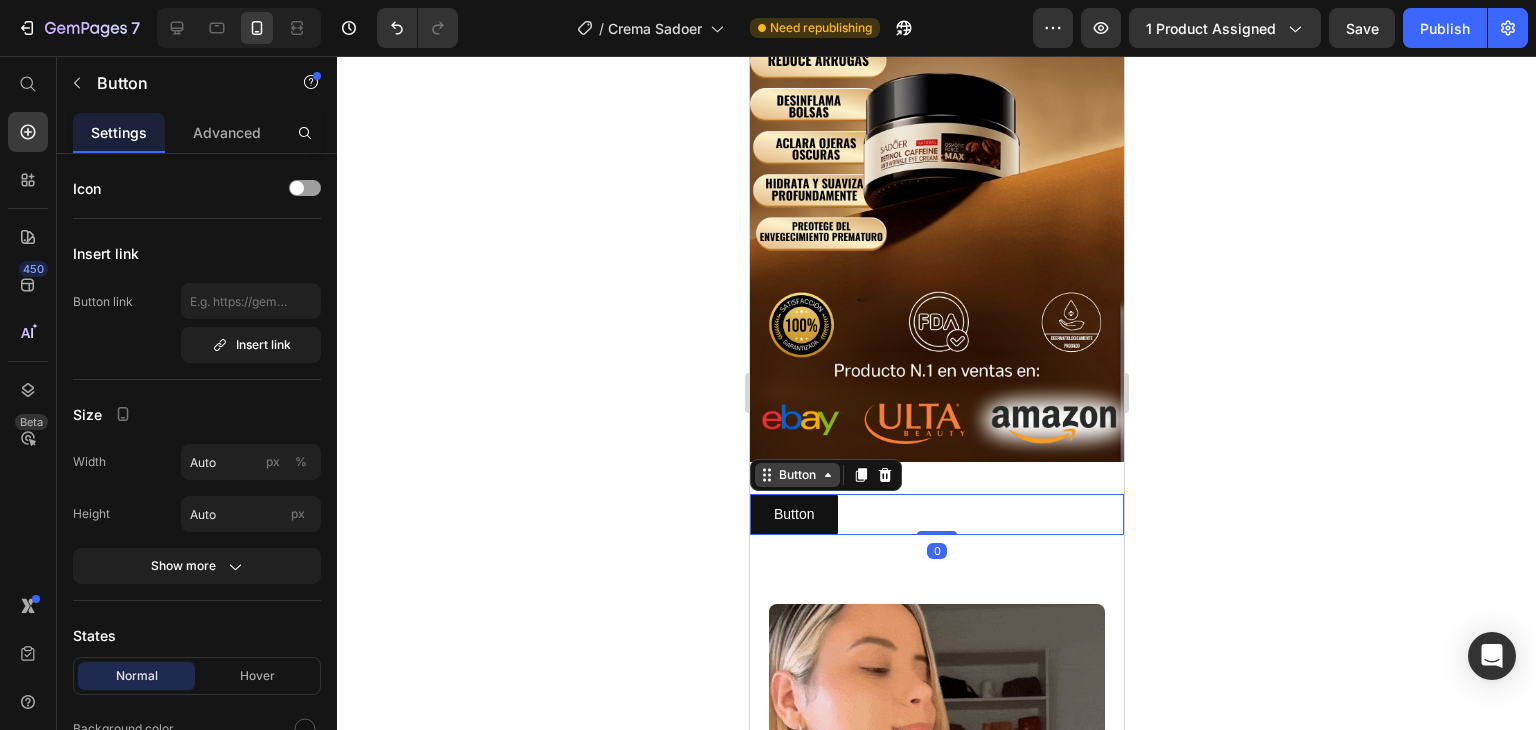 click 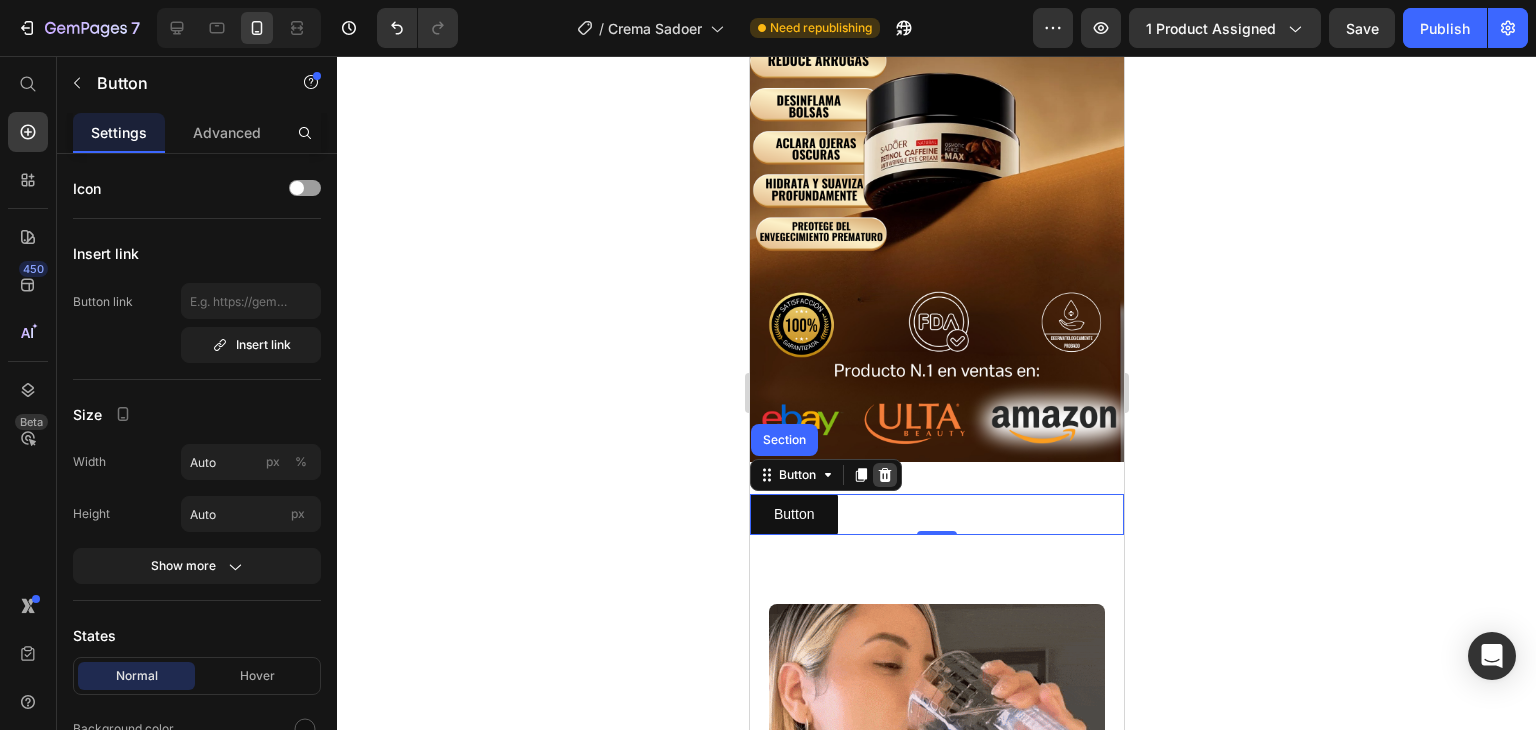 click 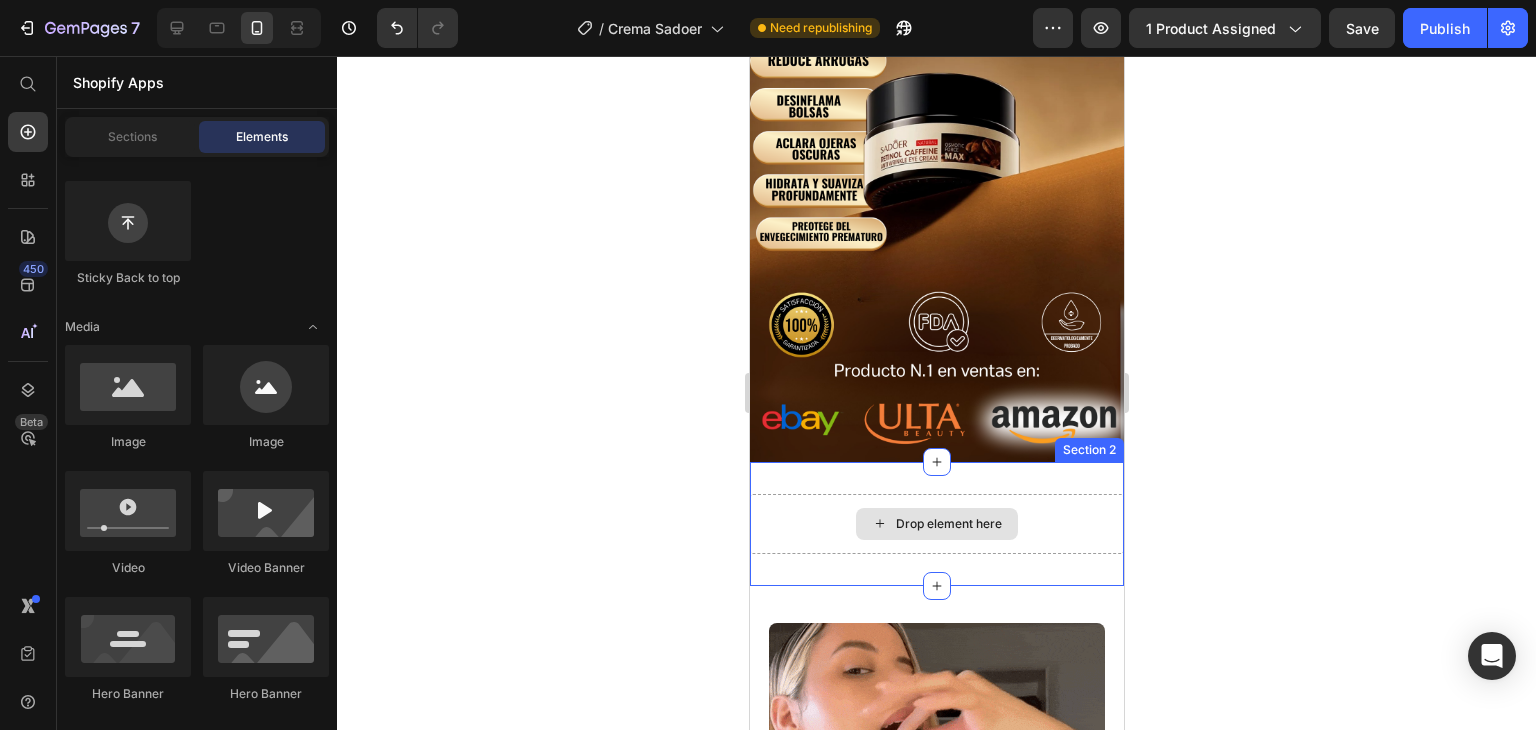 click on "Drop element here" at bounding box center [948, 524] 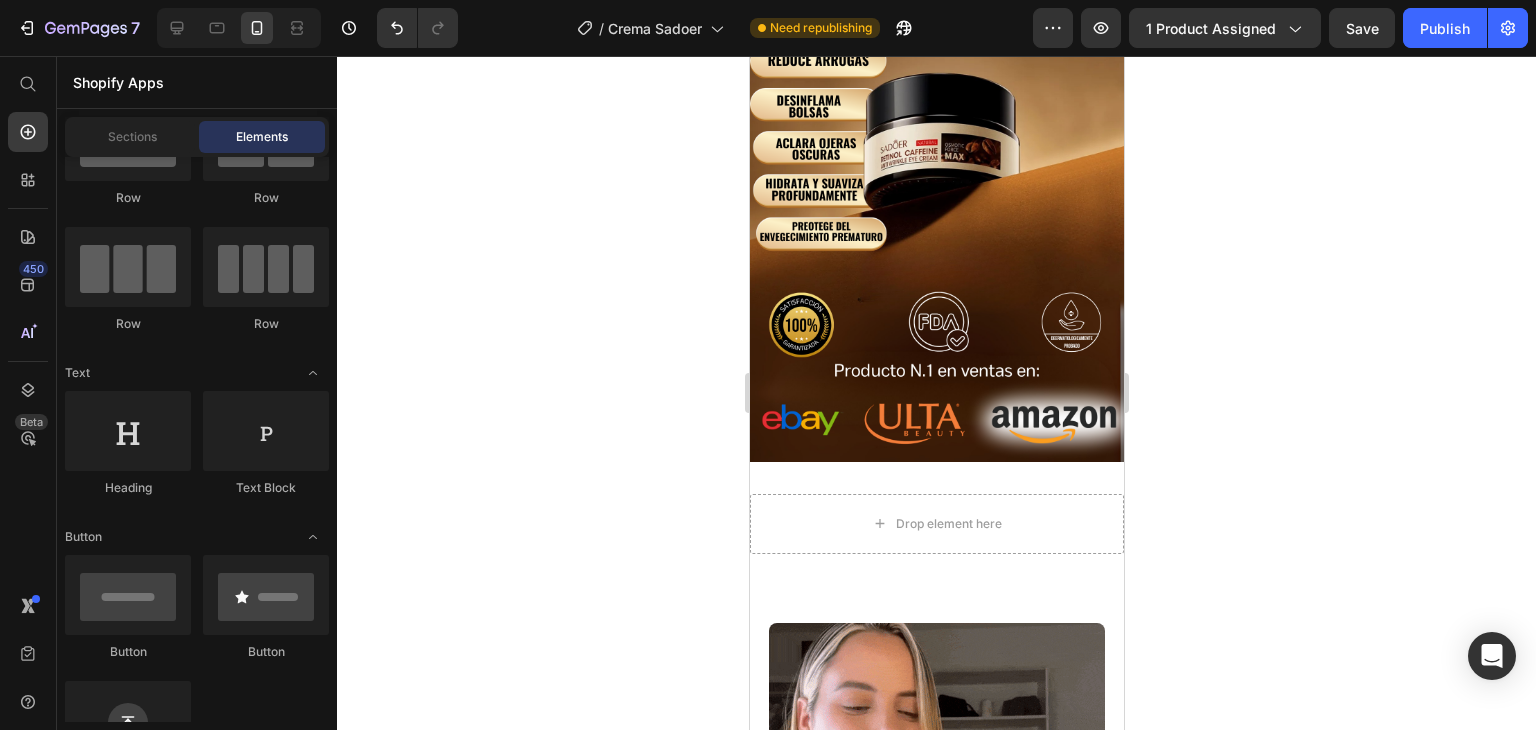 scroll, scrollTop: 0, scrollLeft: 0, axis: both 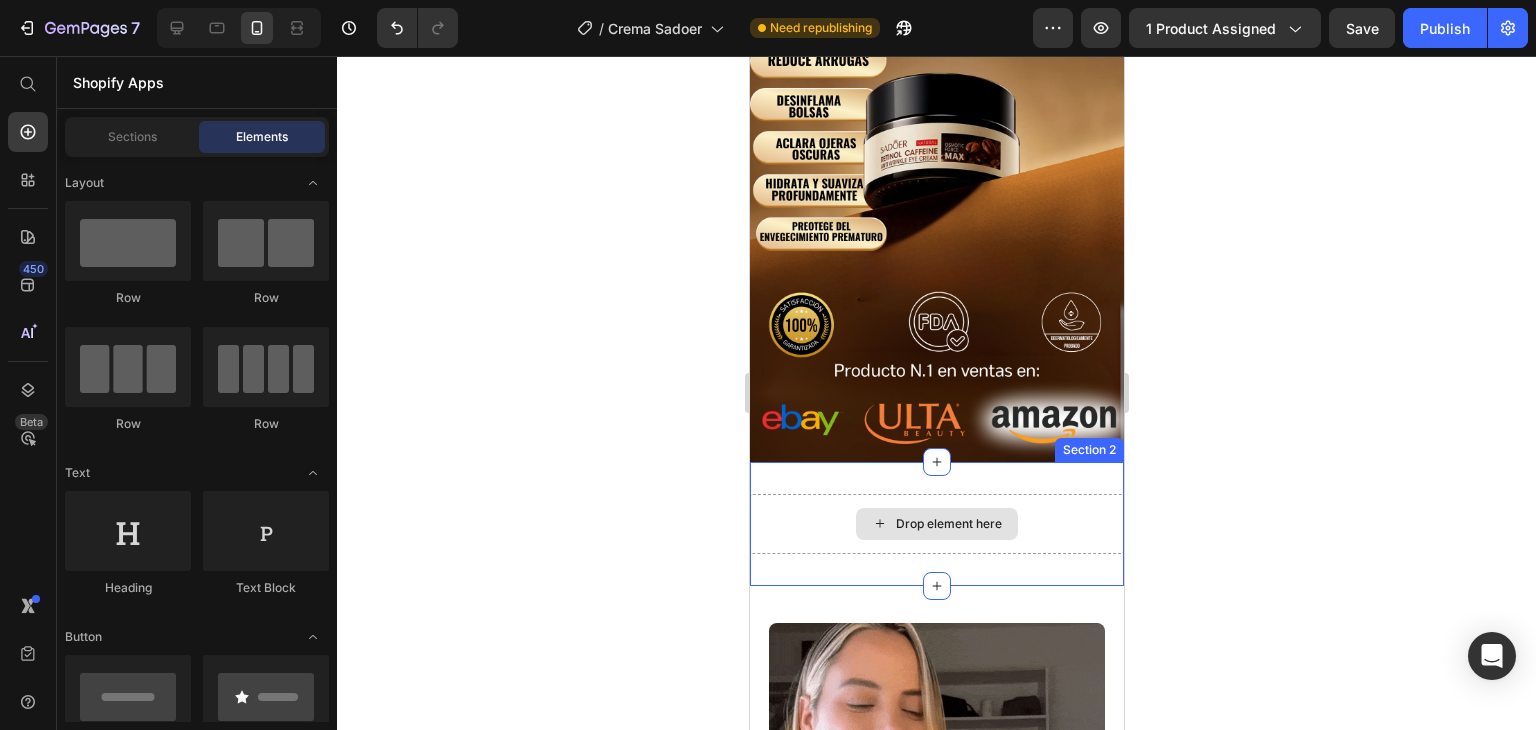 click on "Drop element here" at bounding box center (948, 524) 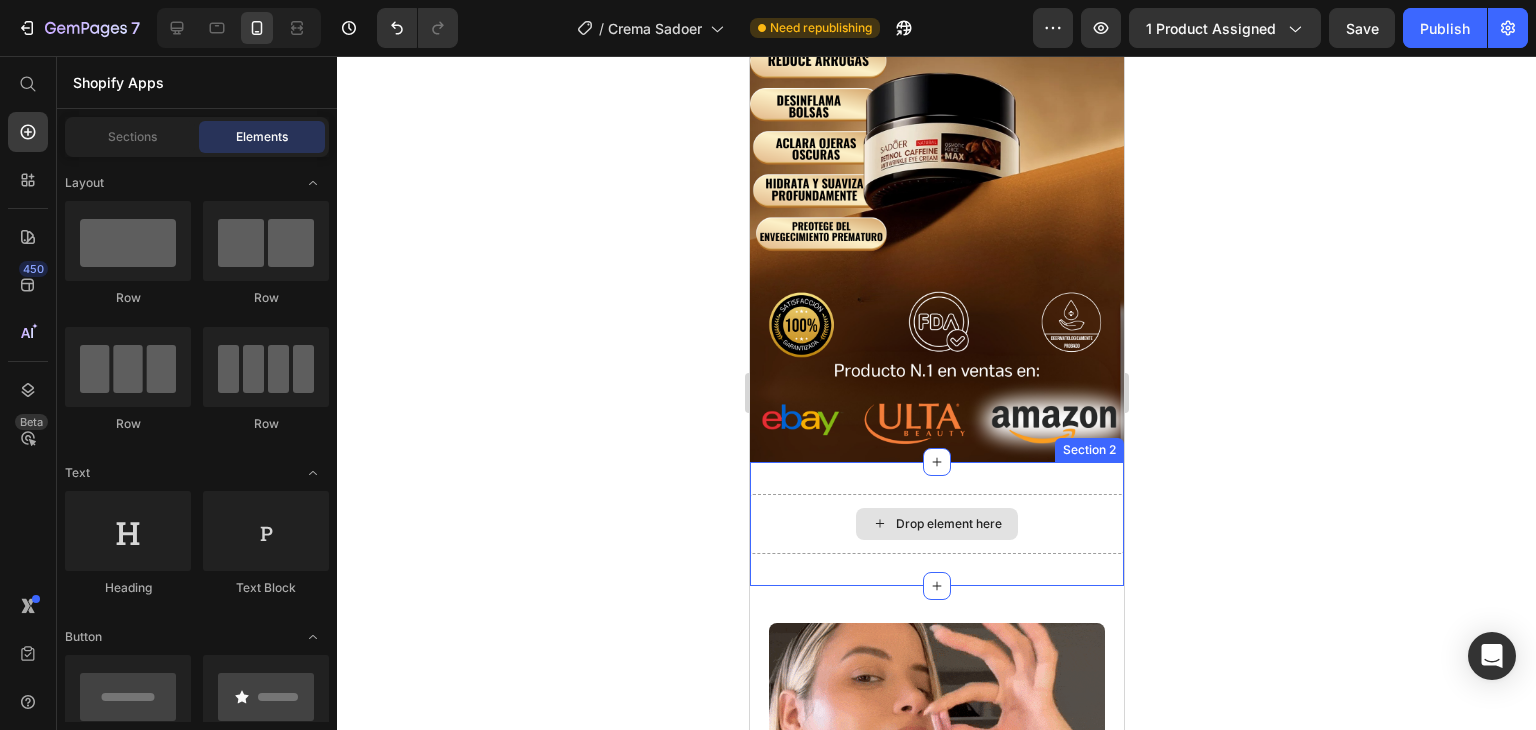 click on "Drop element here" at bounding box center (948, 524) 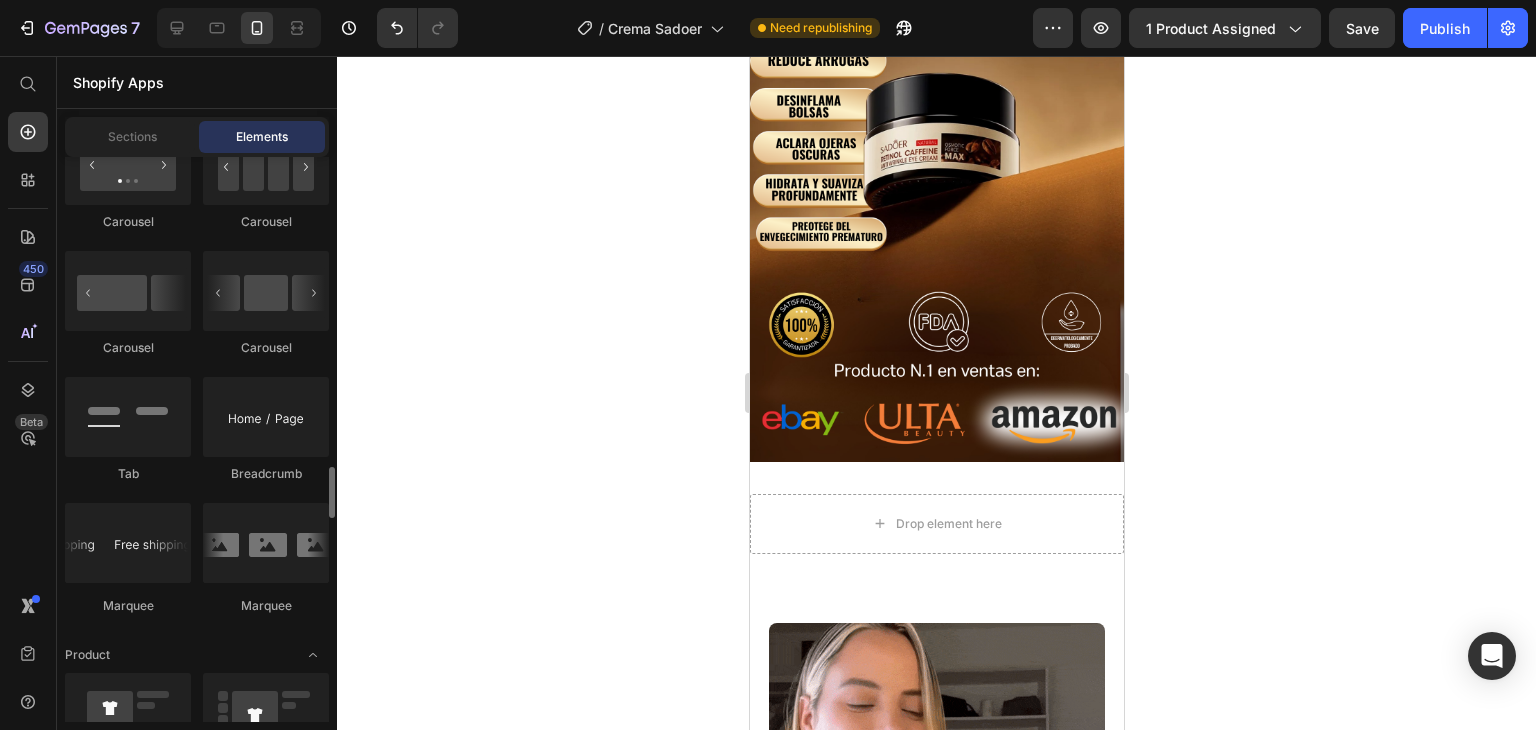 scroll, scrollTop: 2400, scrollLeft: 0, axis: vertical 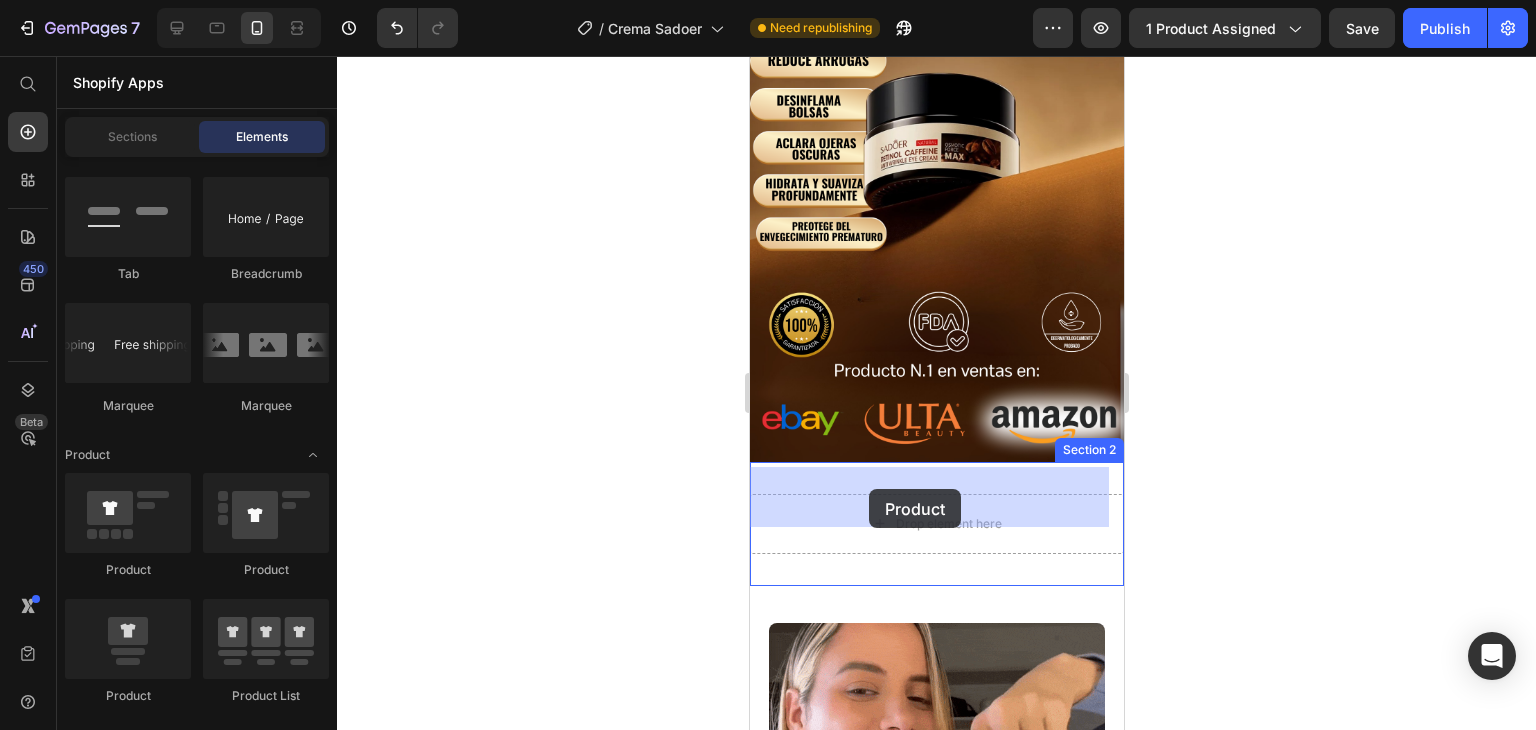 drag, startPoint x: 906, startPoint y: 586, endPoint x: 1878, endPoint y: 585, distance: 972.0005 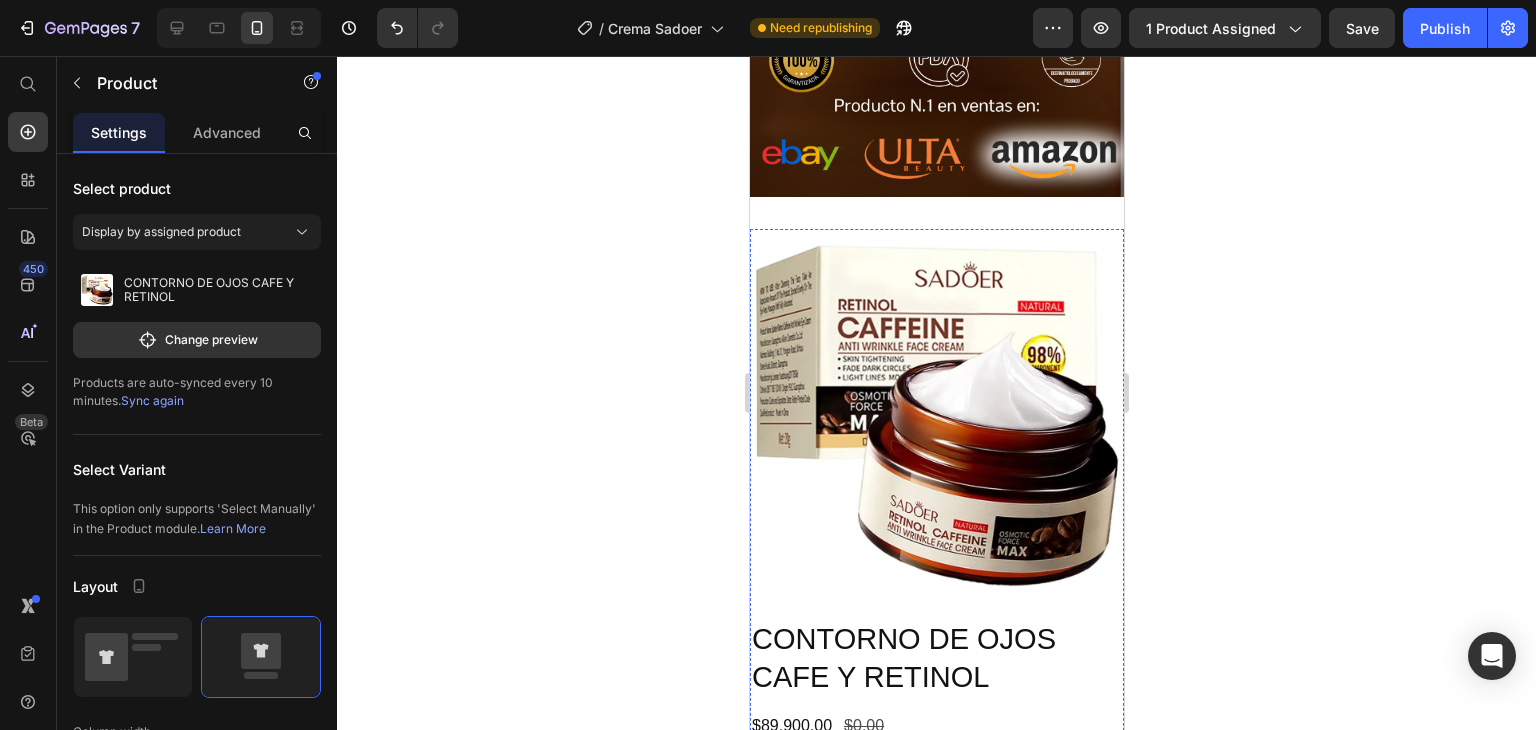 scroll, scrollTop: 600, scrollLeft: 0, axis: vertical 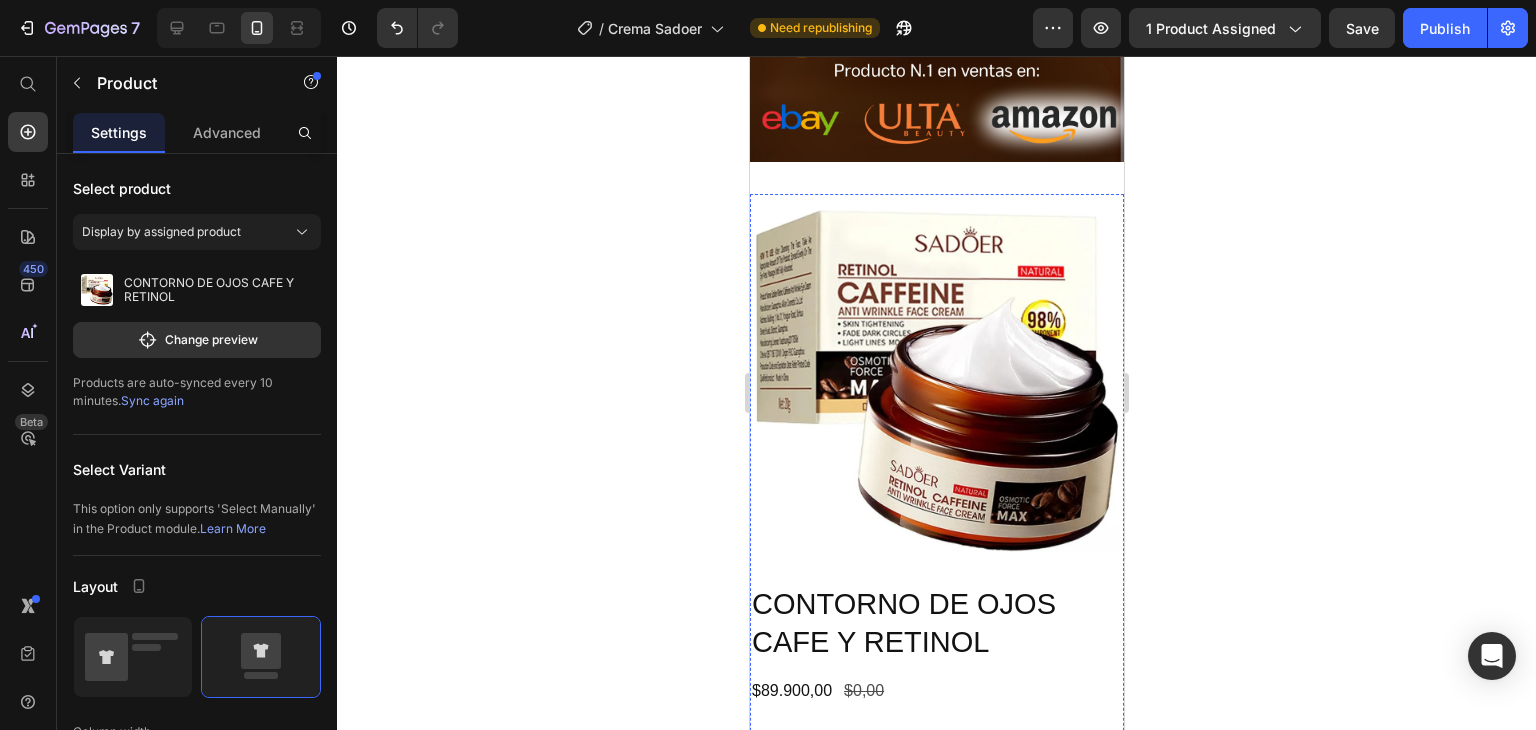 click at bounding box center [936, 381] 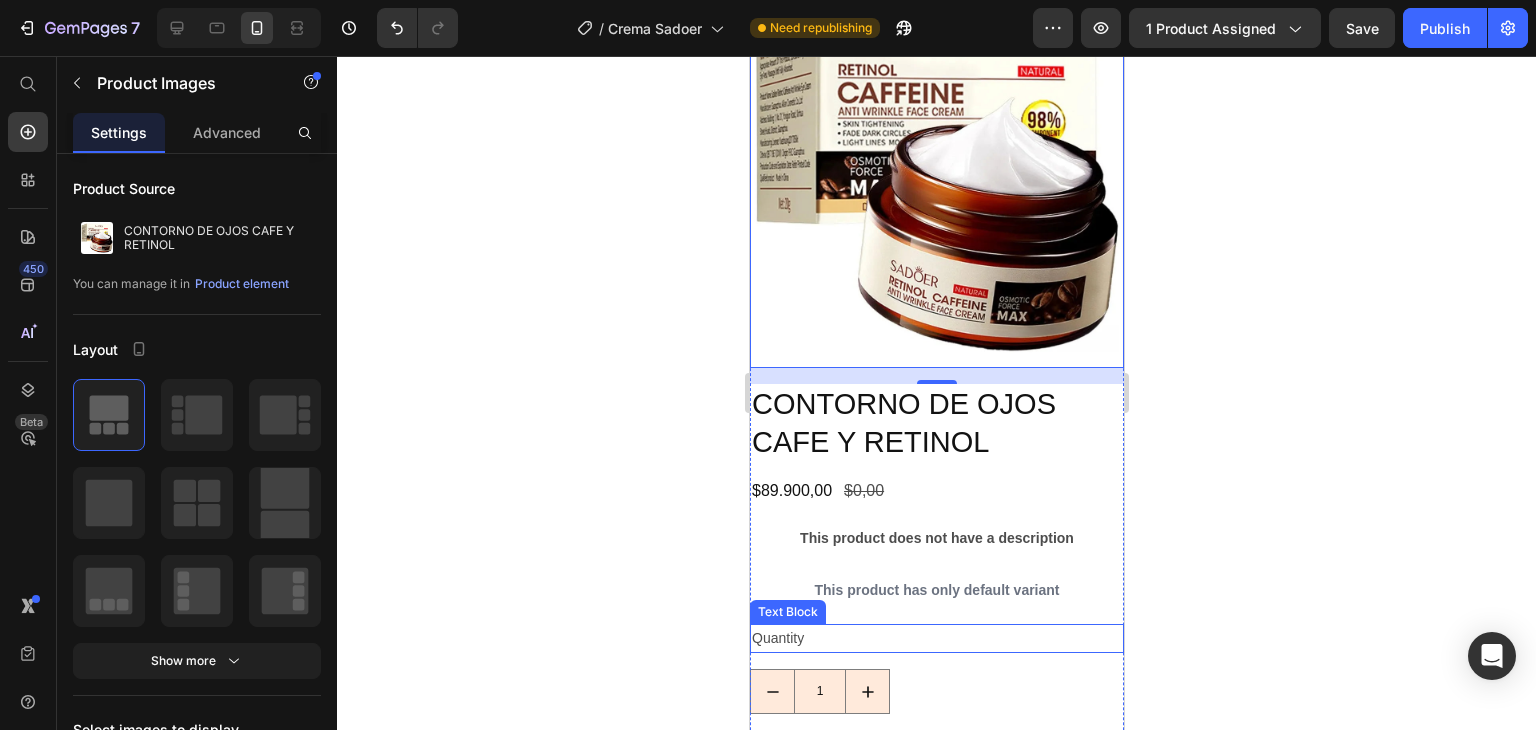 scroll, scrollTop: 900, scrollLeft: 0, axis: vertical 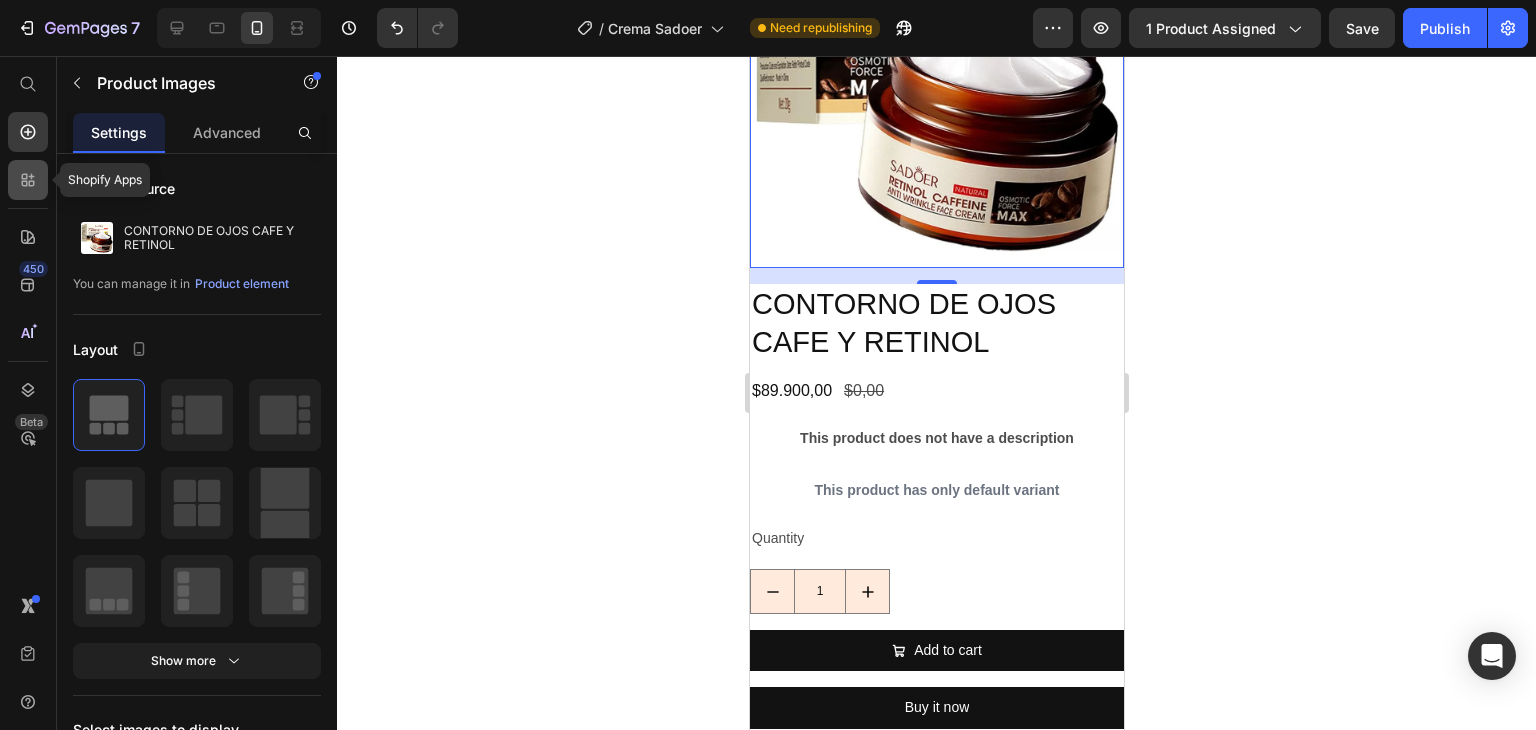 click 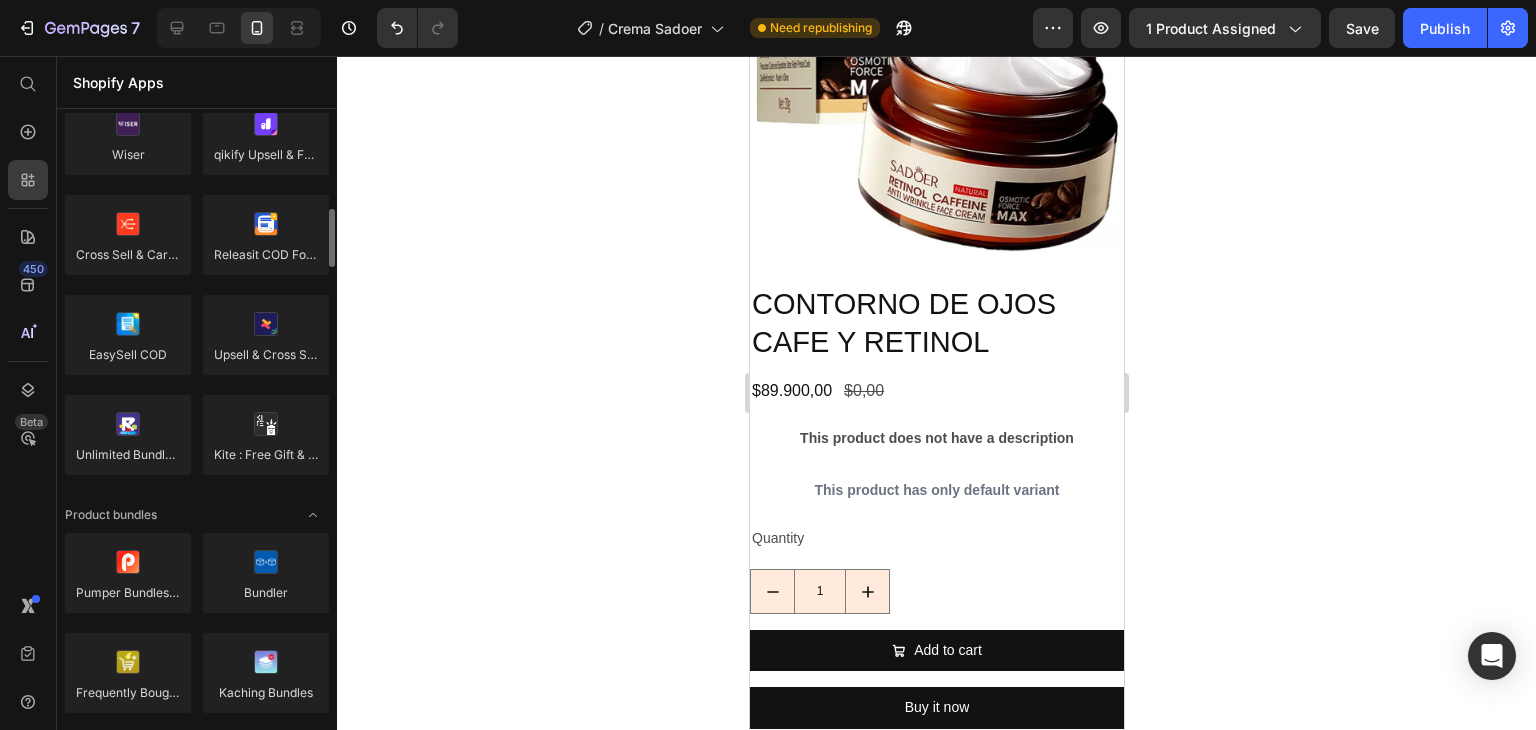 scroll, scrollTop: 800, scrollLeft: 0, axis: vertical 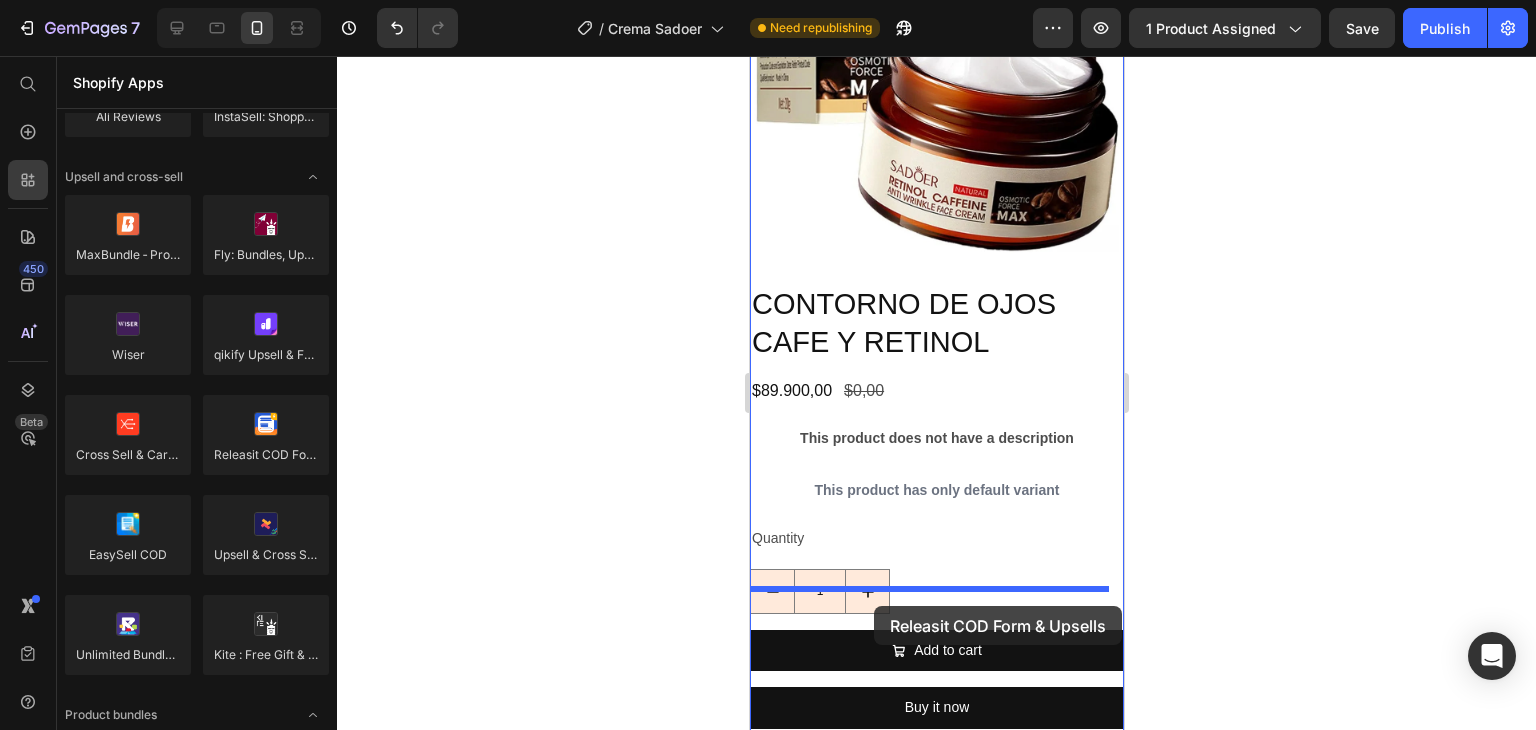 drag, startPoint x: 1013, startPoint y: 484, endPoint x: 873, endPoint y: 606, distance: 185.69868 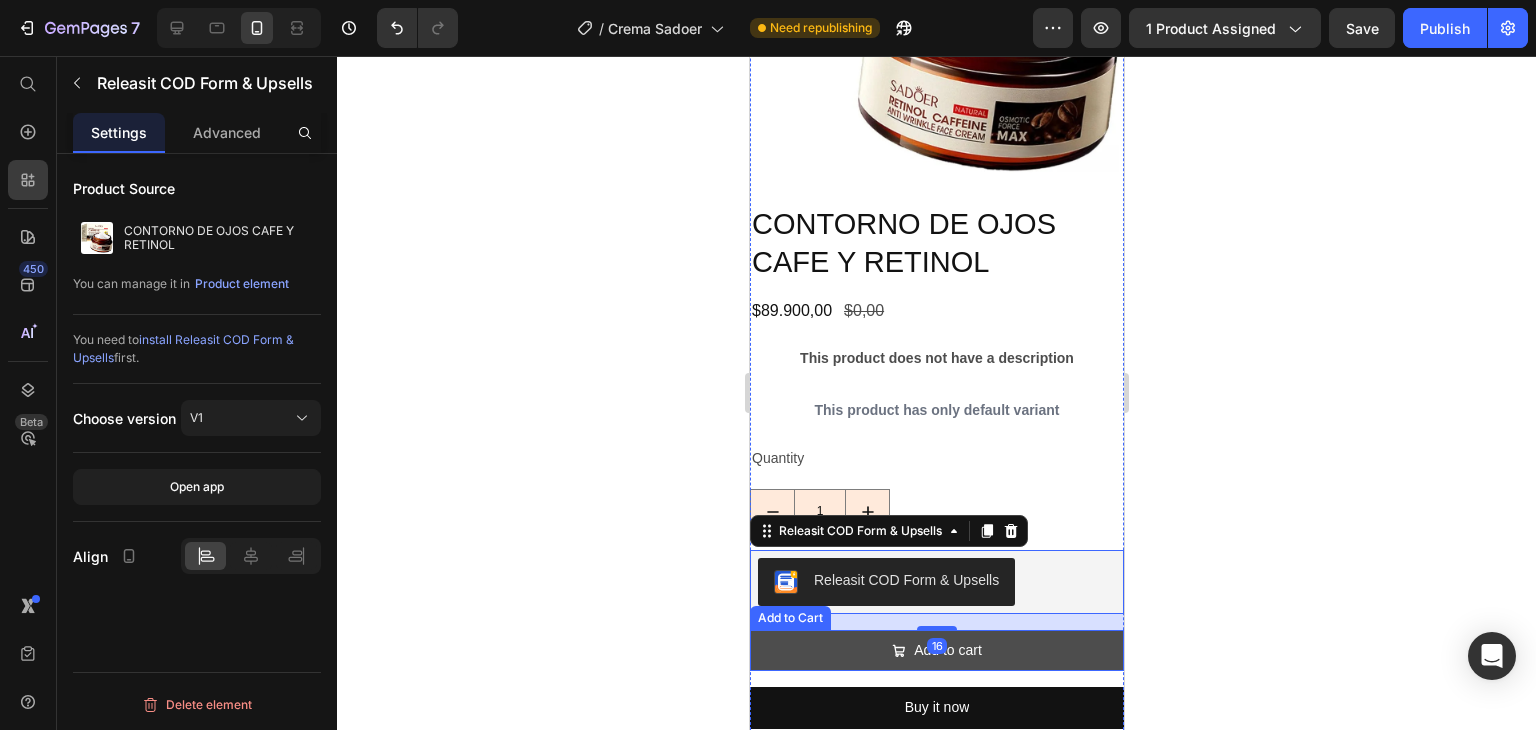 scroll, scrollTop: 1100, scrollLeft: 0, axis: vertical 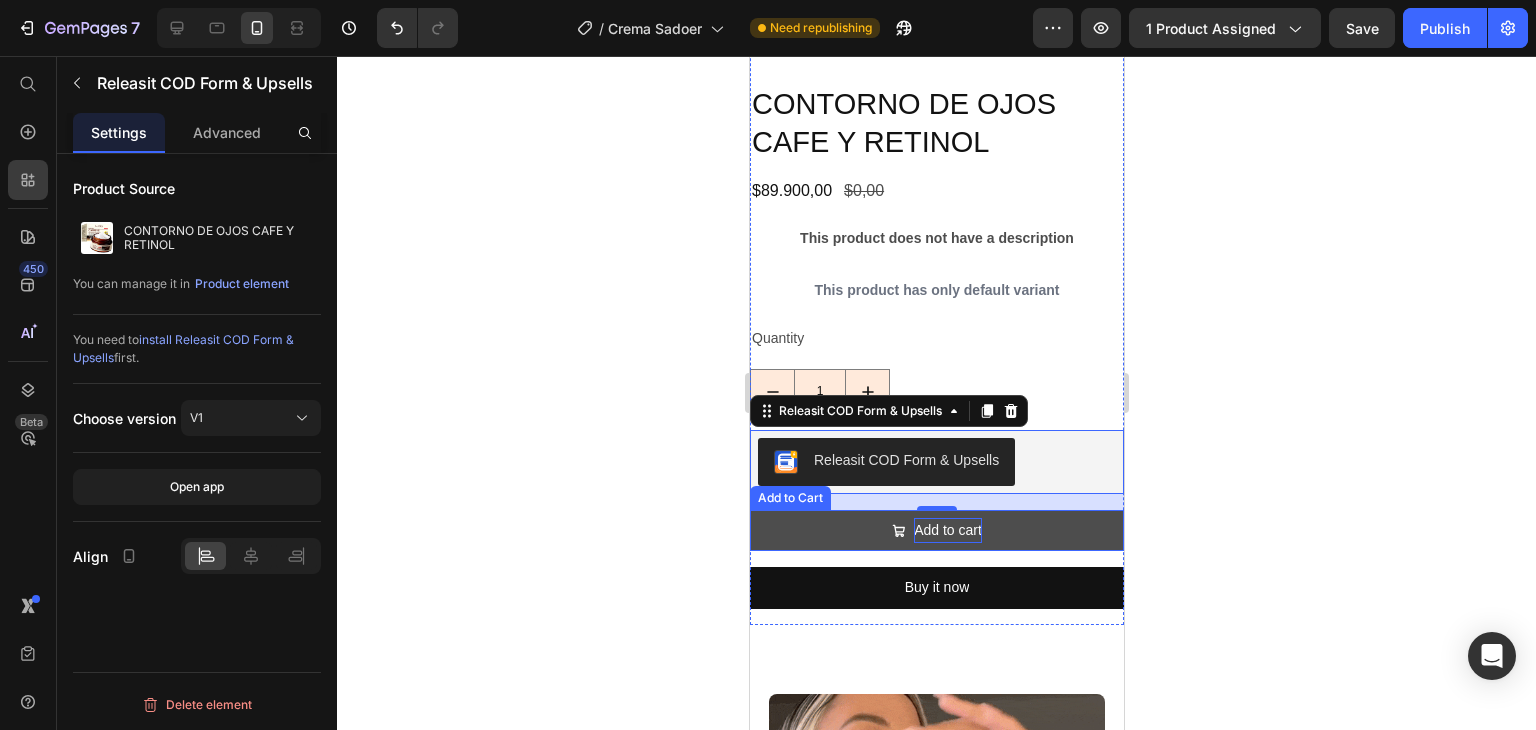 click on "Add to cart" at bounding box center (947, 530) 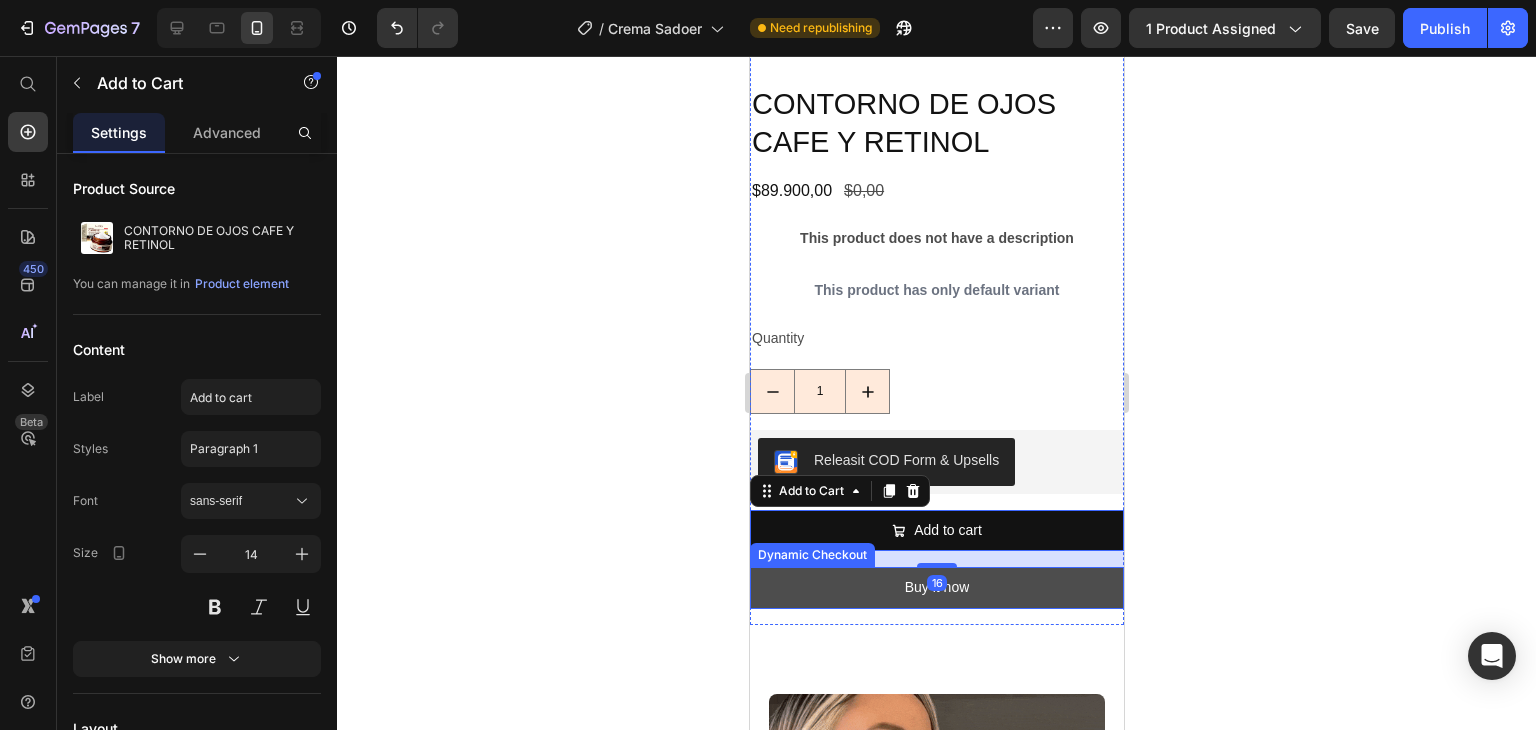 click on "Buy it now" at bounding box center (936, 587) 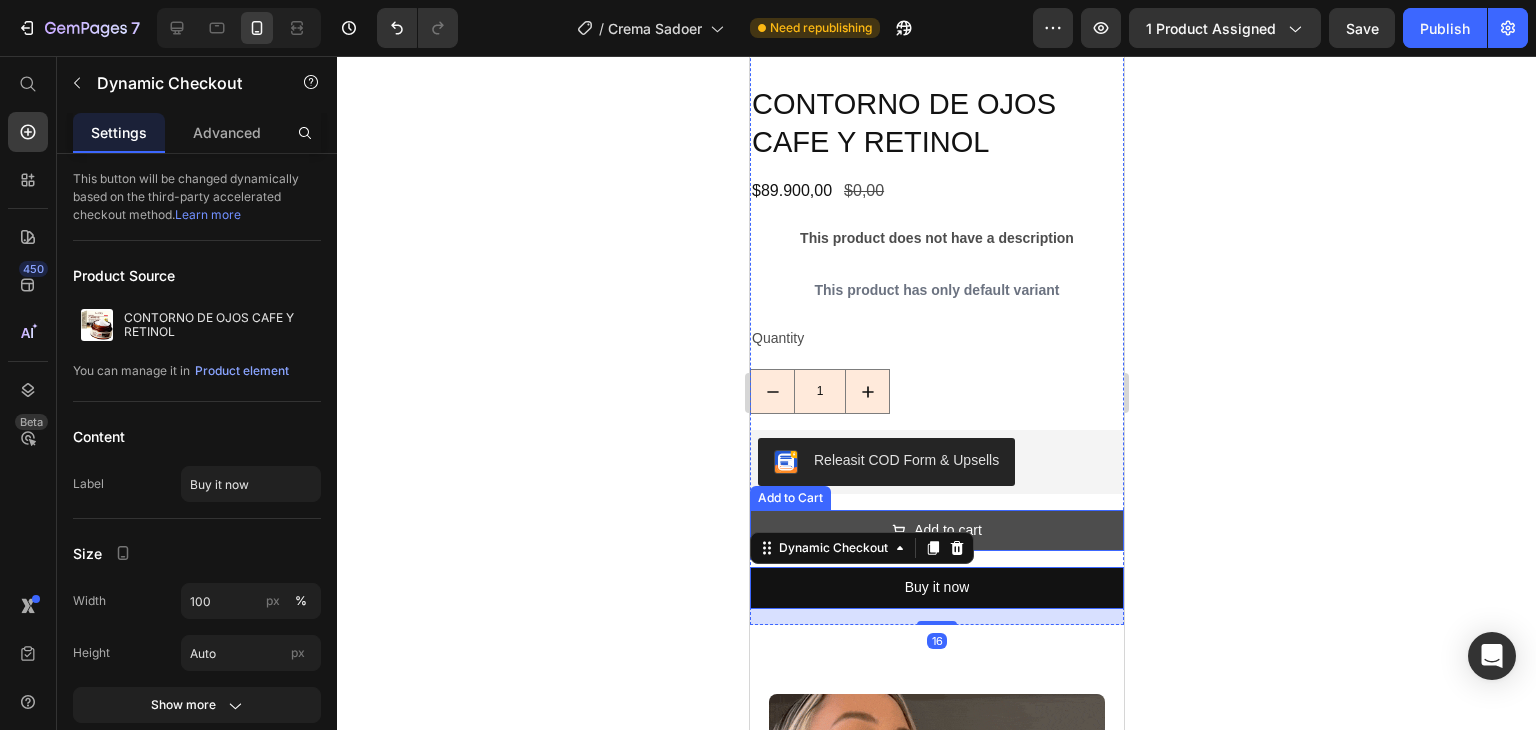 click on "Add to cart" at bounding box center [936, 530] 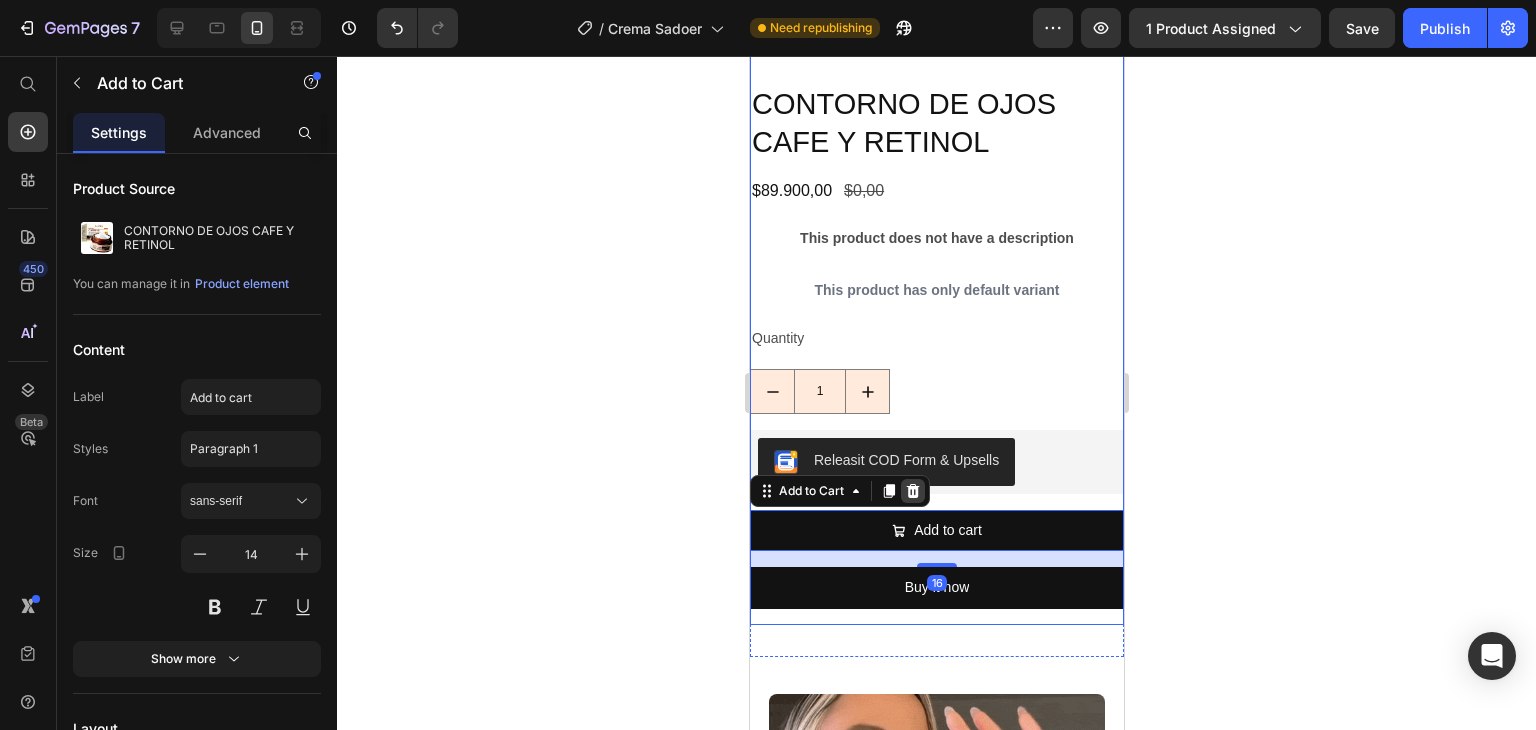 click 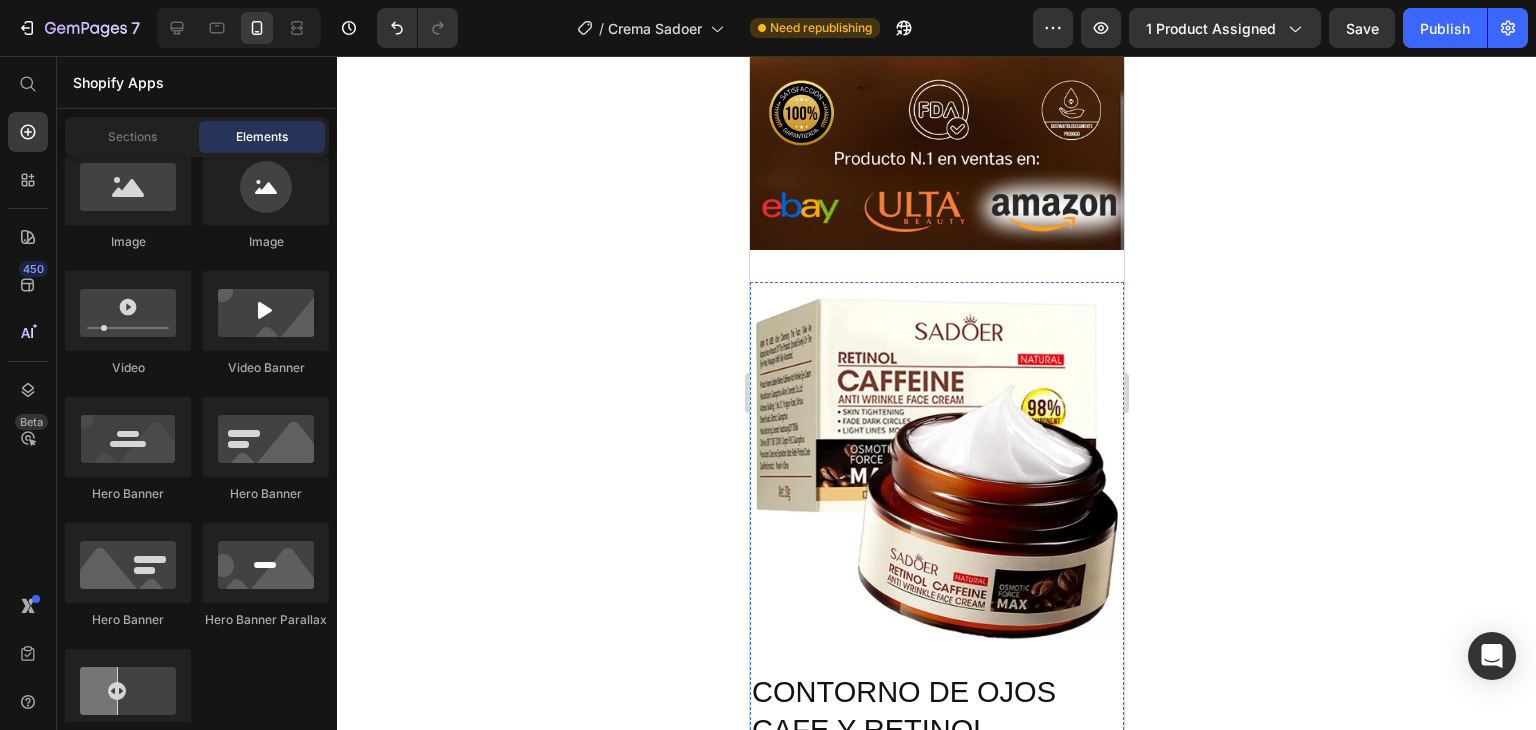 scroll, scrollTop: 500, scrollLeft: 0, axis: vertical 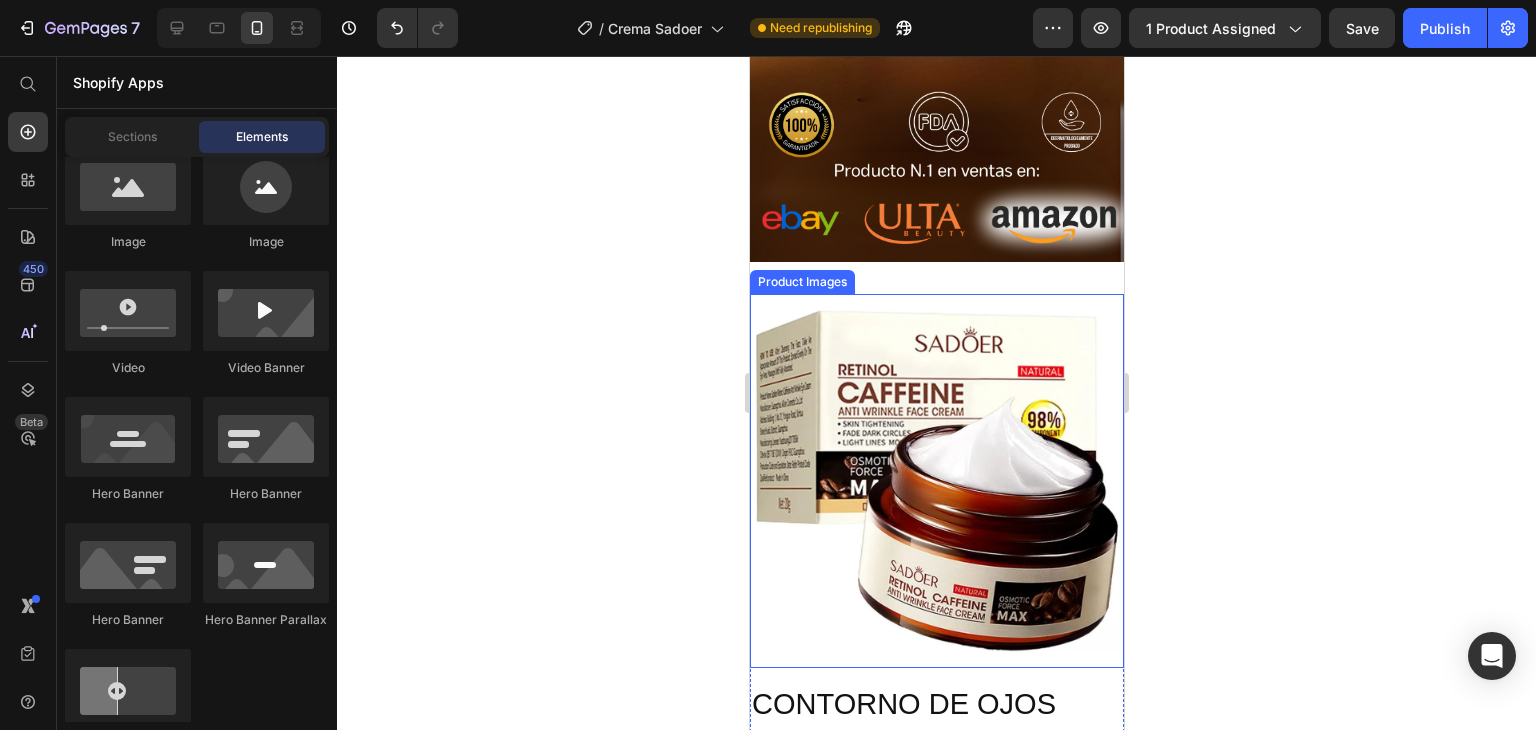 click at bounding box center (936, 481) 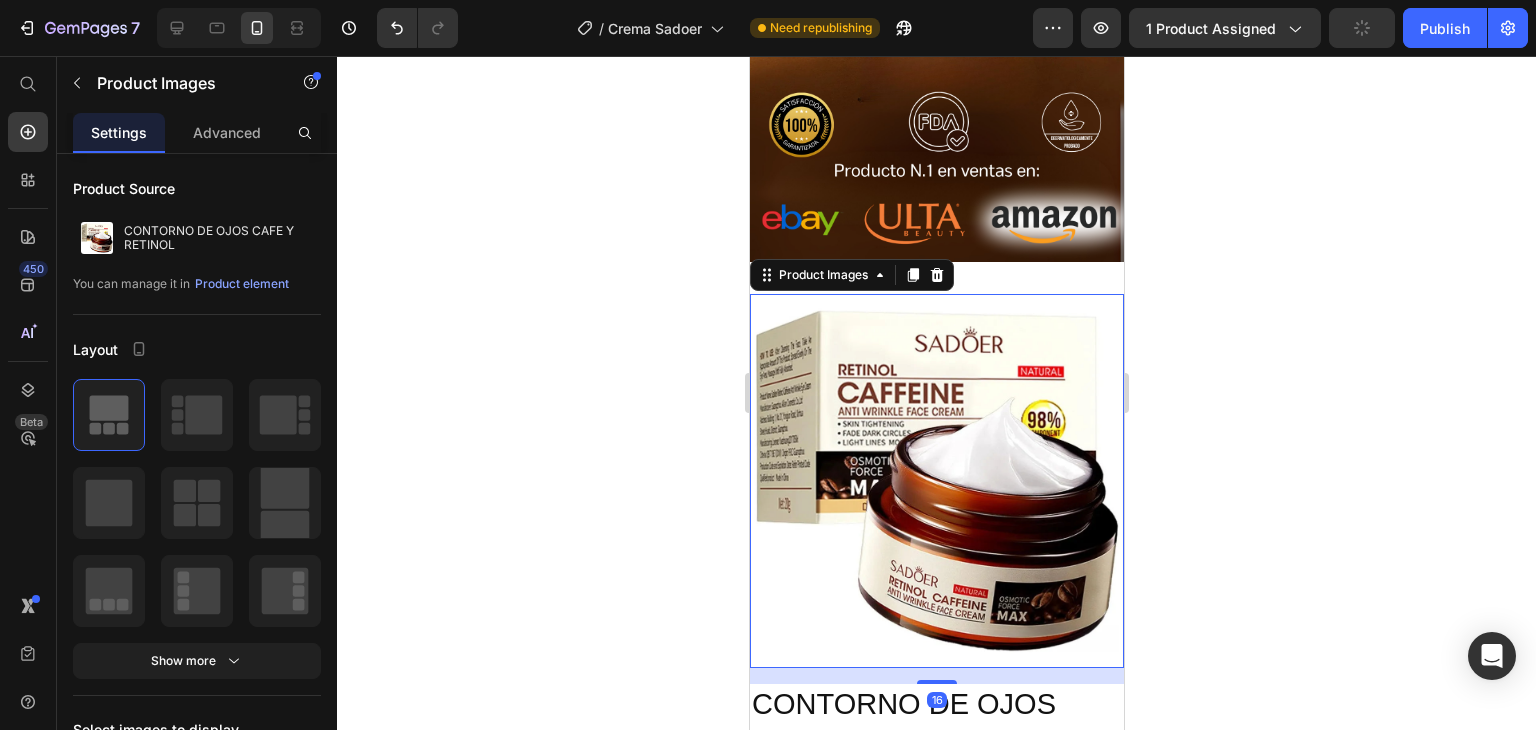 click 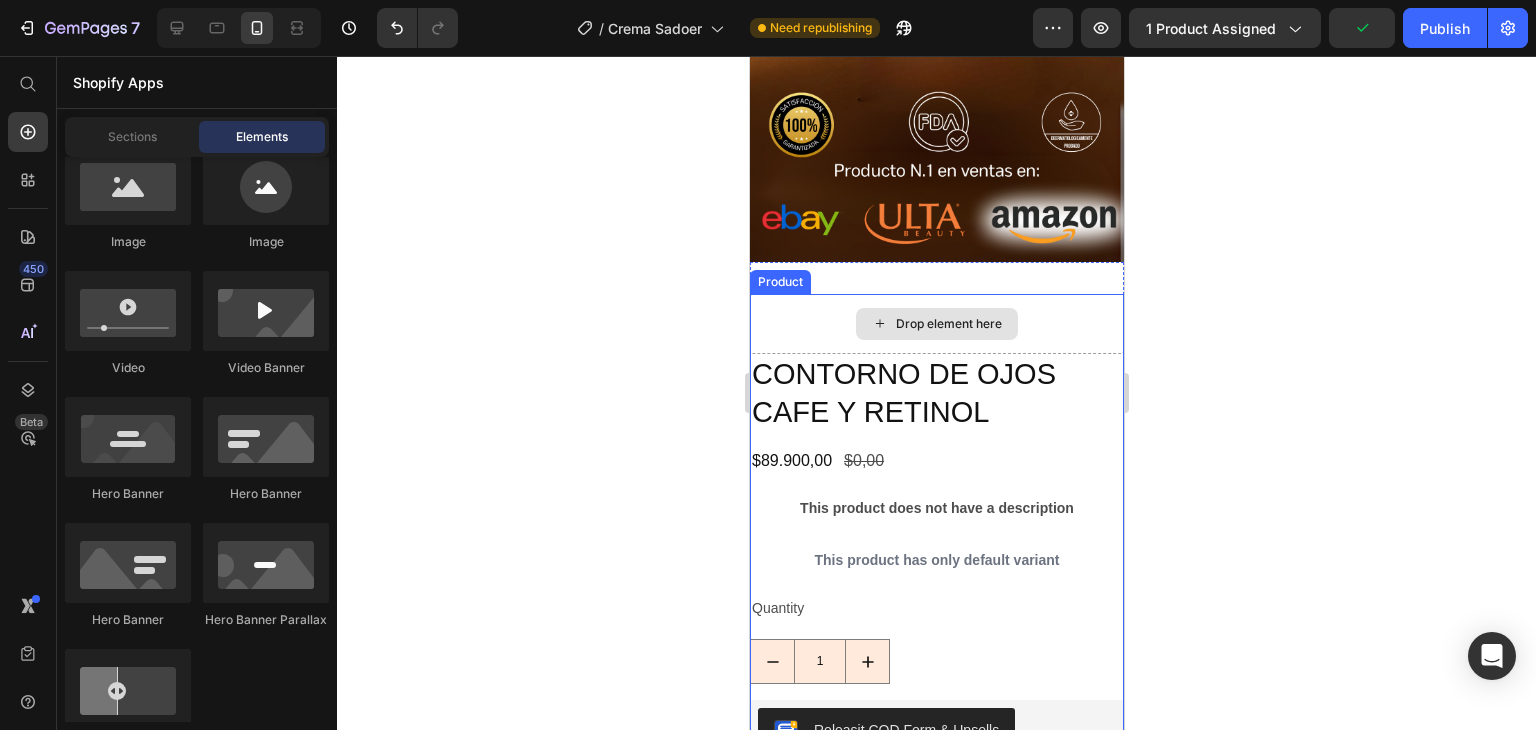 click on "Drop element here" at bounding box center (948, 324) 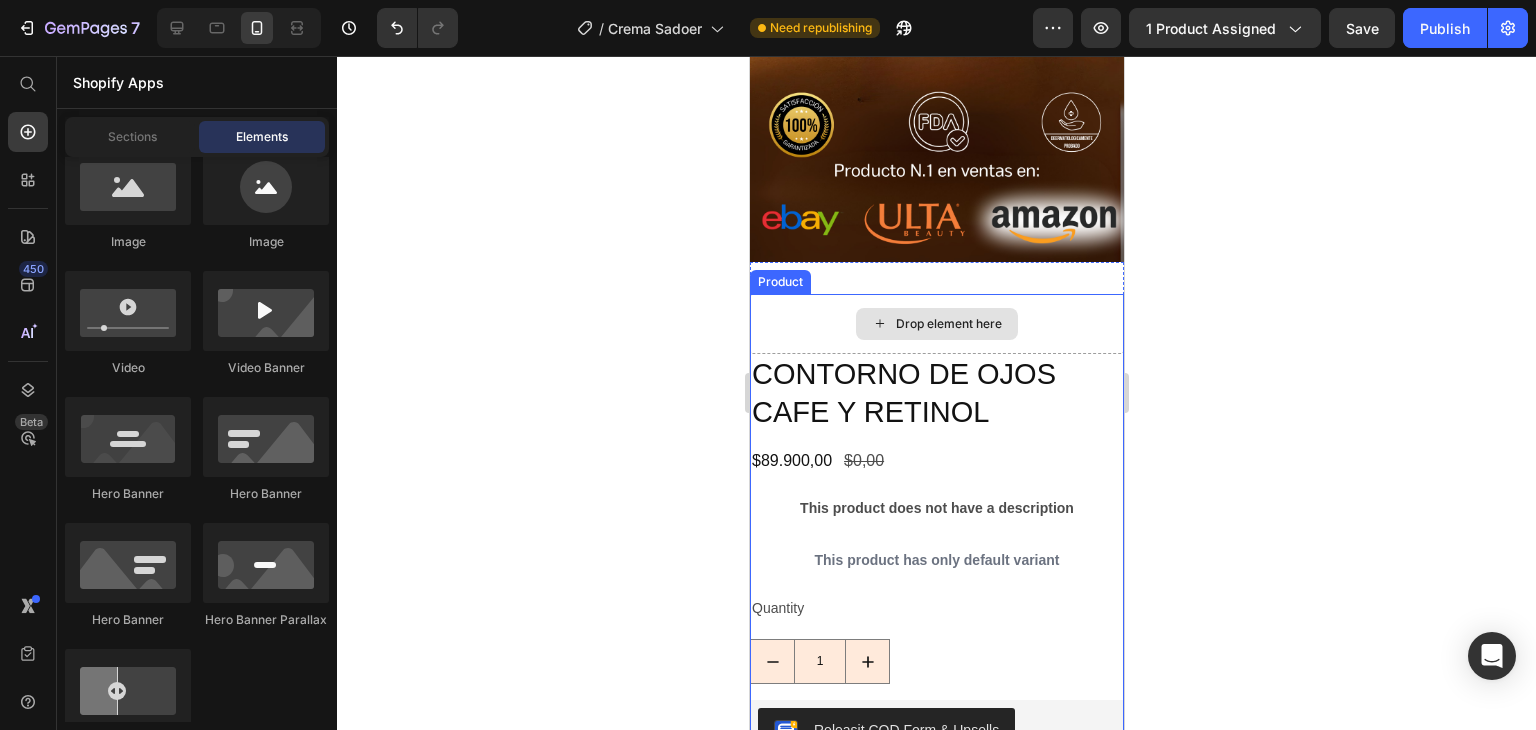 click on "Drop element here" at bounding box center [936, 324] 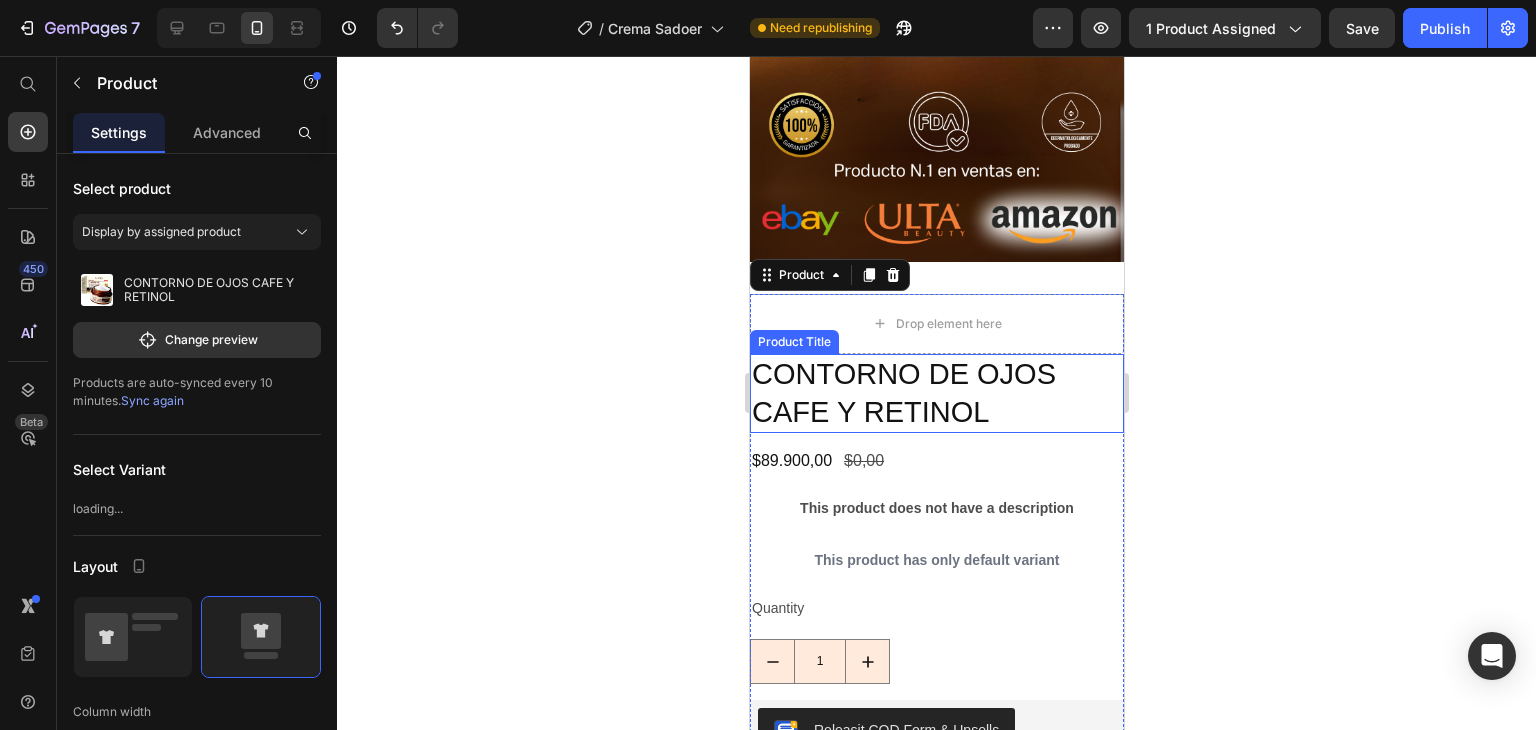 click on "CONTORNO DE OJOS CAFE Y RETINOL" at bounding box center (936, 393) 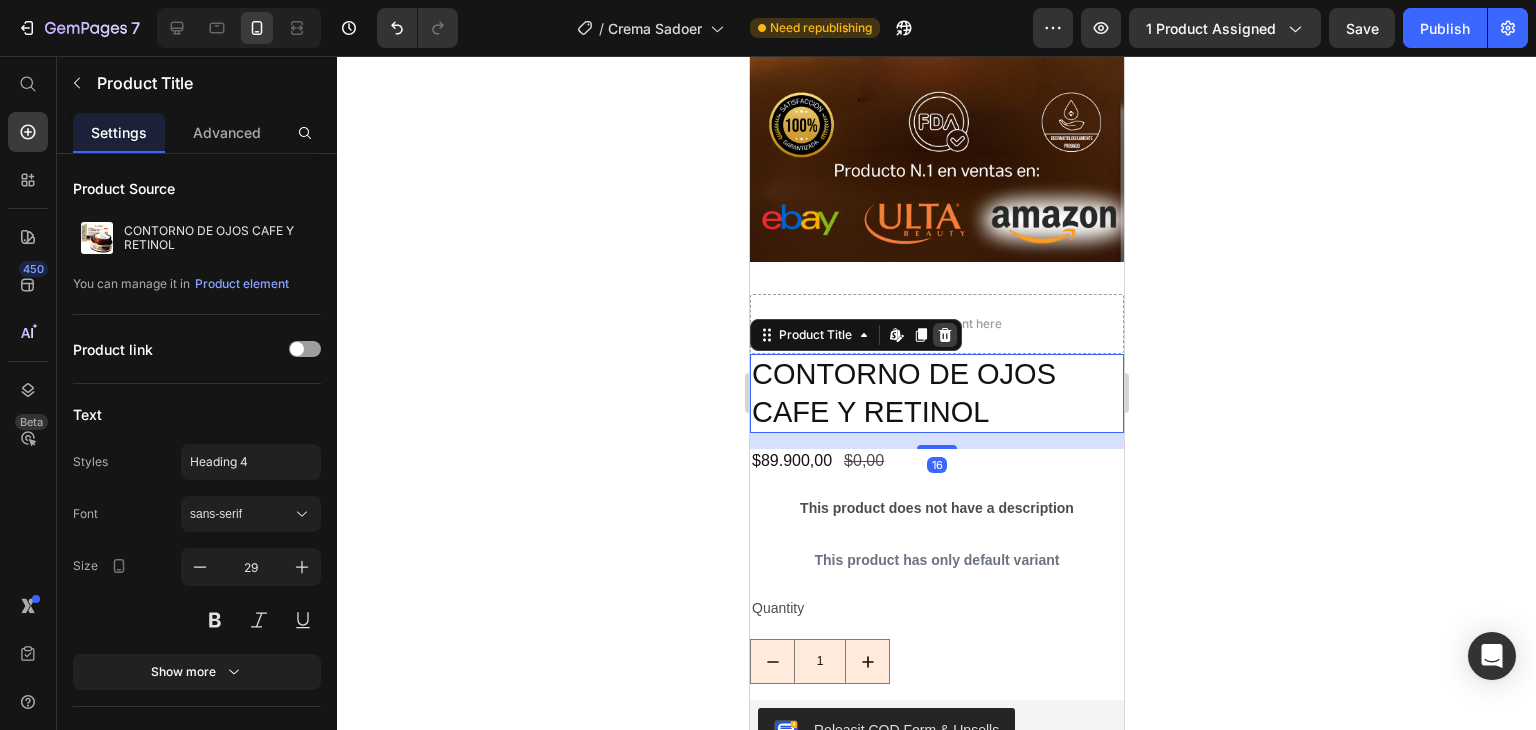 click 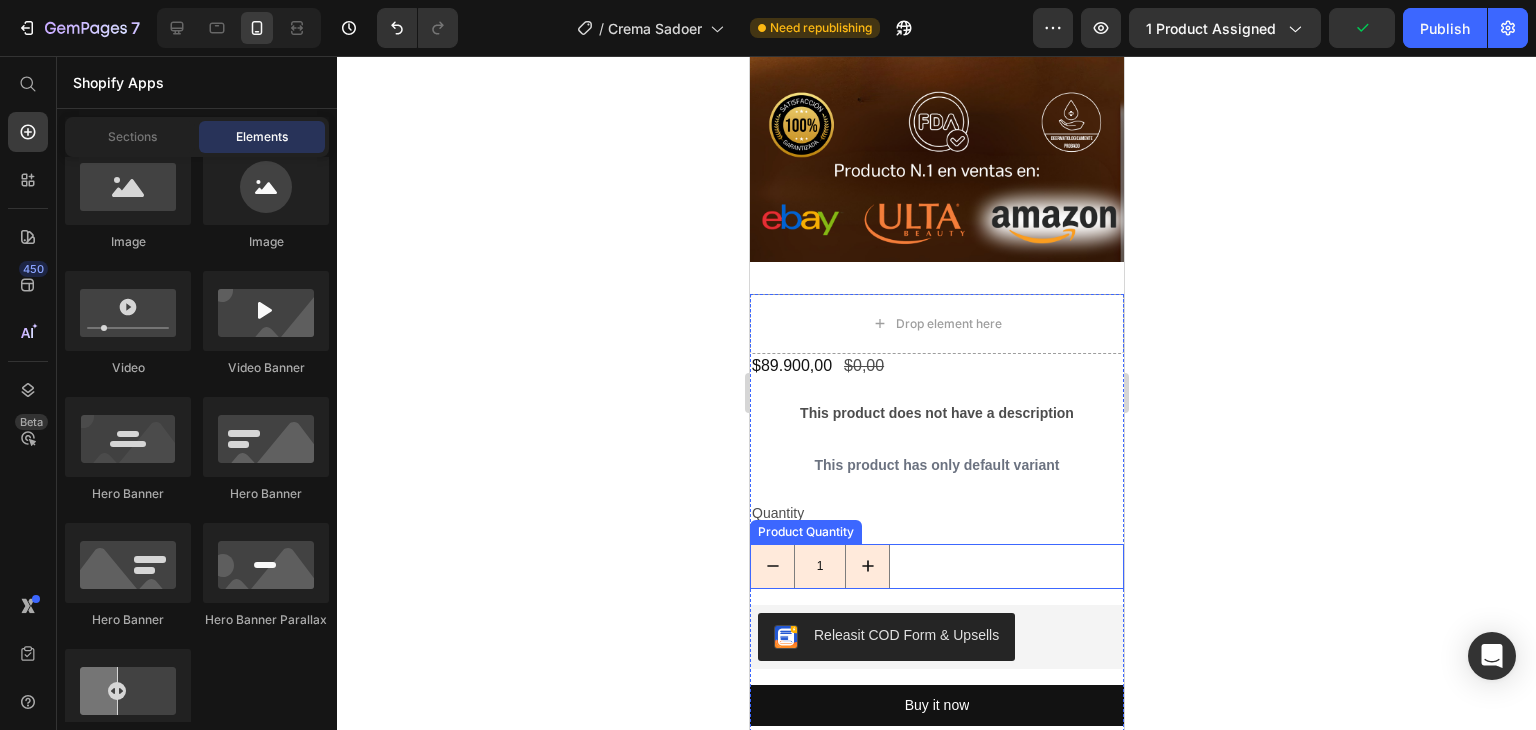 click on "1" at bounding box center (936, 566) 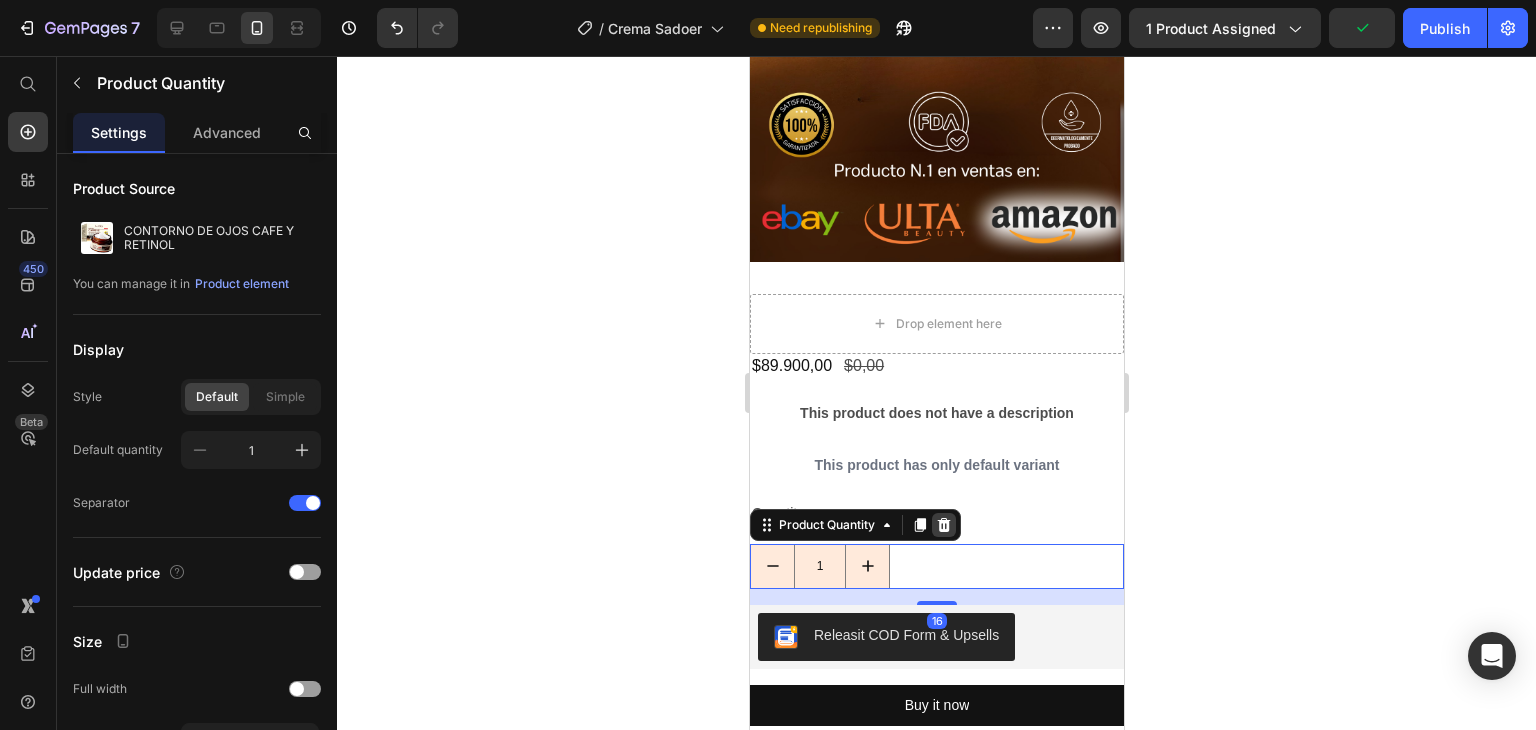 click 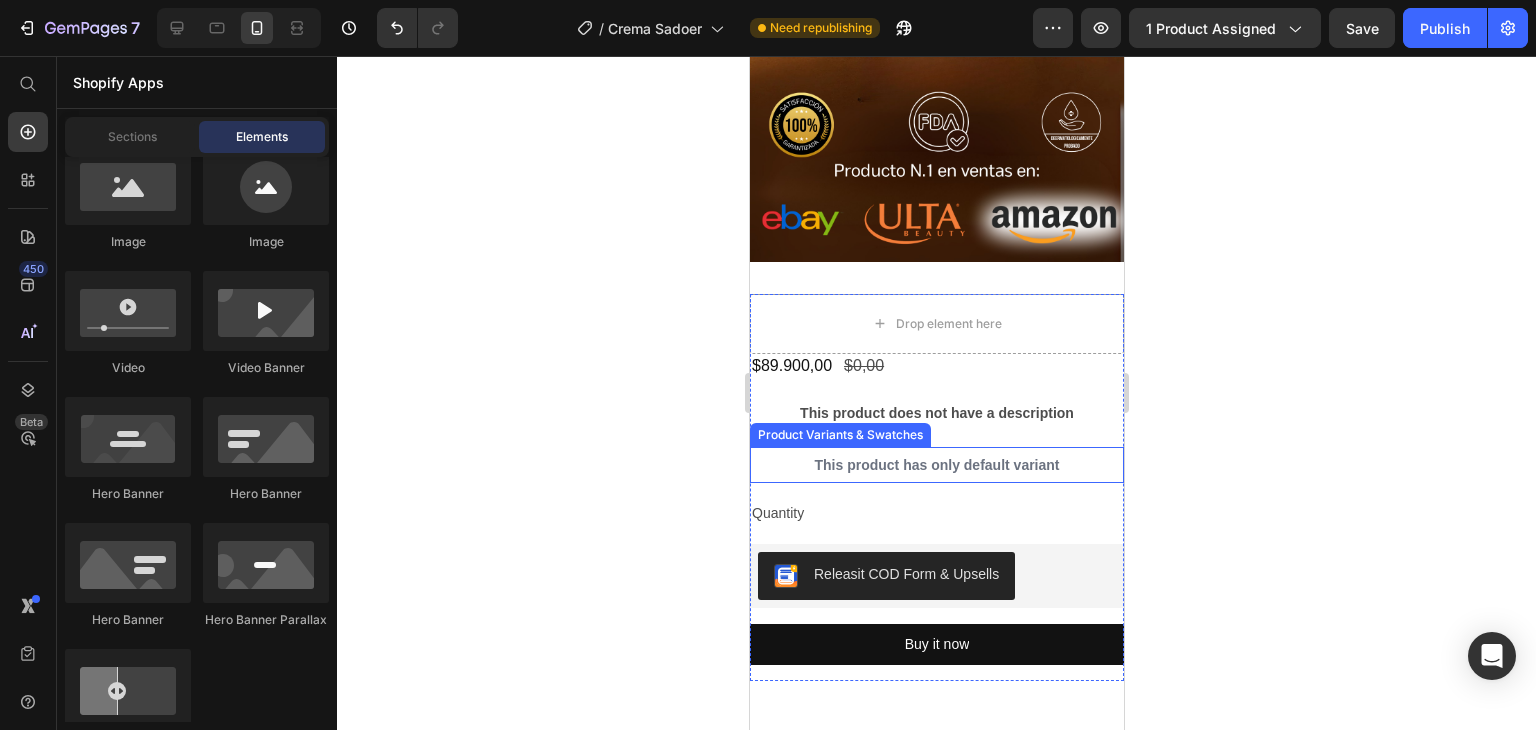 click on "This product has only default variant" at bounding box center [936, 465] 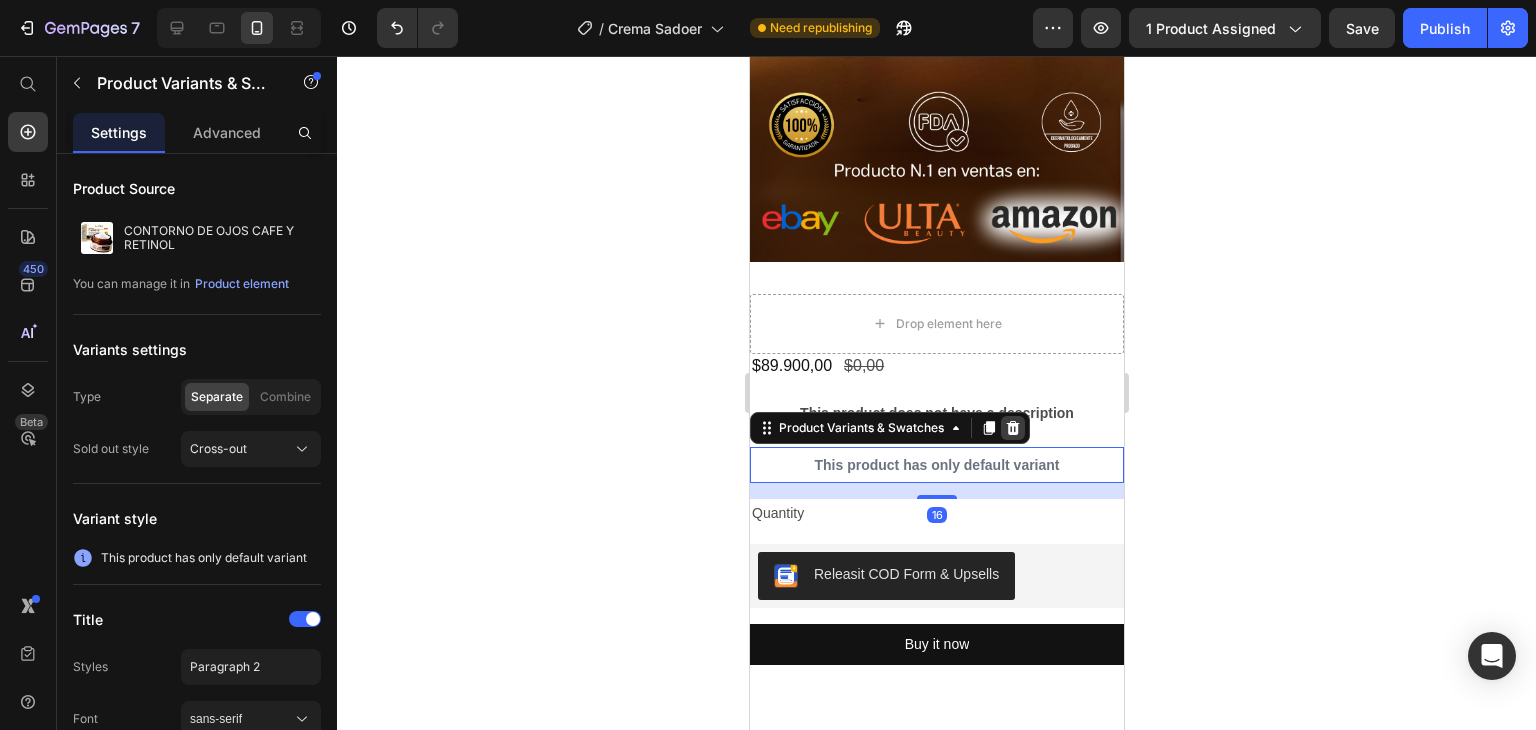 click 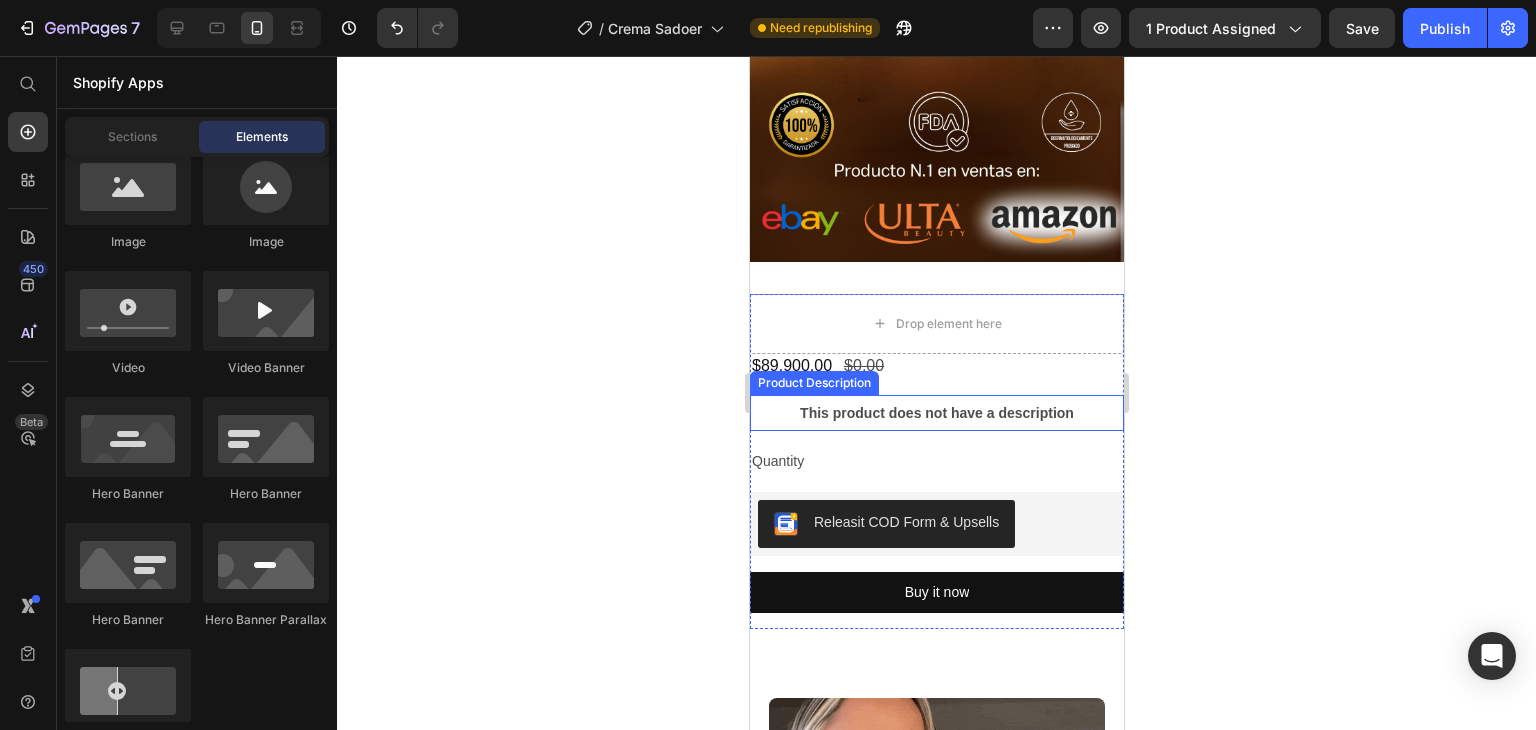 click on "This product does not have a description" at bounding box center [936, 413] 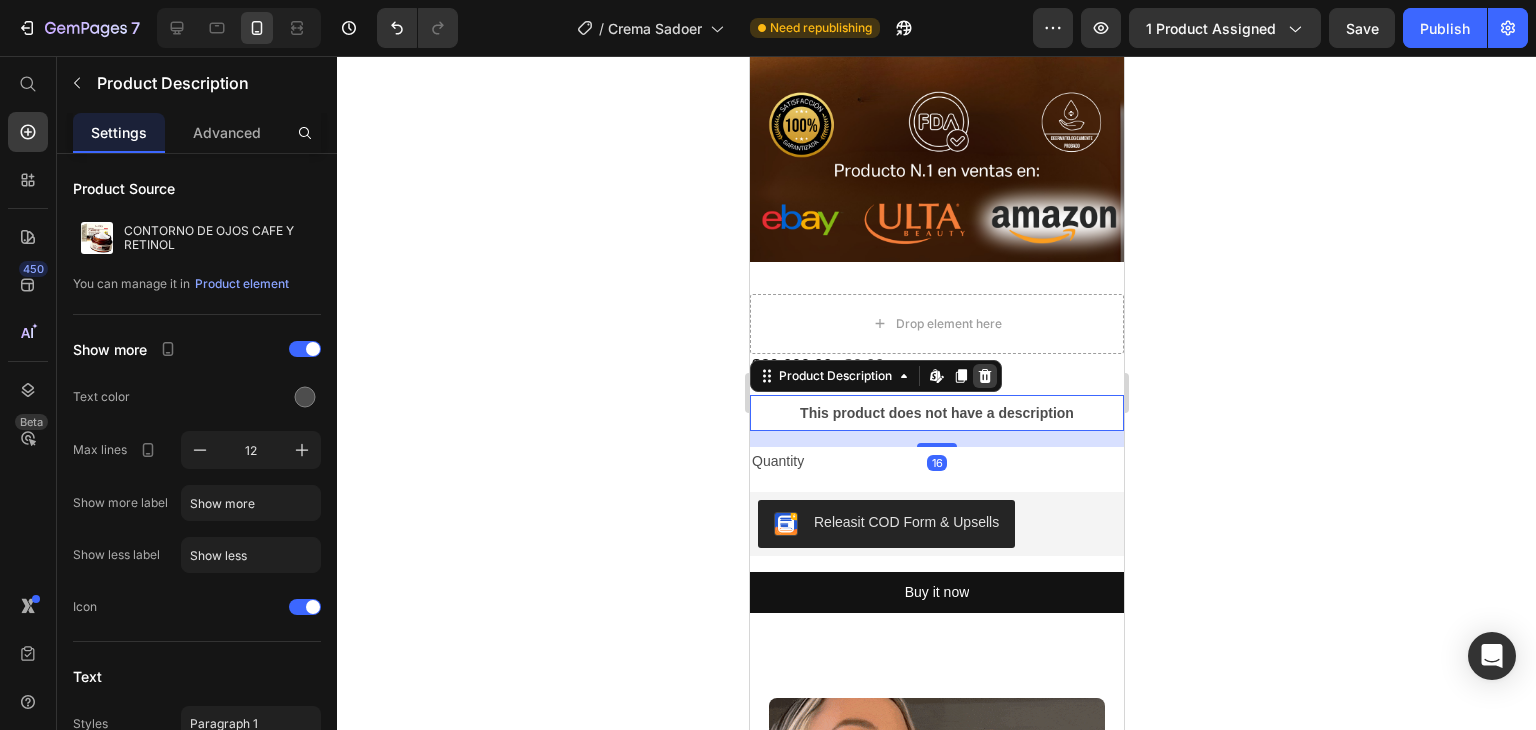 click at bounding box center (984, 376) 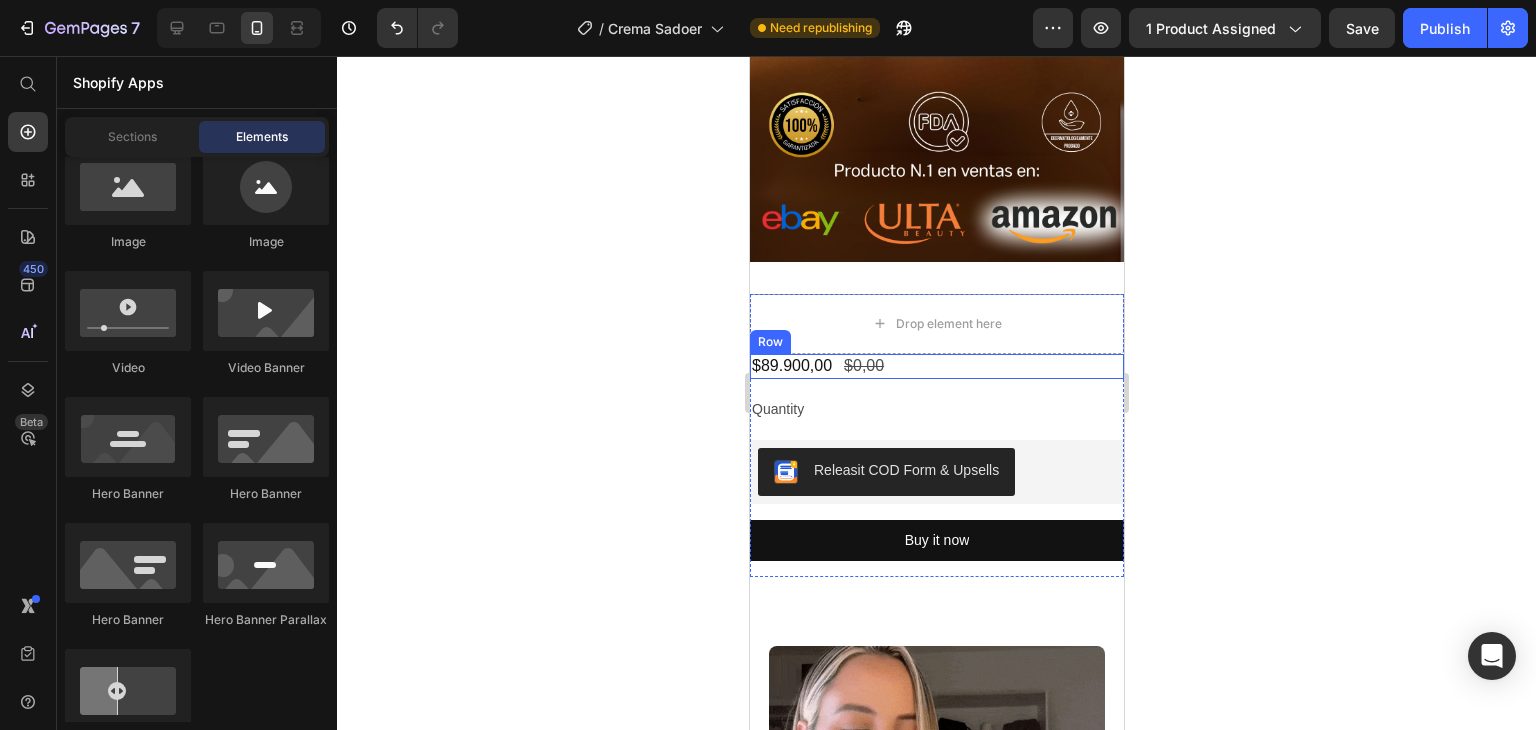 click on "$89.900,00 Product Price $0,00 Product Price Row" at bounding box center (936, 366) 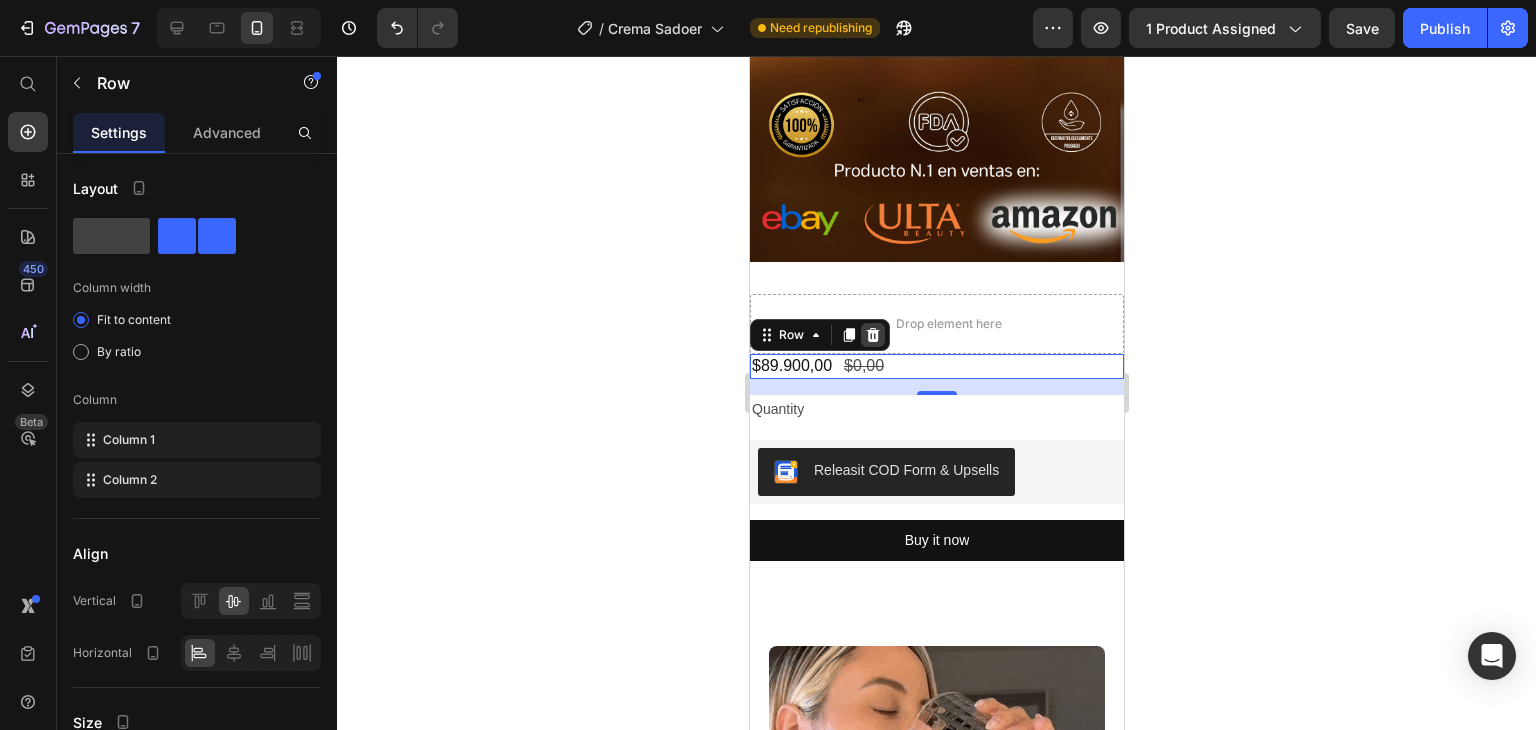 click 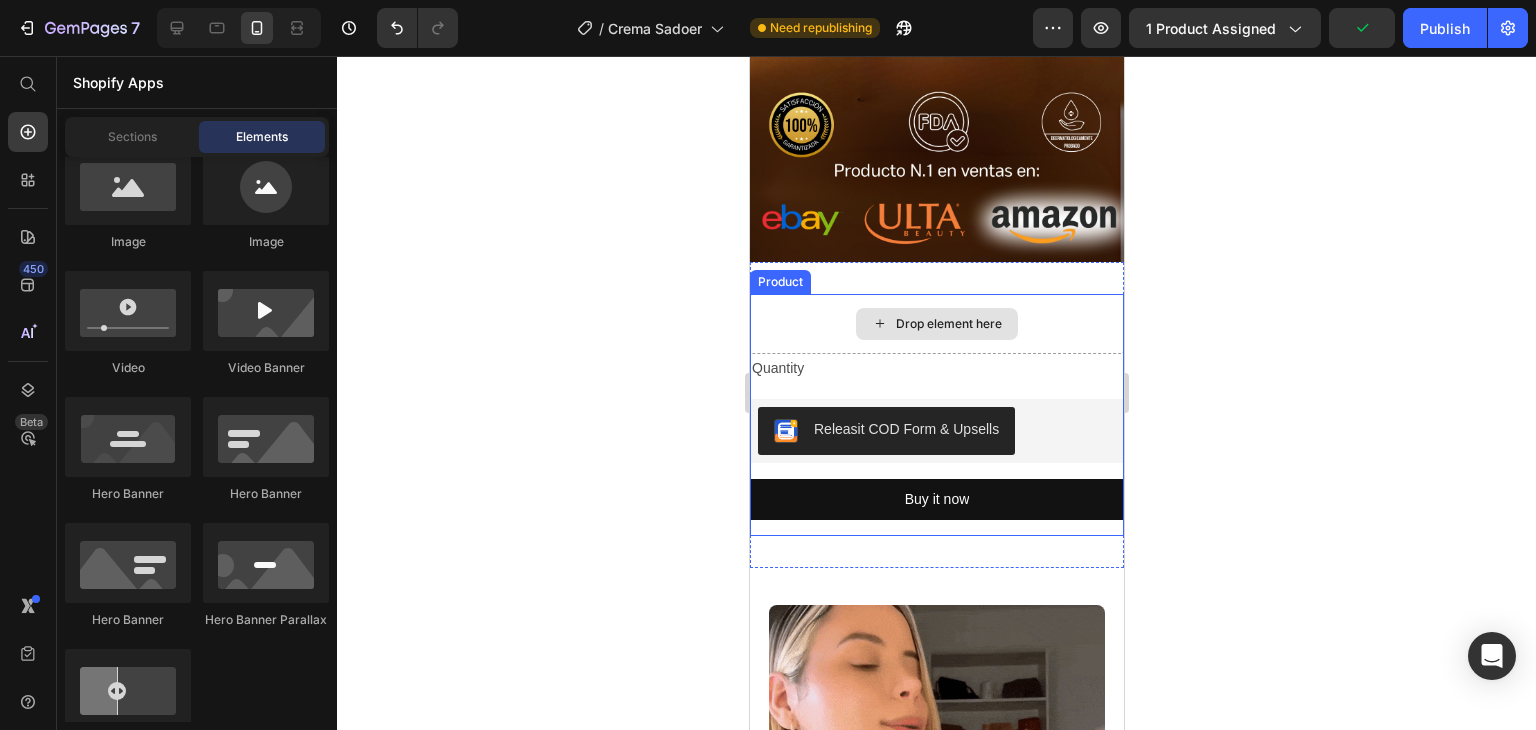 click on "Drop element here" at bounding box center [936, 324] 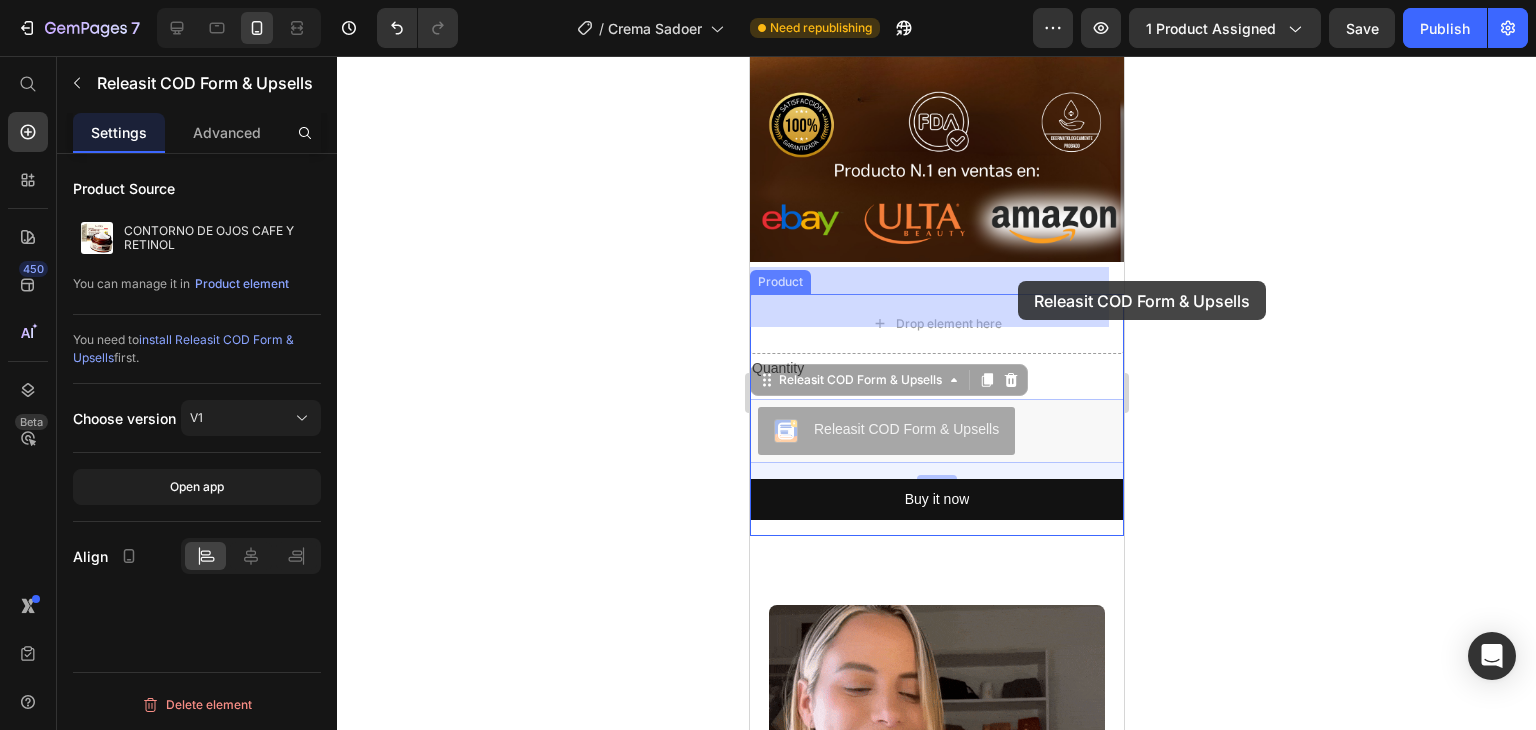 drag, startPoint x: 1047, startPoint y: 421, endPoint x: 1017, endPoint y: 281, distance: 143.1782 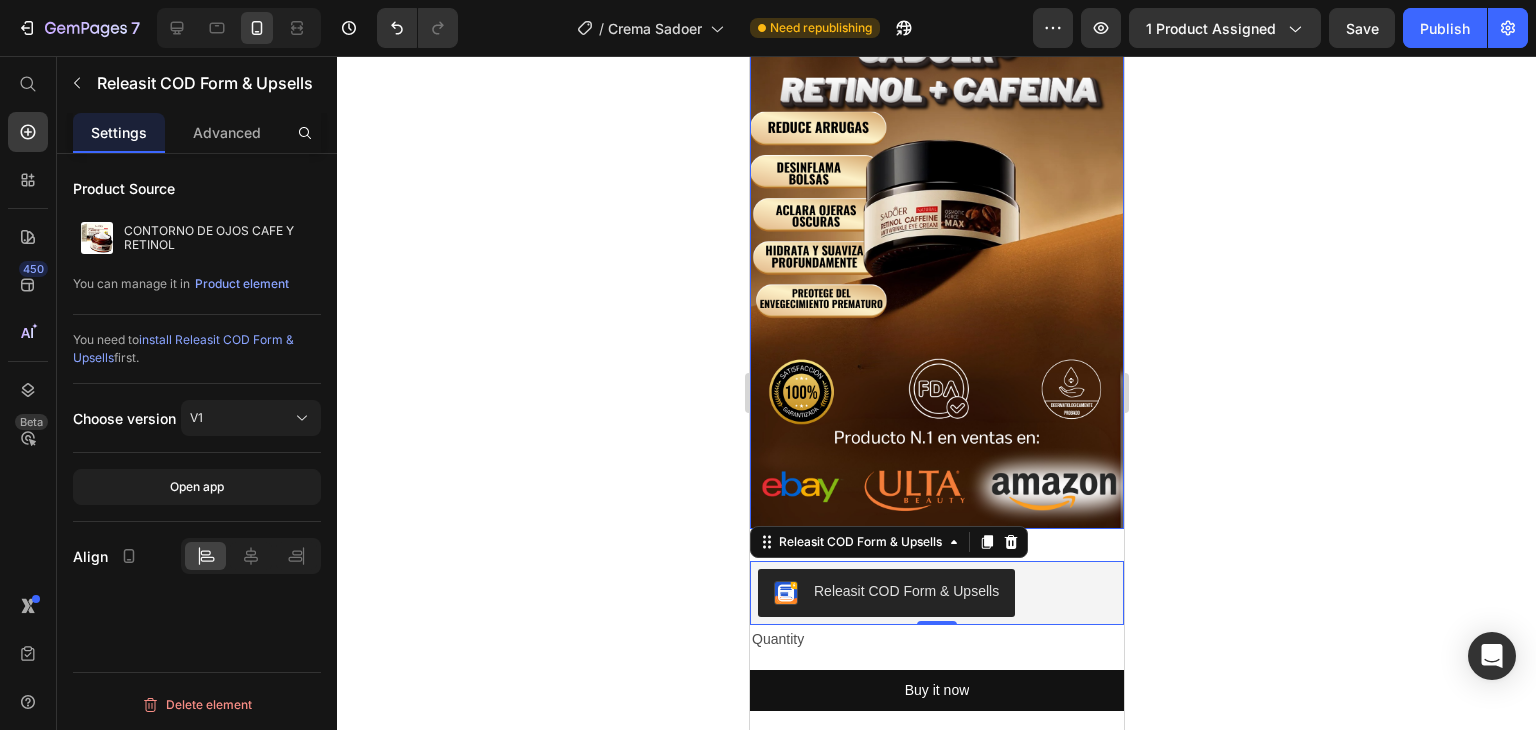 scroll, scrollTop: 0, scrollLeft: 0, axis: both 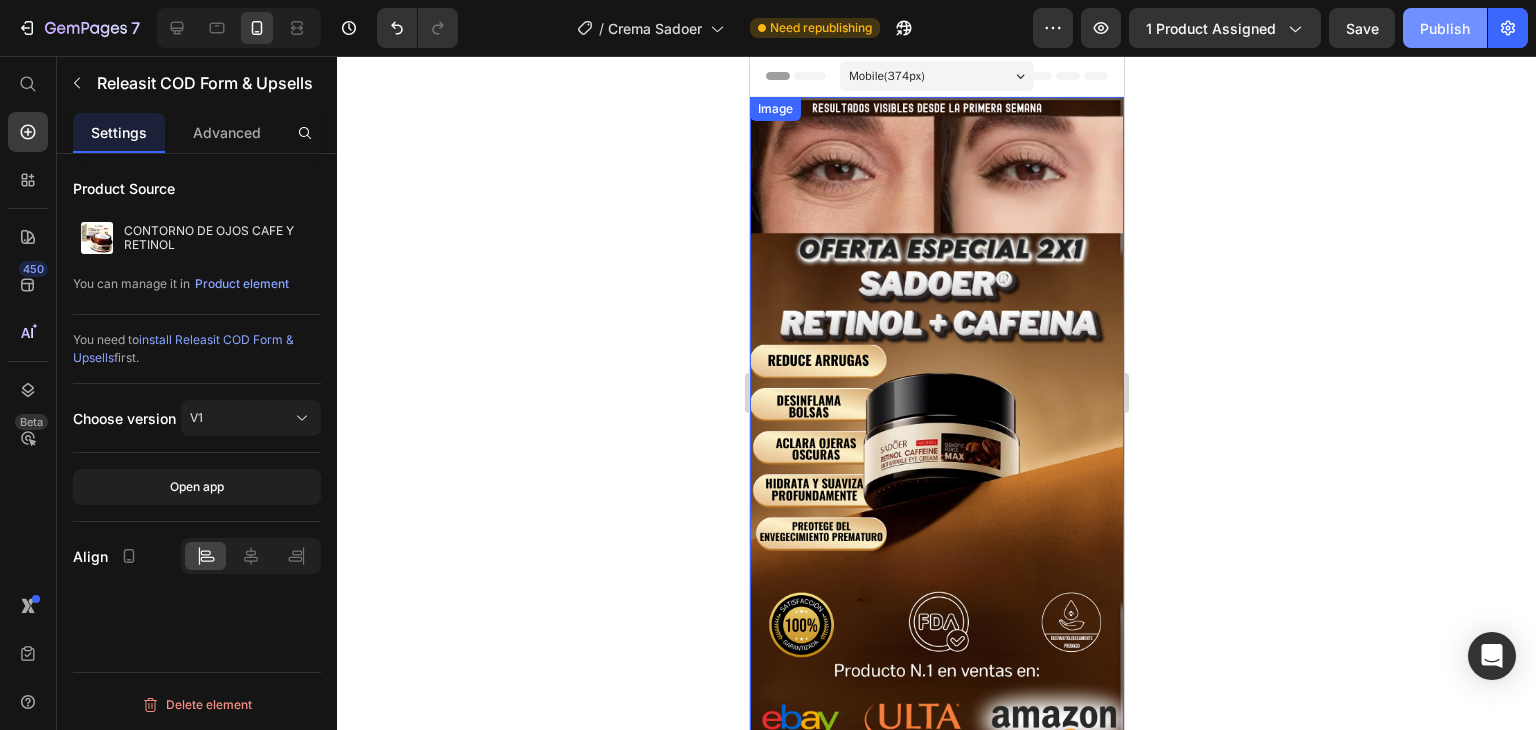 click on "Publish" 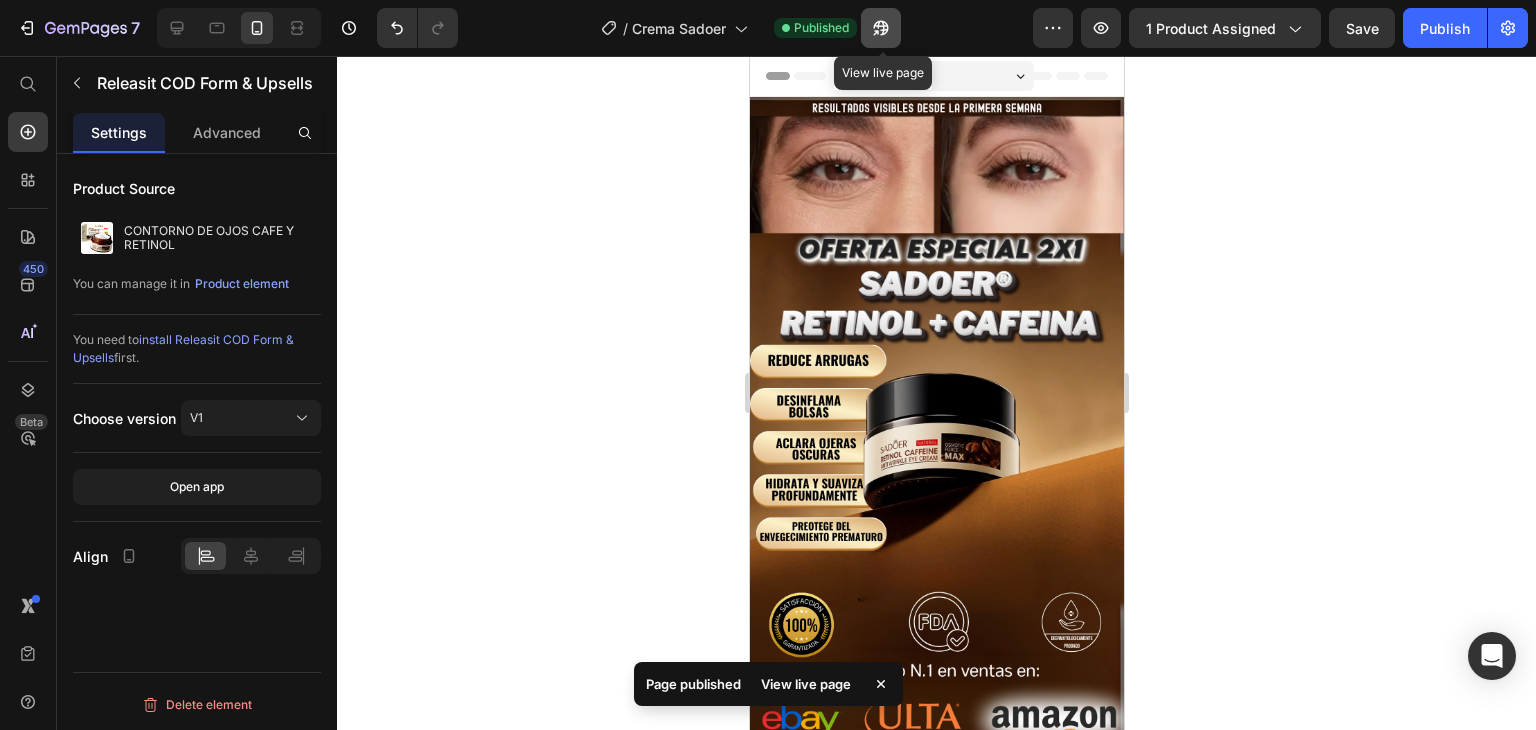 click 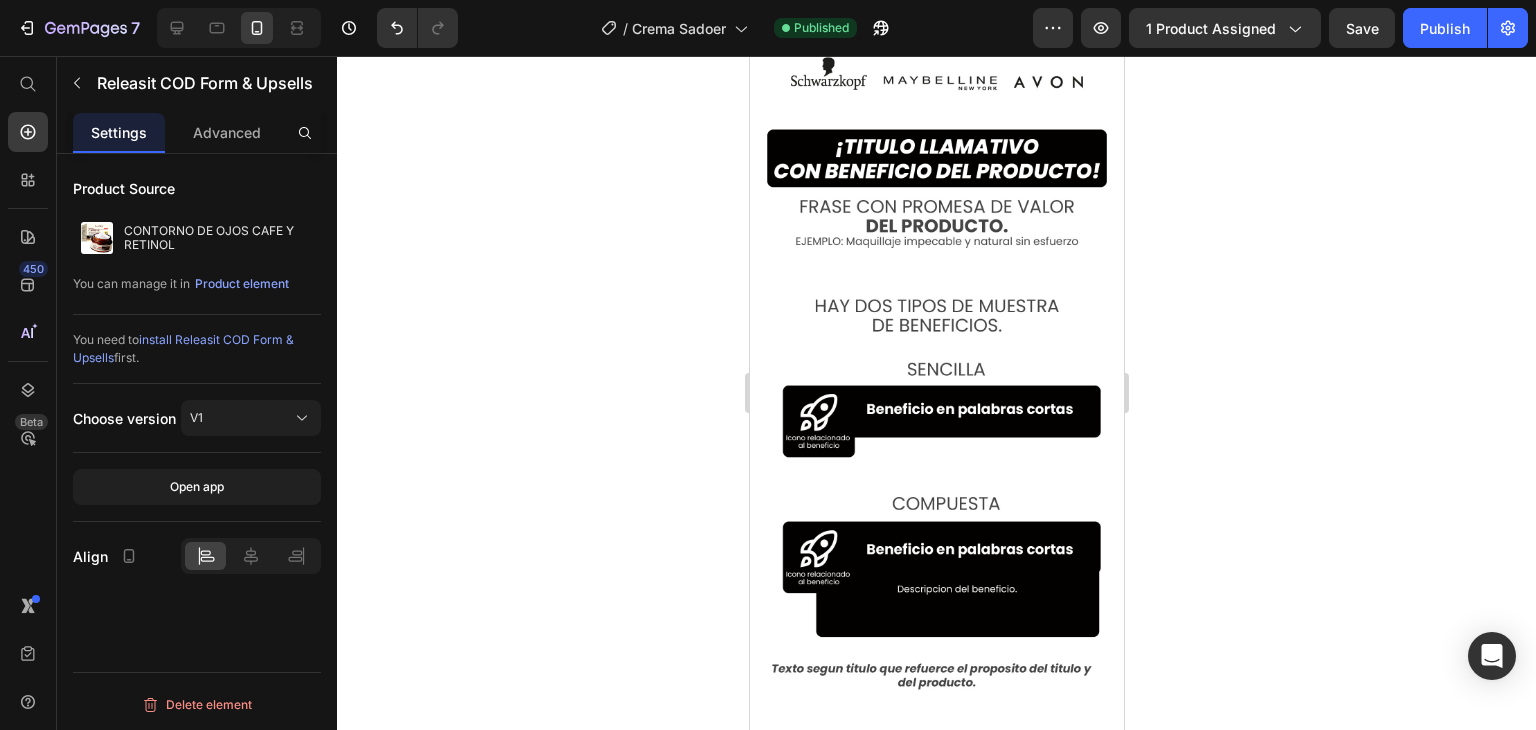 scroll, scrollTop: 4200, scrollLeft: 0, axis: vertical 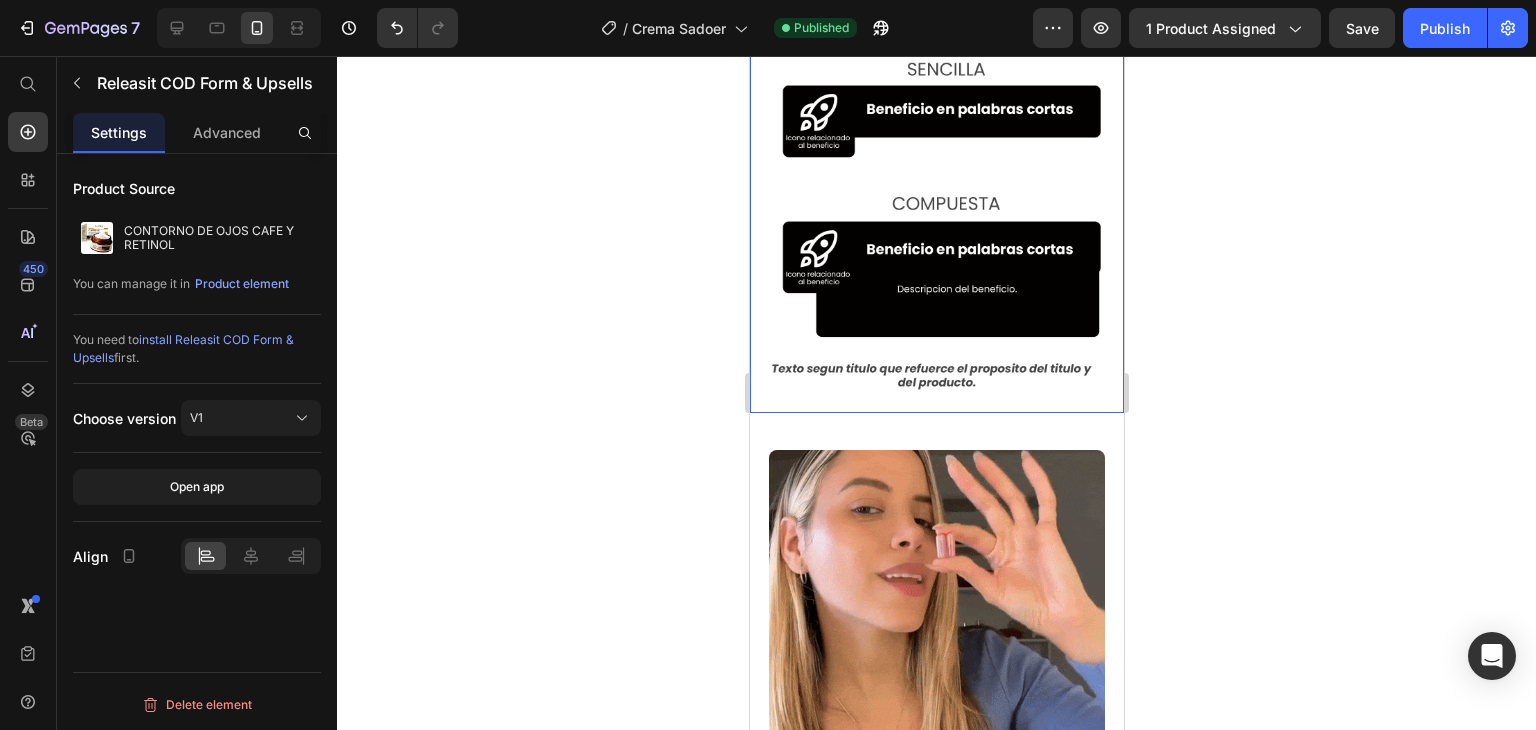 click at bounding box center (936, 111) 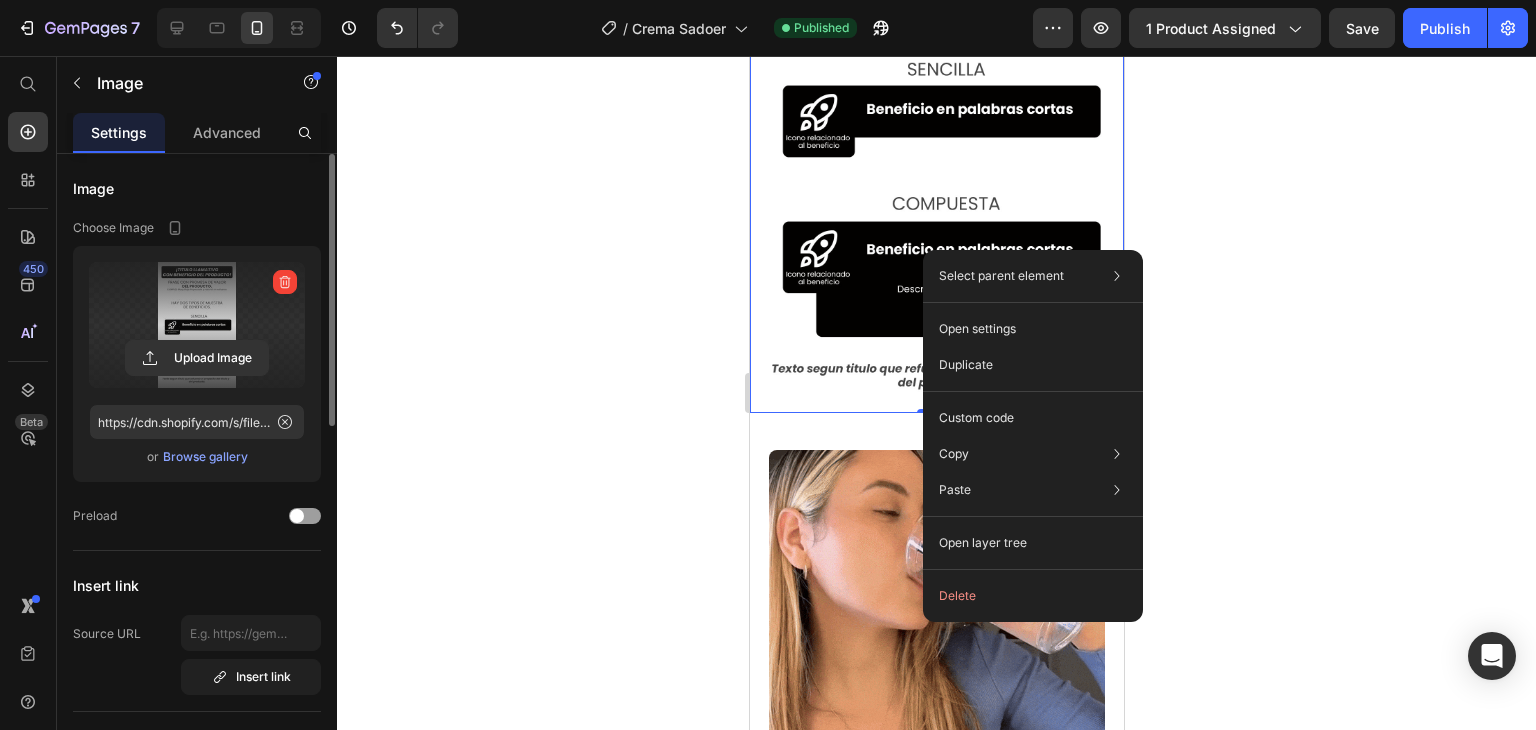 click at bounding box center (197, 325) 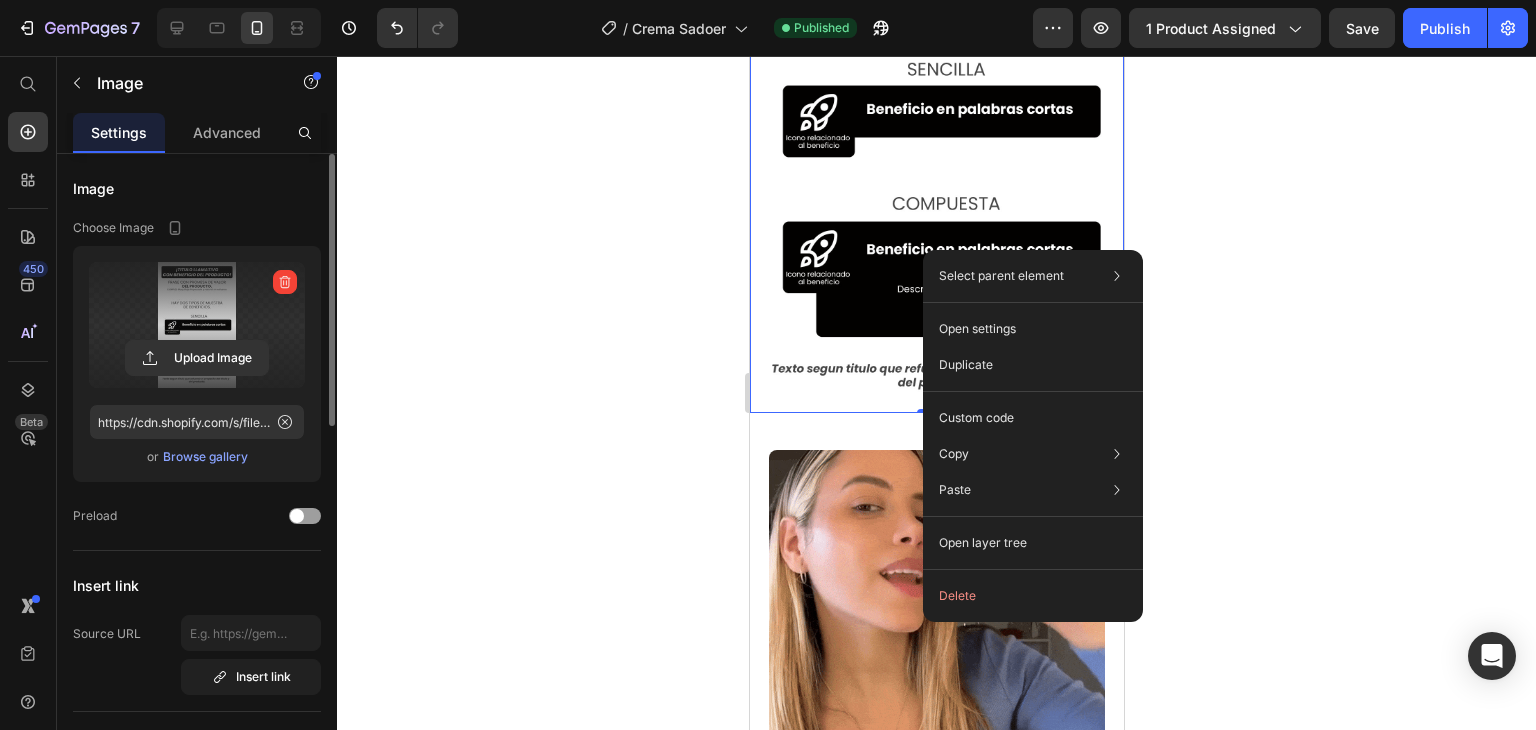 click 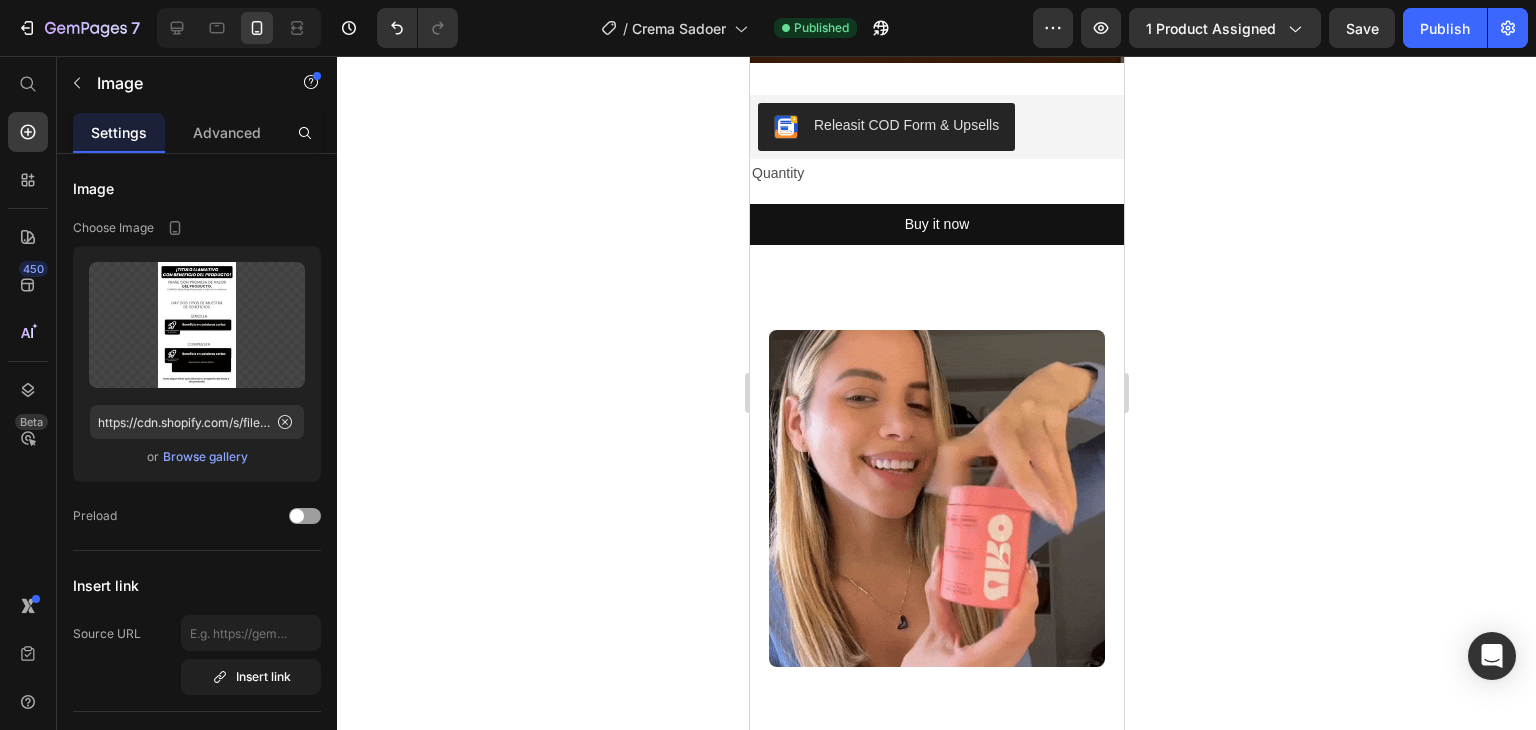 scroll, scrollTop: 1099, scrollLeft: 0, axis: vertical 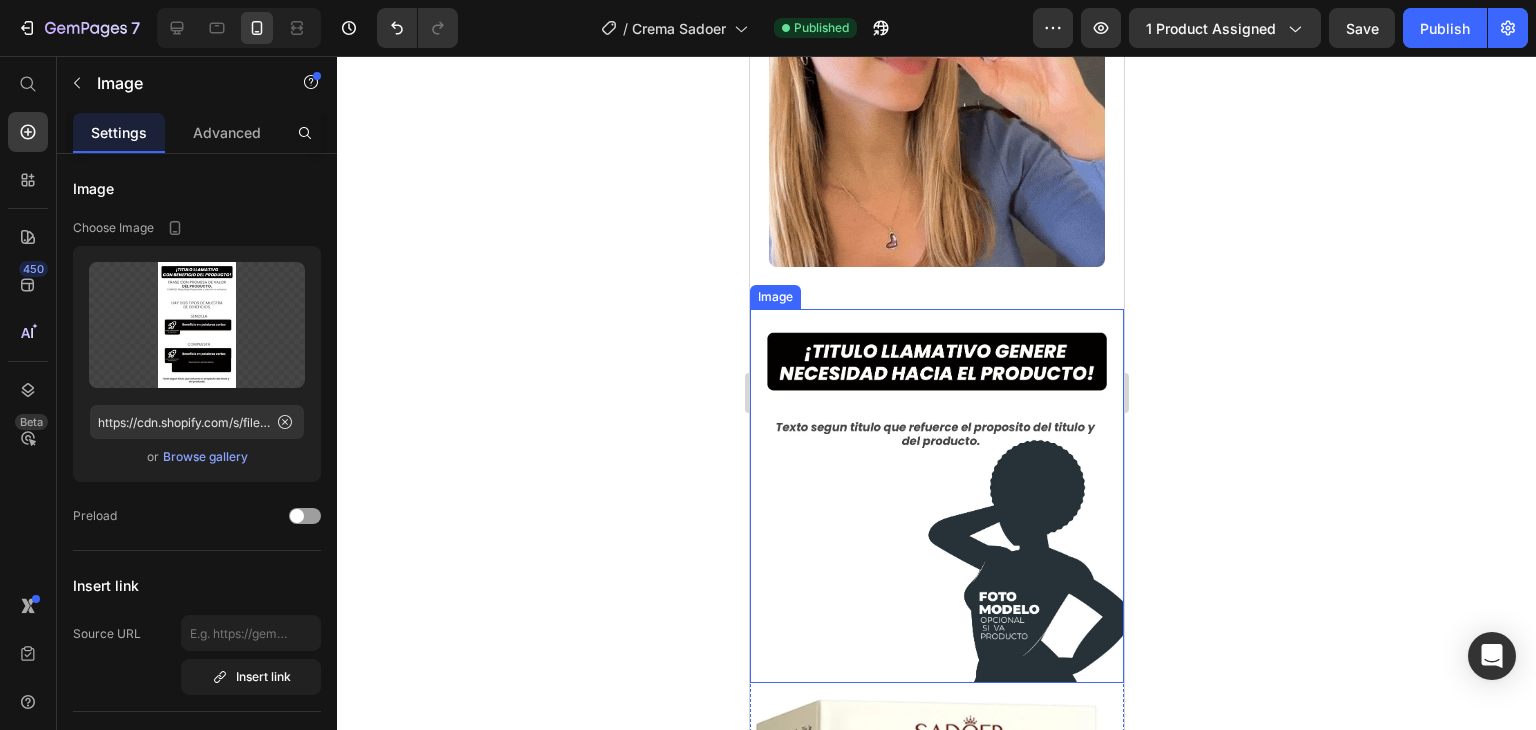 click at bounding box center (936, 496) 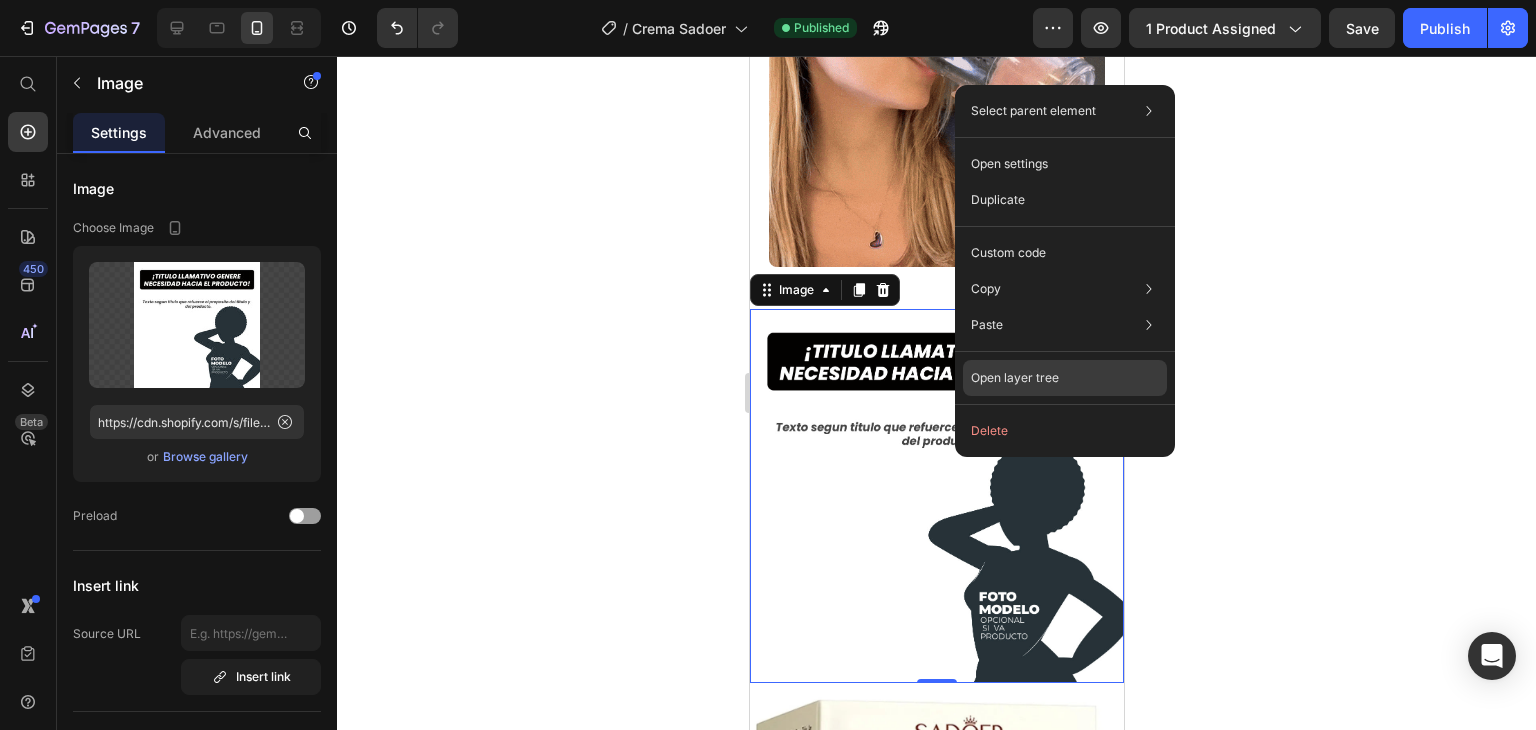 click on "Open layer tree" at bounding box center [1015, 378] 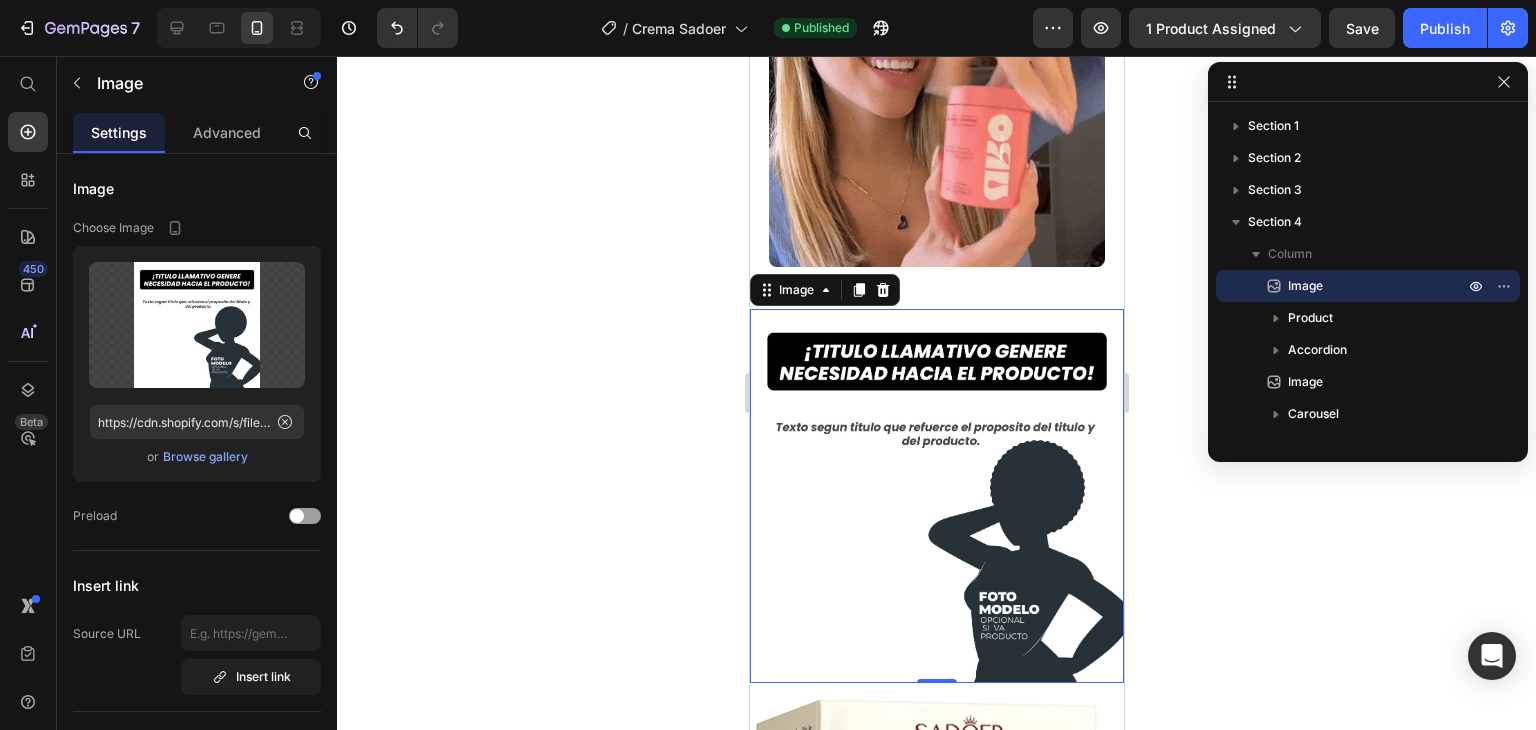 click at bounding box center [936, 496] 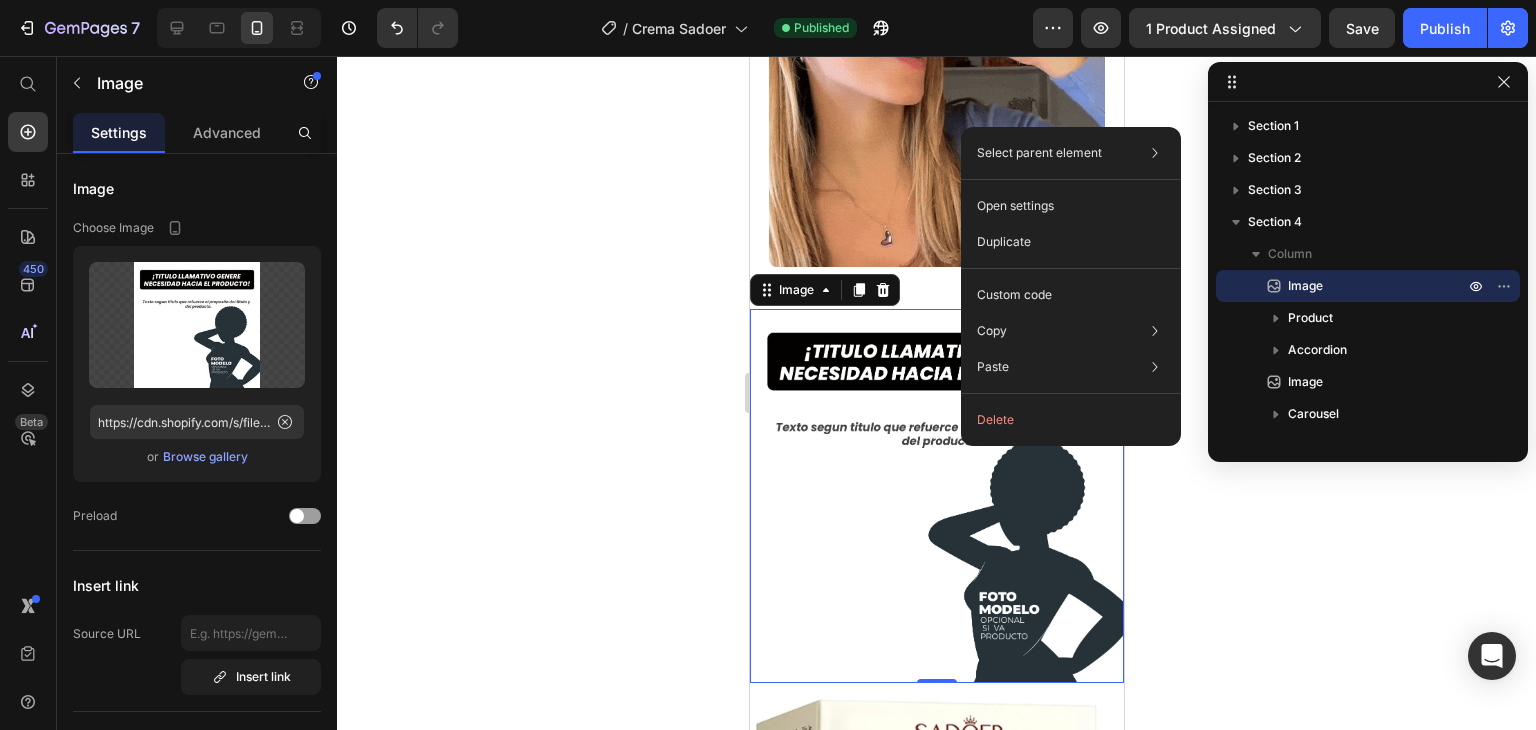 click at bounding box center [936, 496] 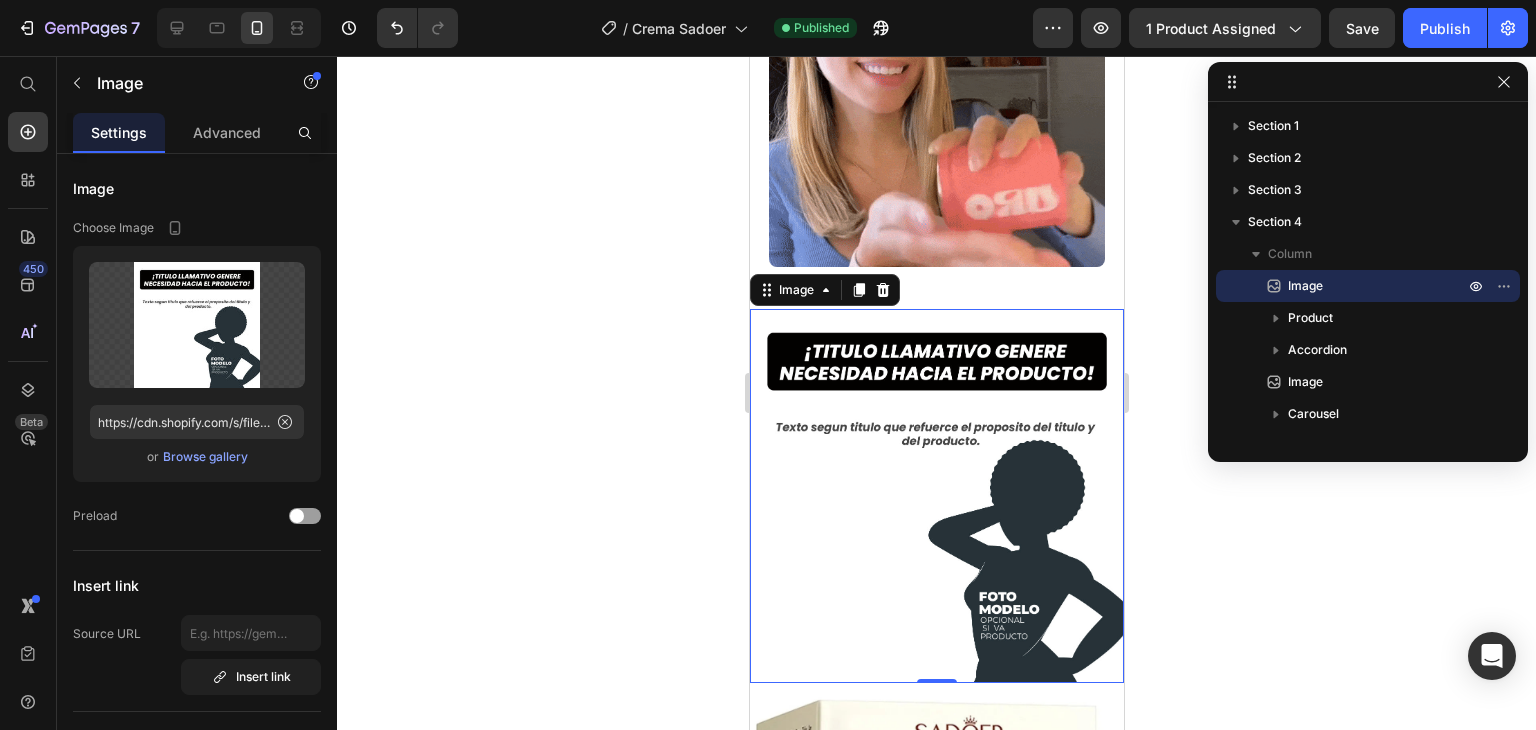 click 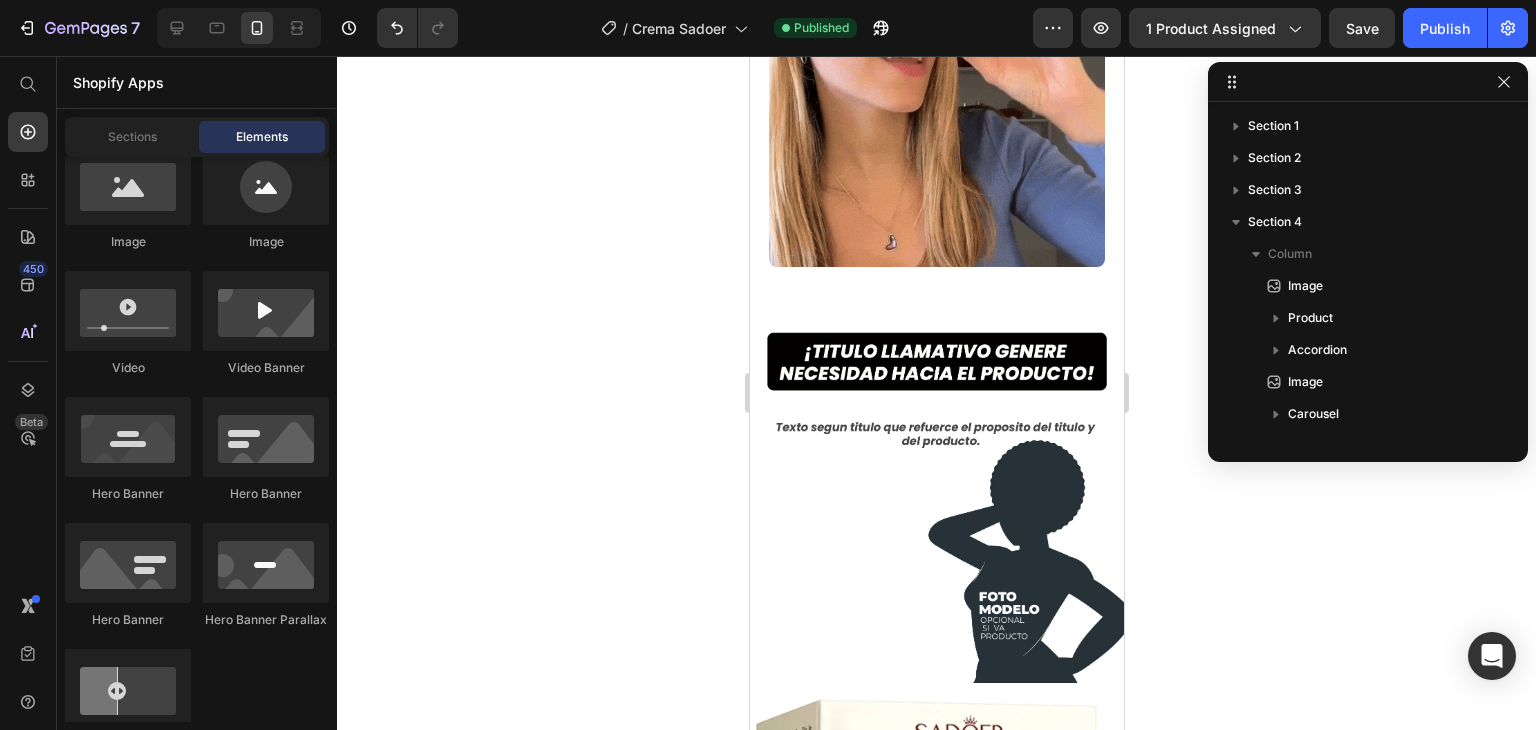 click 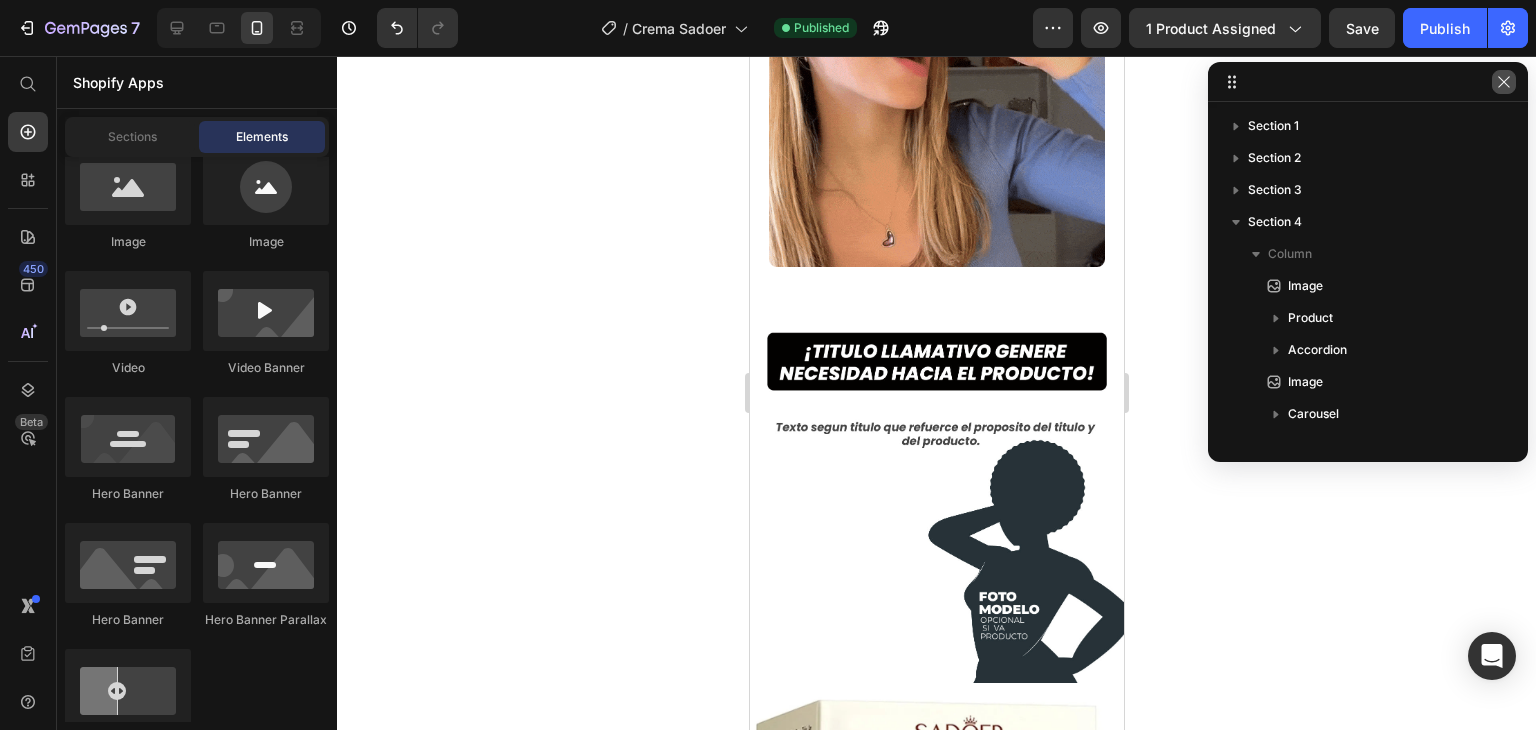 click 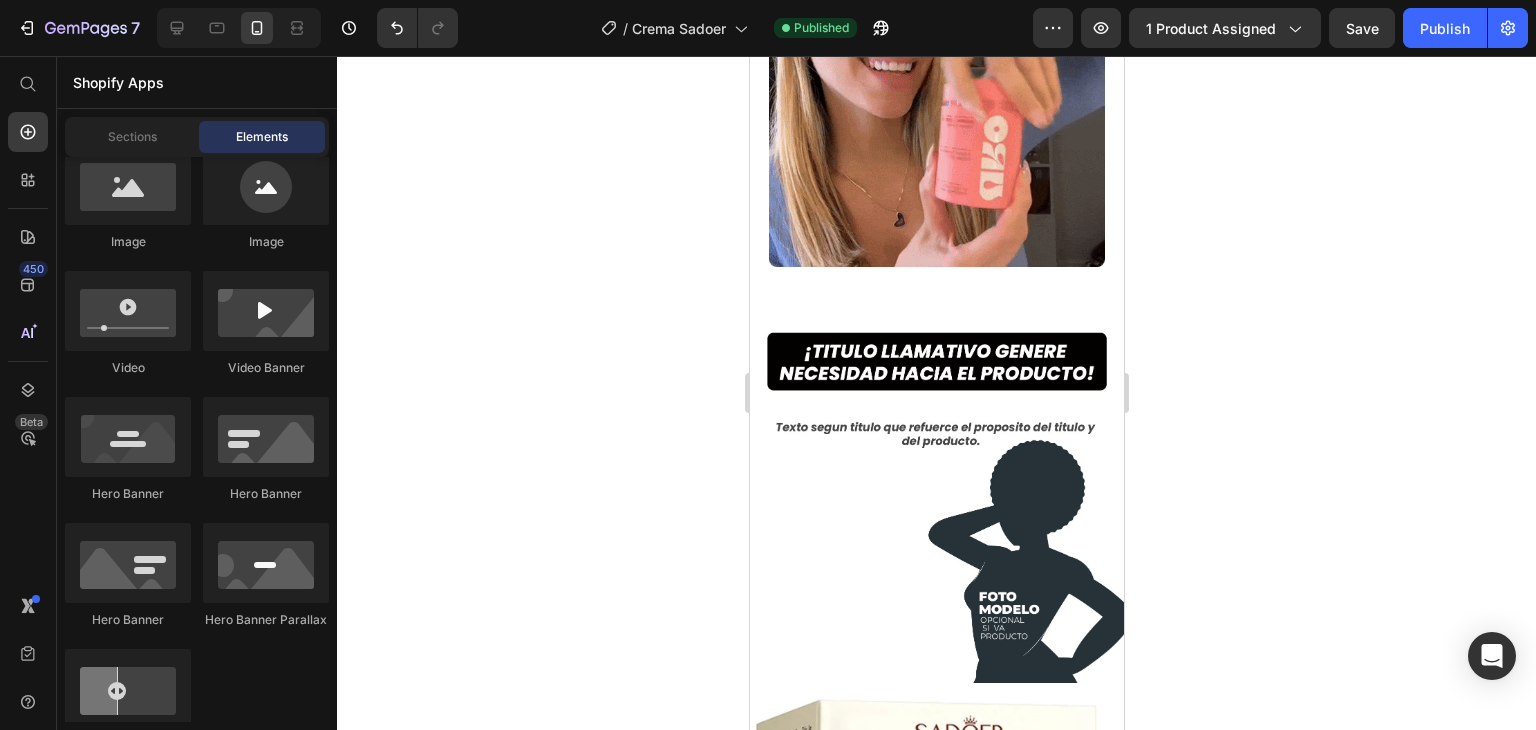 click 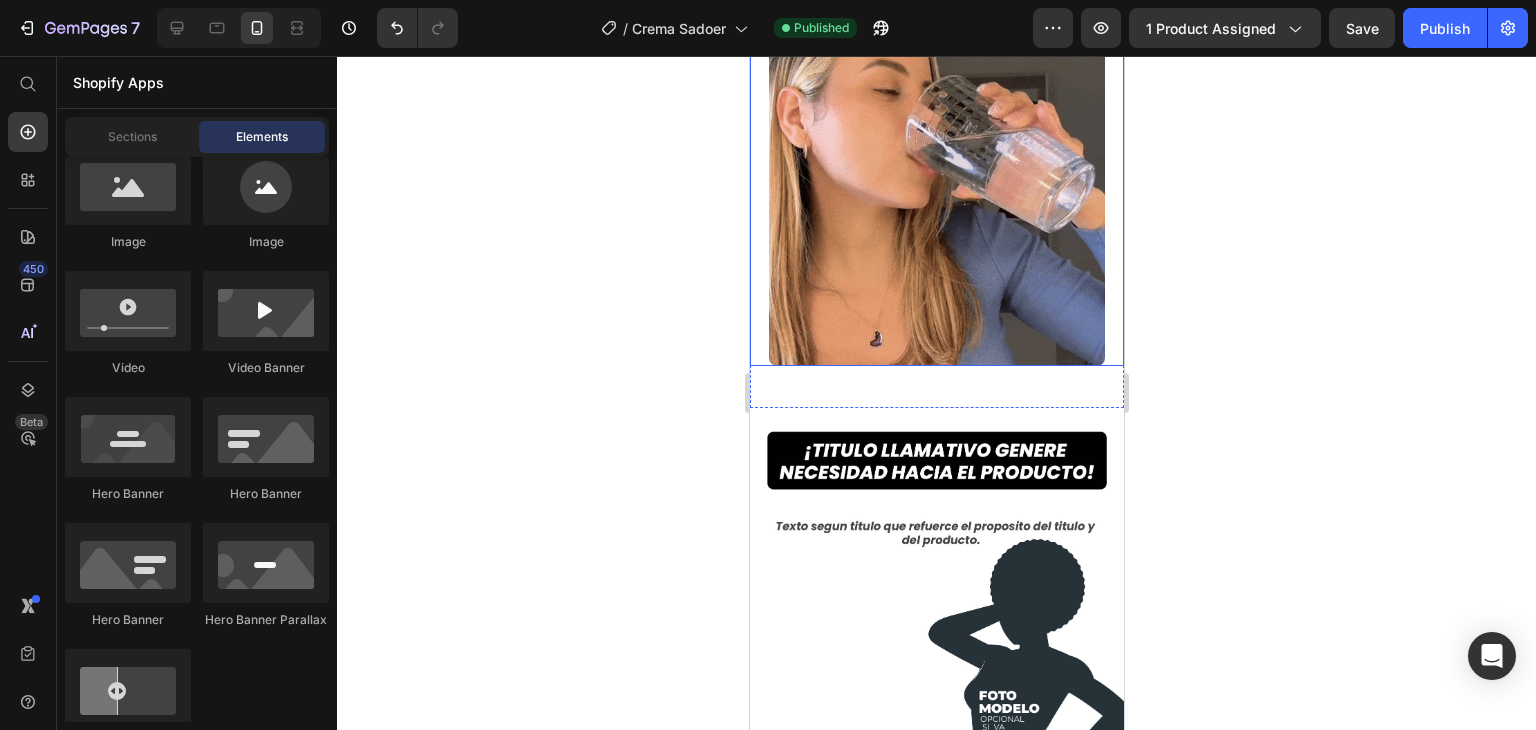 scroll, scrollTop: 1400, scrollLeft: 0, axis: vertical 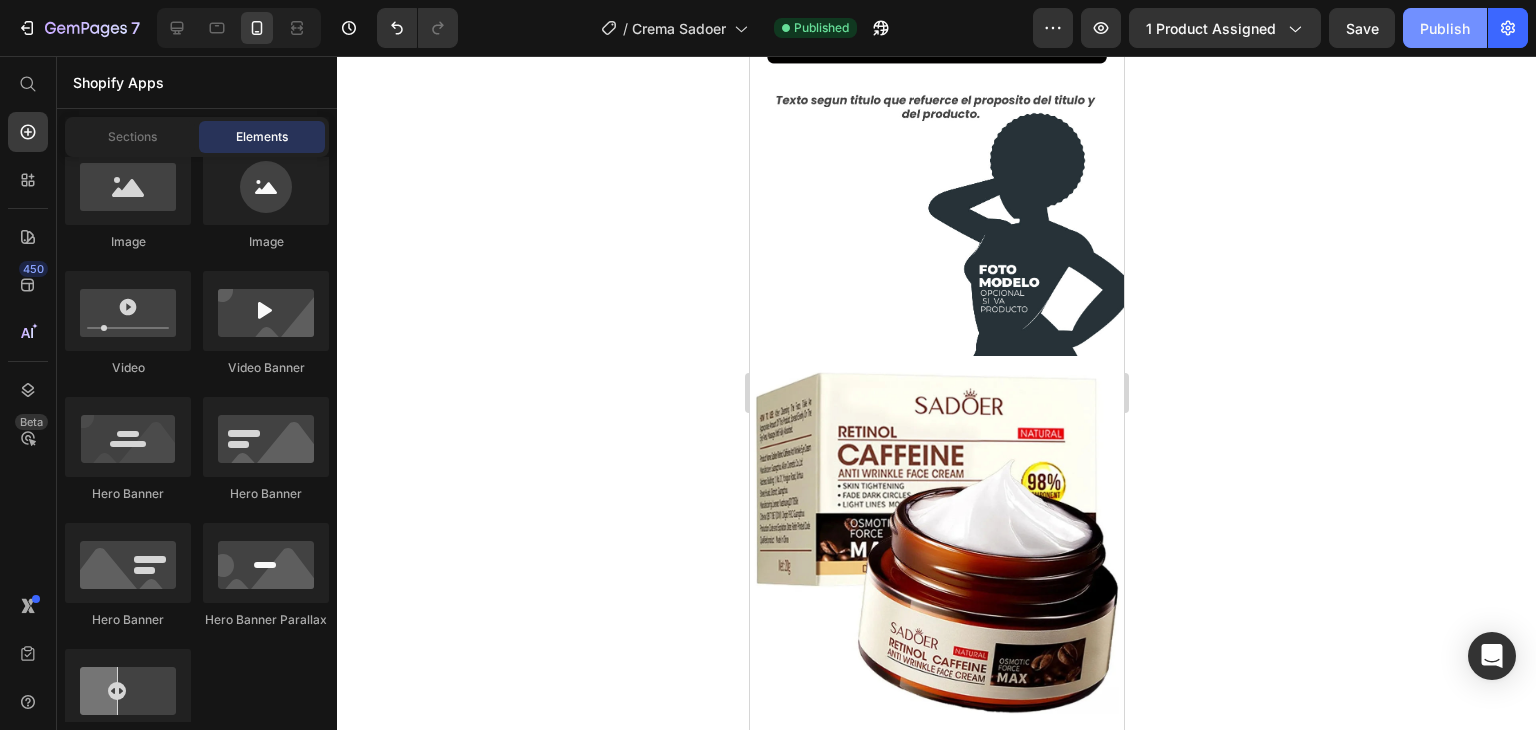 click on "Publish" 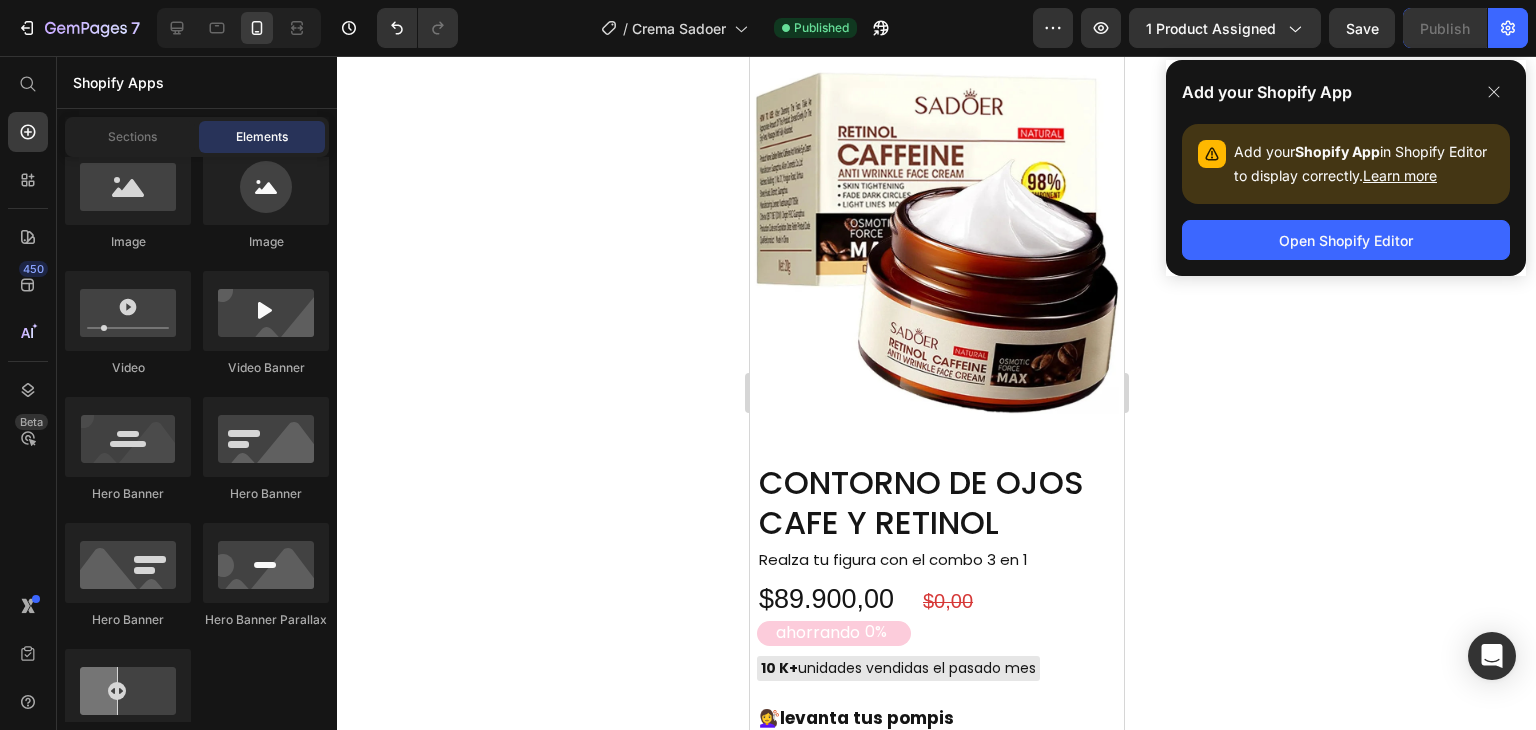 scroll, scrollTop: 1300, scrollLeft: 0, axis: vertical 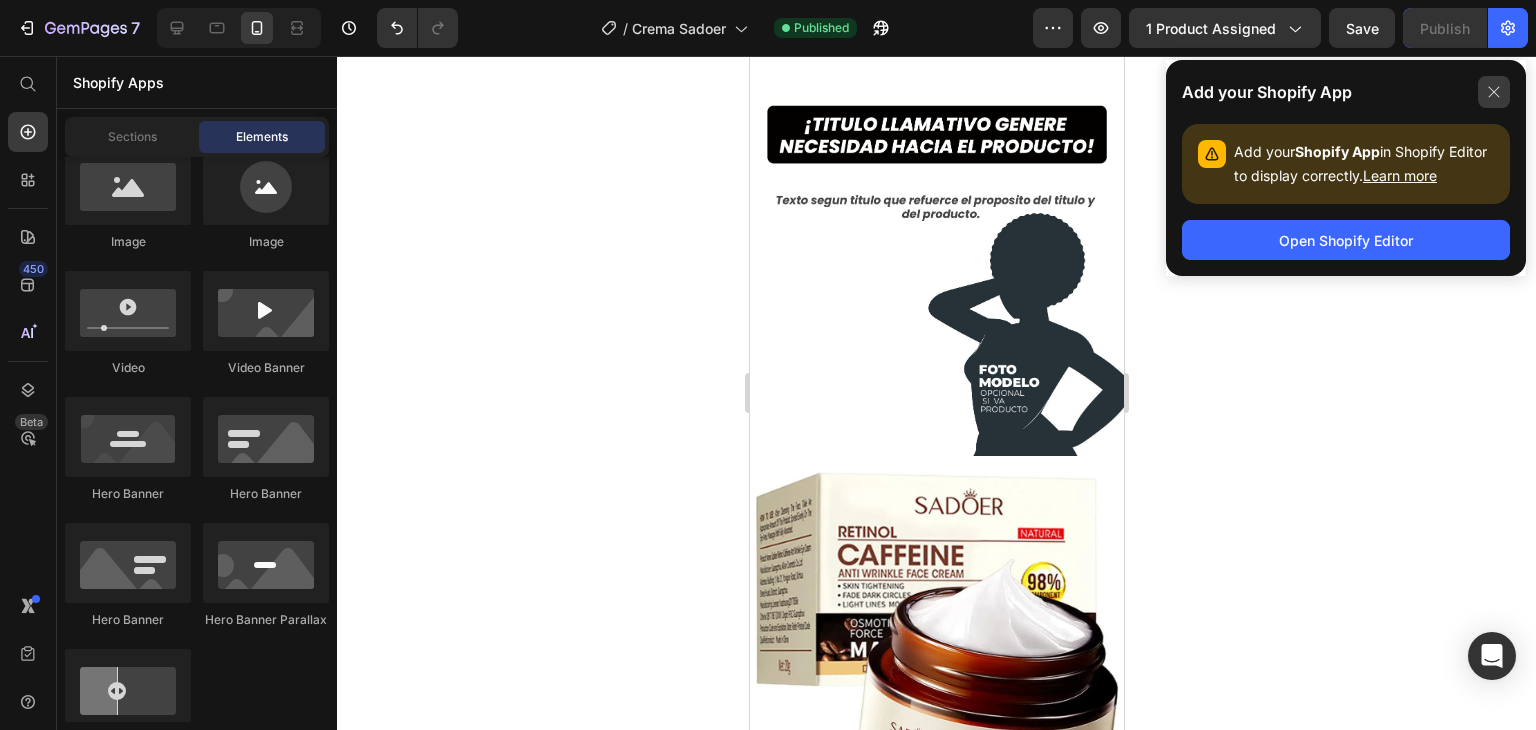 click 